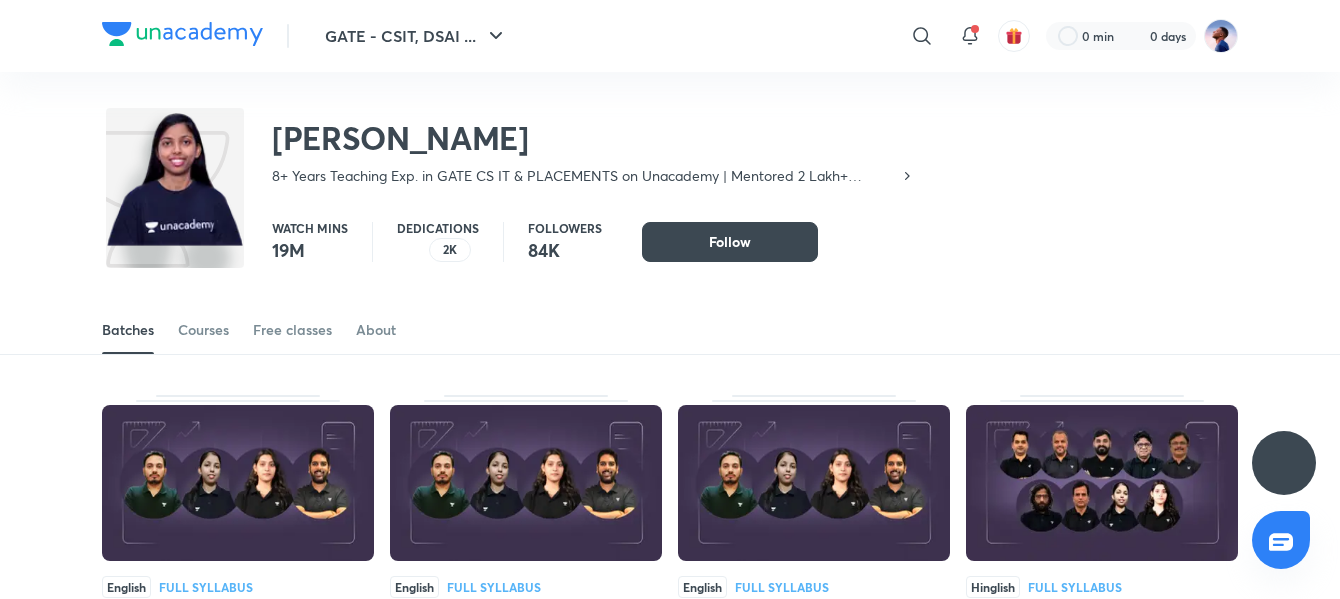 scroll, scrollTop: 0, scrollLeft: 0, axis: both 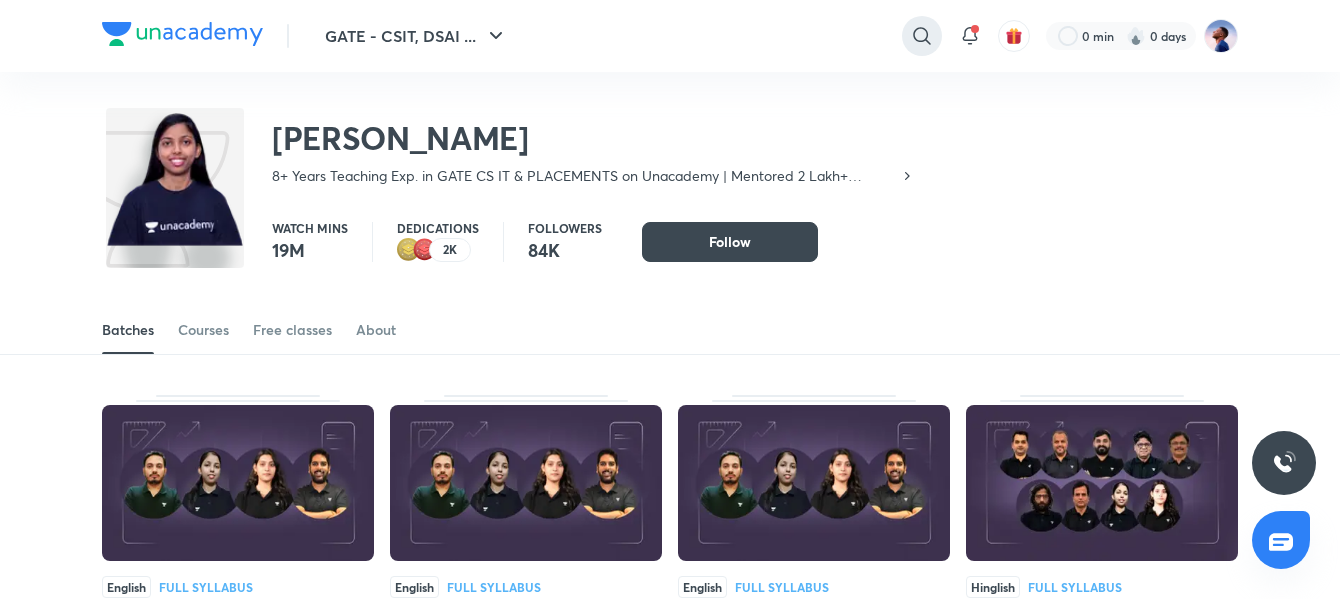 click 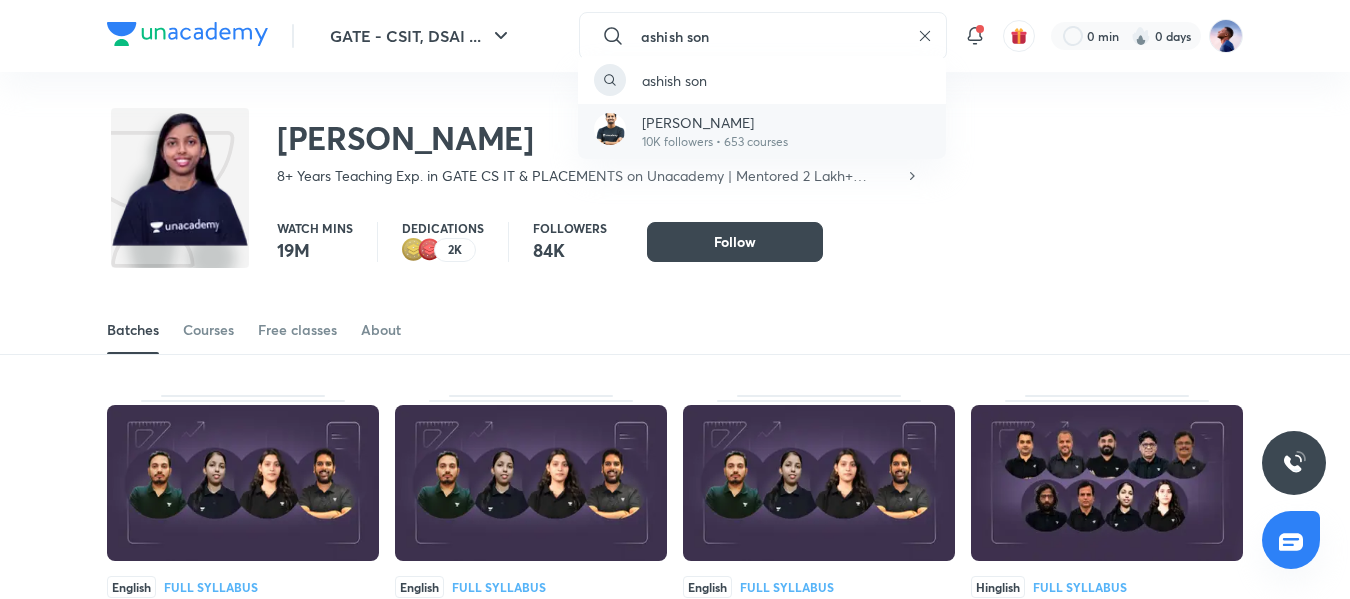 type on "ashish son" 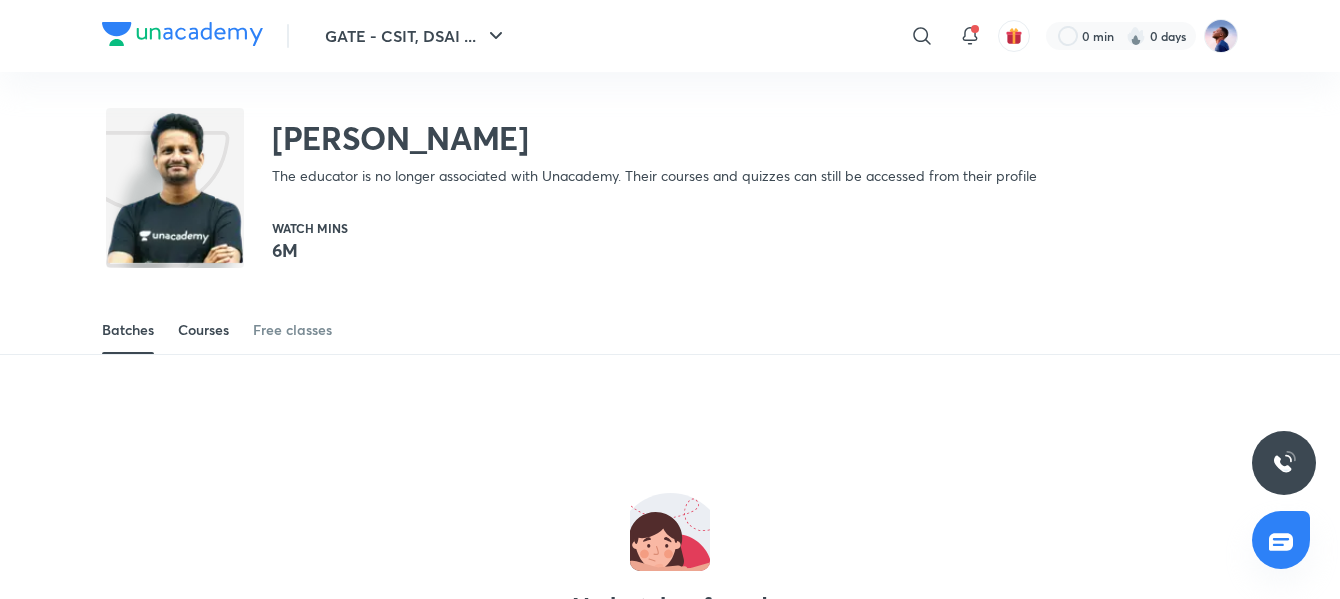 click on "Courses" at bounding box center [203, 330] 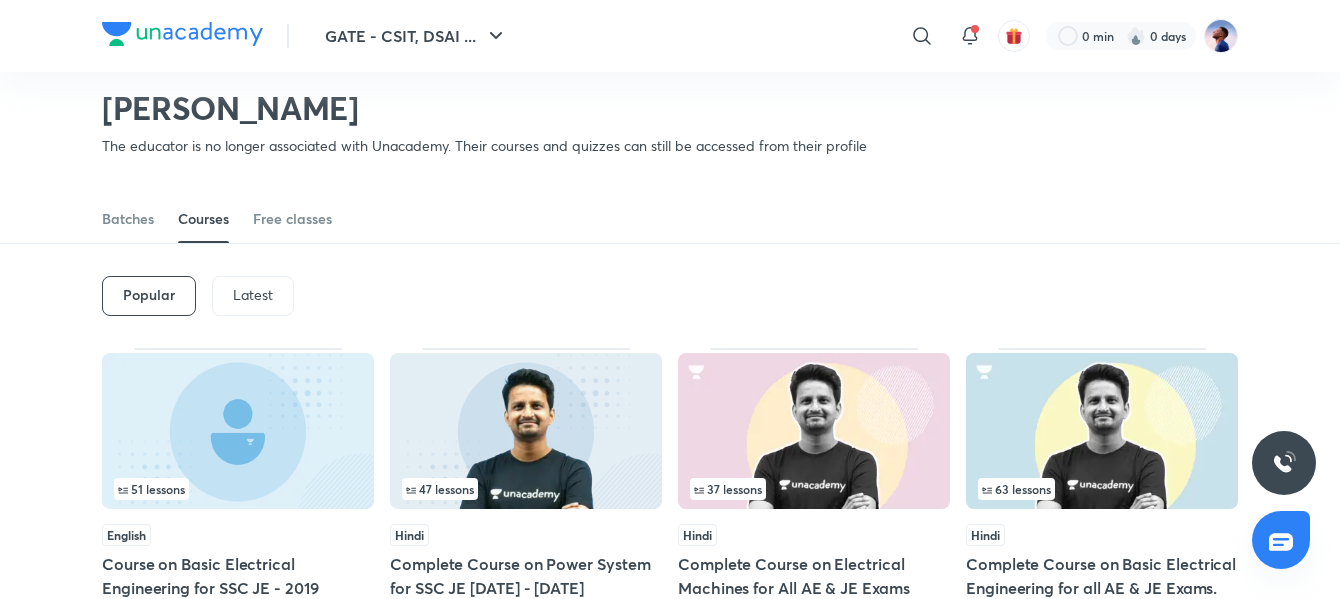 scroll, scrollTop: 0, scrollLeft: 0, axis: both 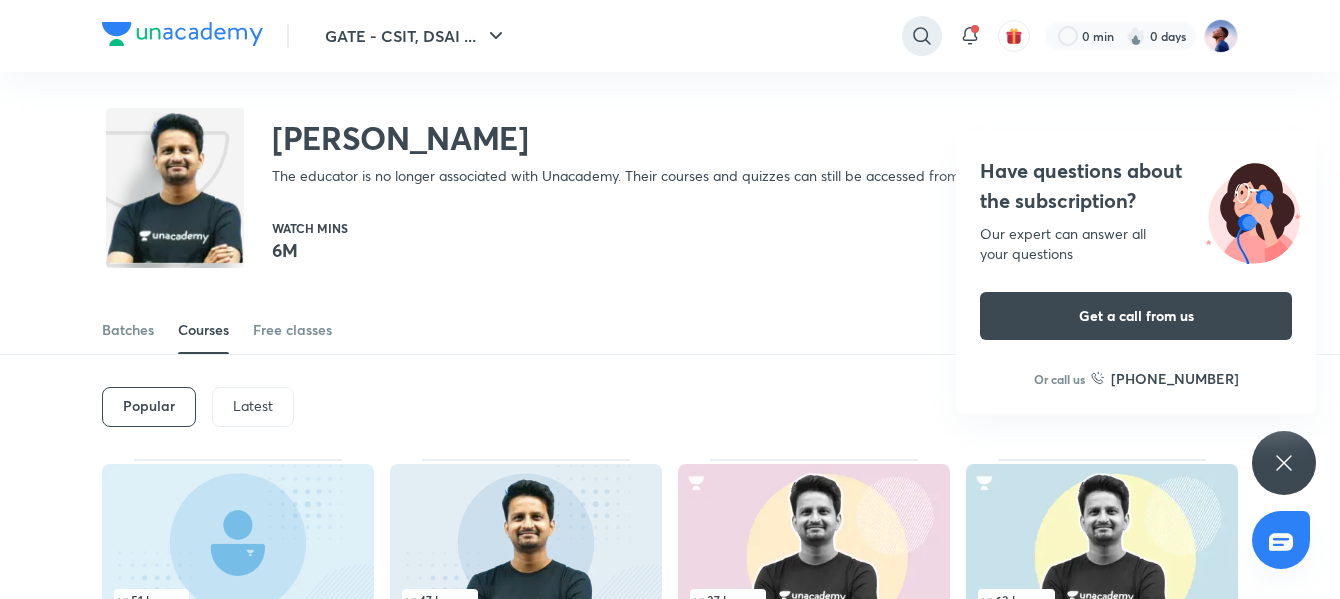 click 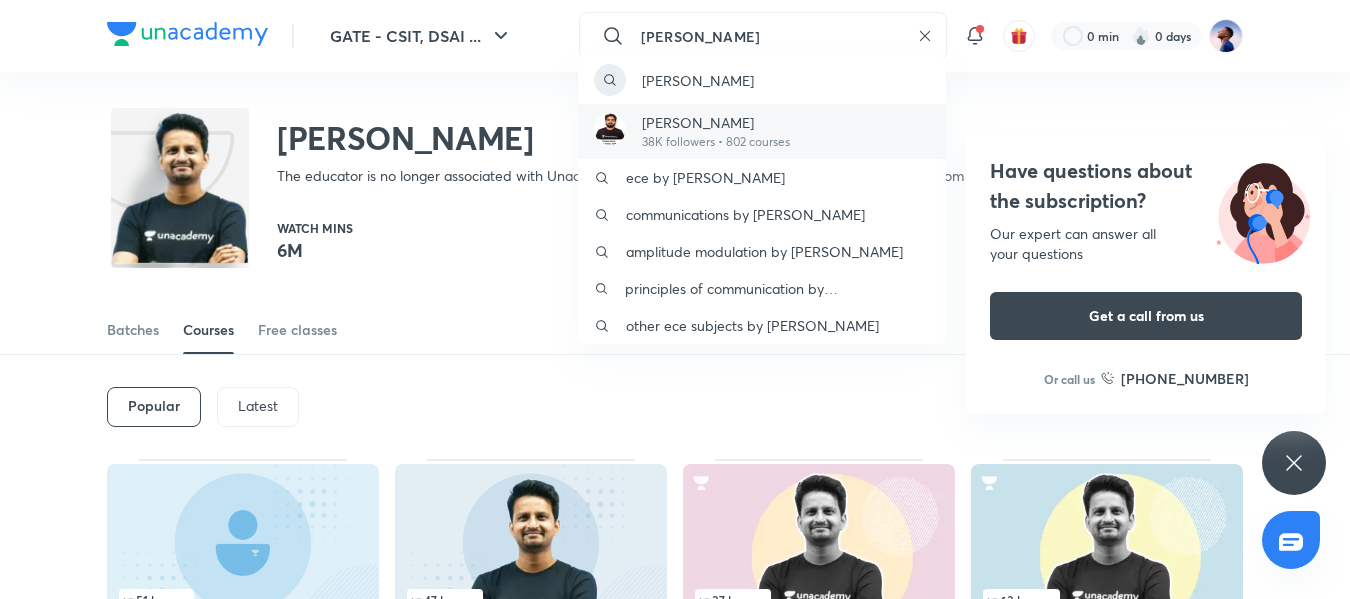 type on "[PERSON_NAME]" 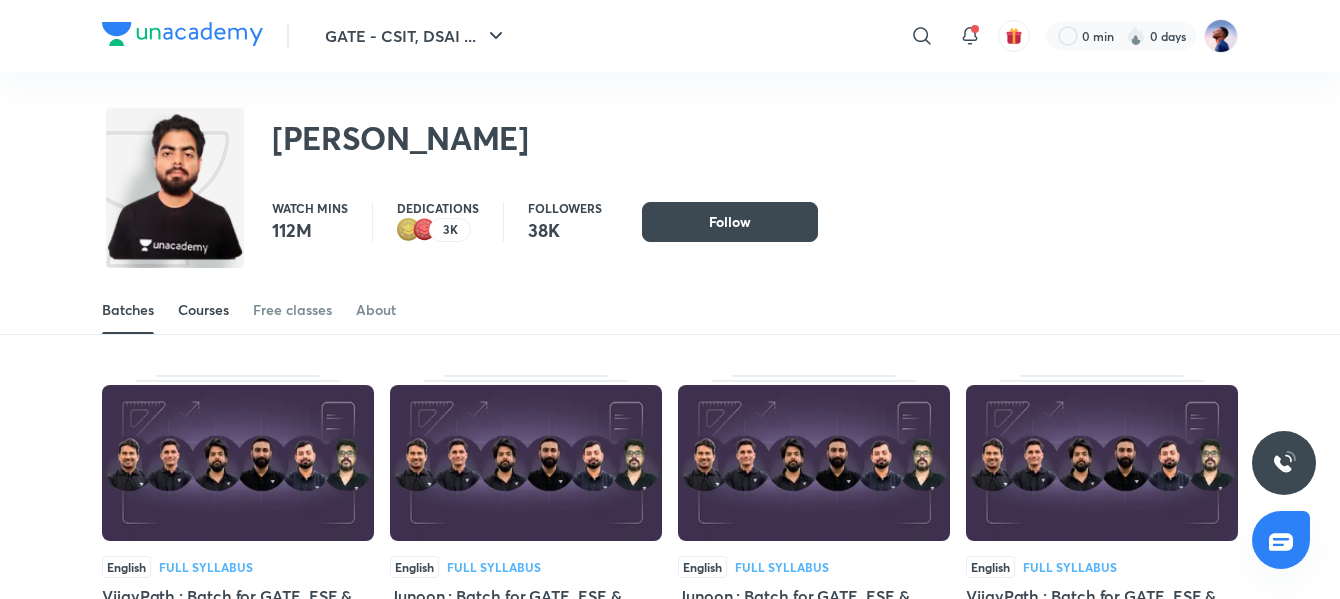click on "Courses" at bounding box center [203, 310] 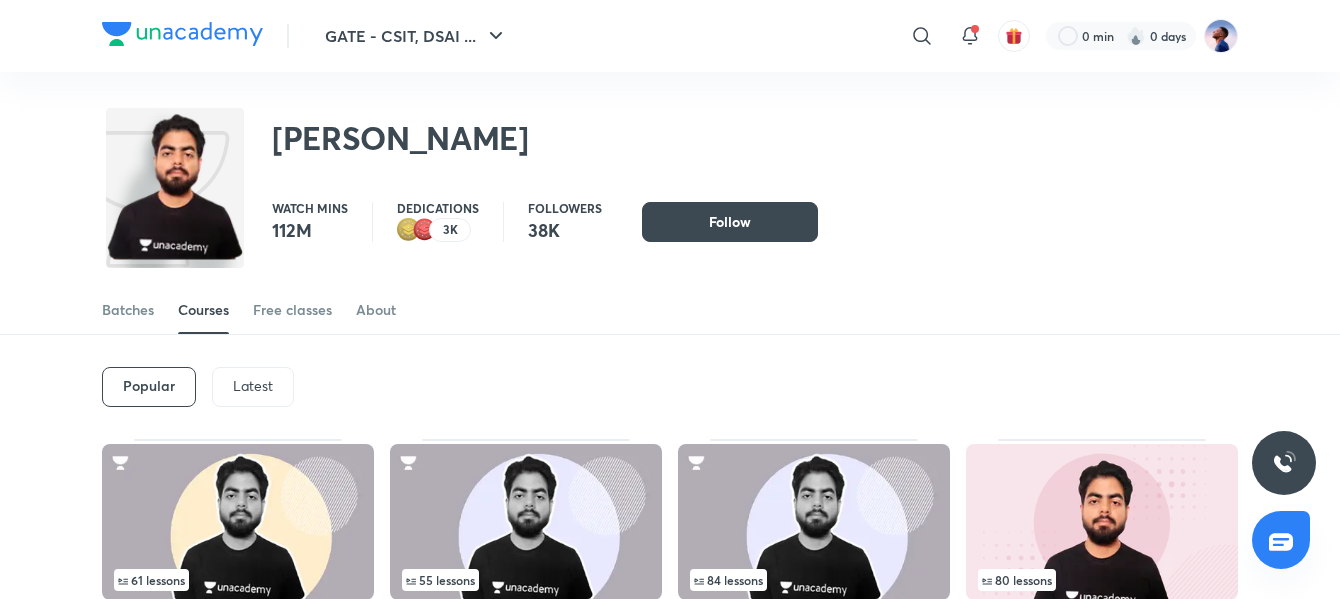 click on "Latest" at bounding box center [253, 387] 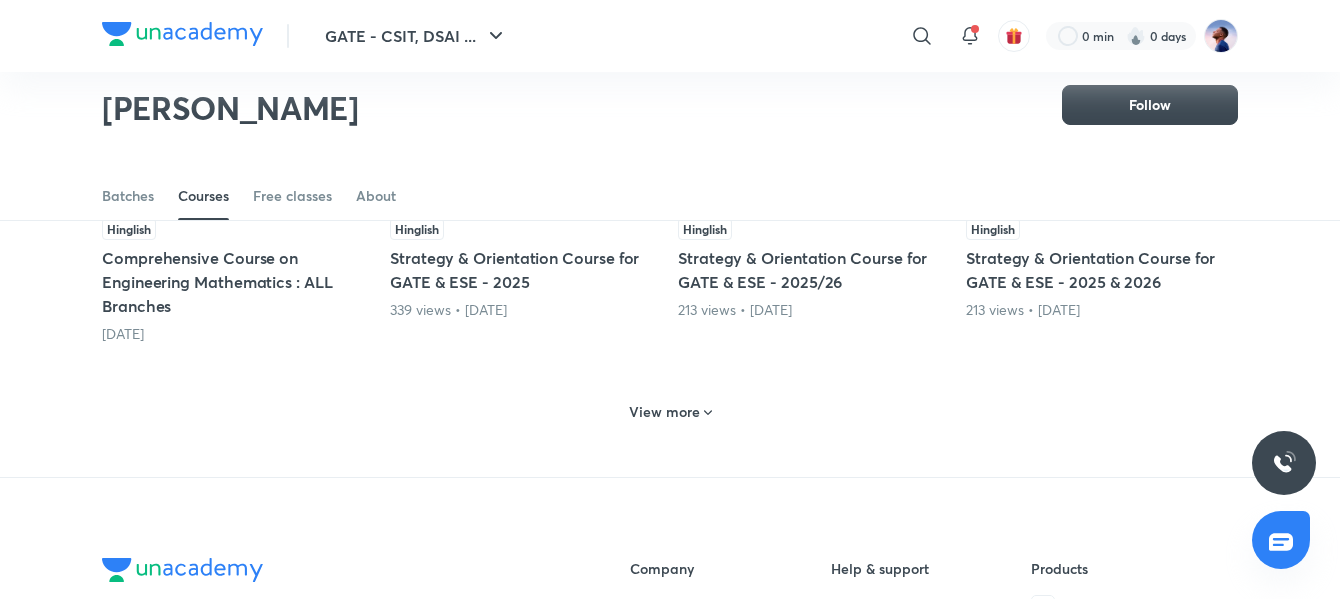 scroll, scrollTop: 986, scrollLeft: 0, axis: vertical 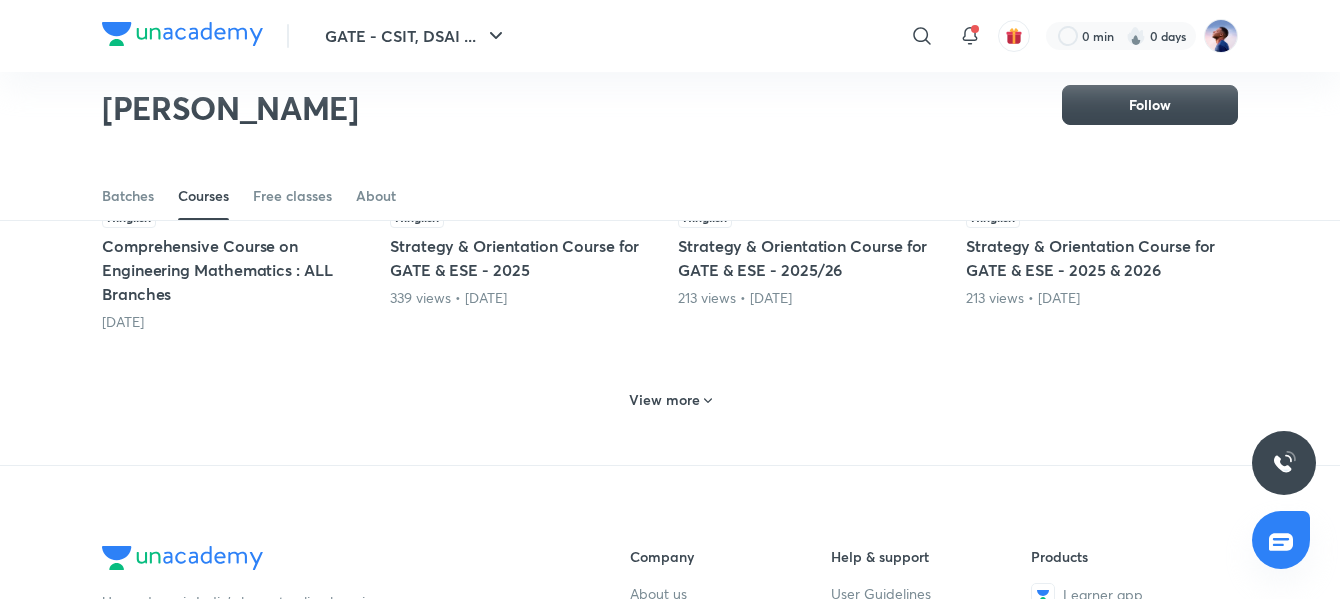 click on "View more" at bounding box center (664, 400) 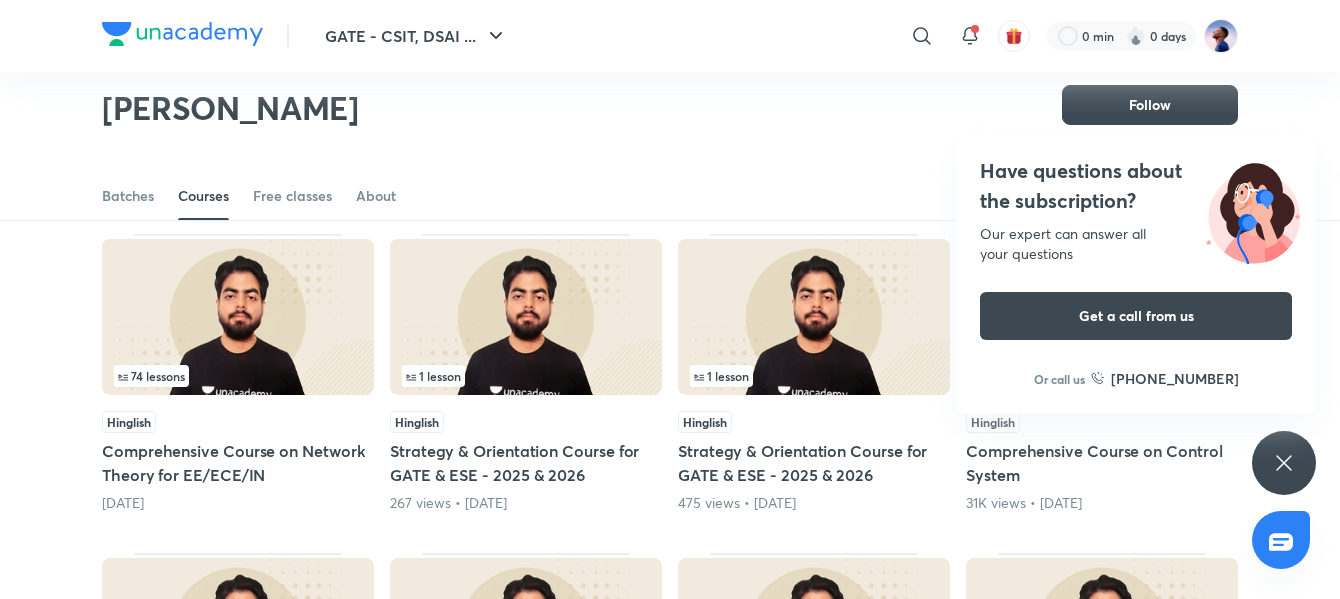 scroll, scrollTop: 1186, scrollLeft: 0, axis: vertical 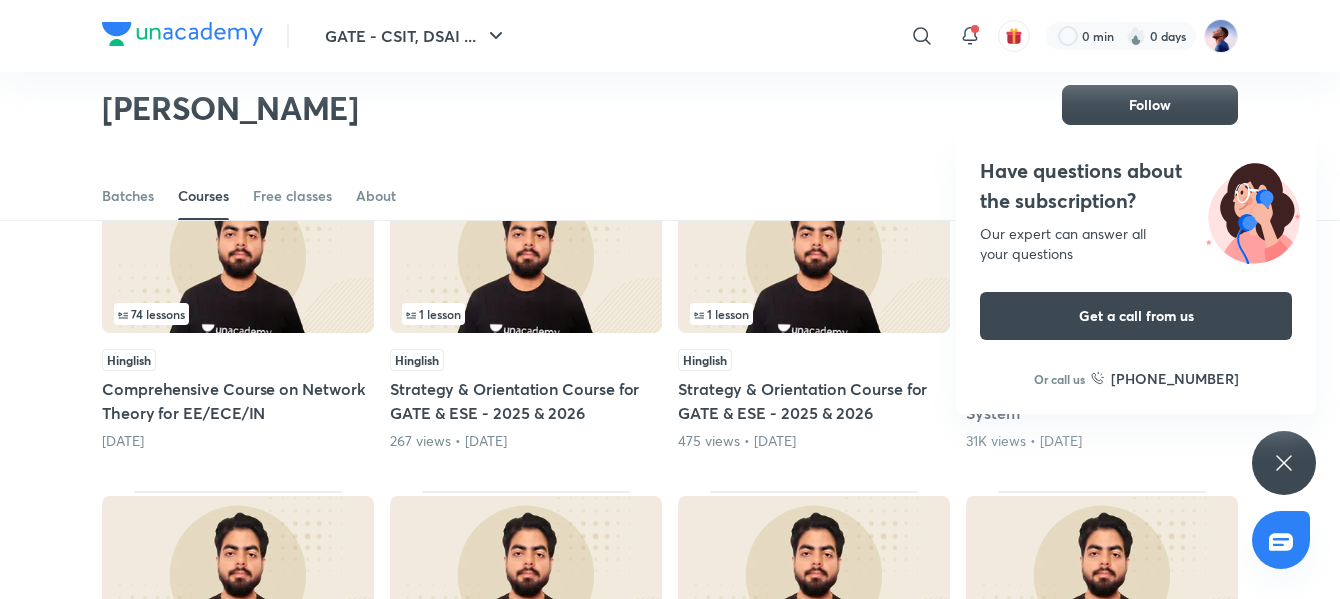 click on "Have questions about the subscription? Our expert can answer all your questions Get a call from us Or call us [PHONE_NUMBER]" at bounding box center (1284, 463) 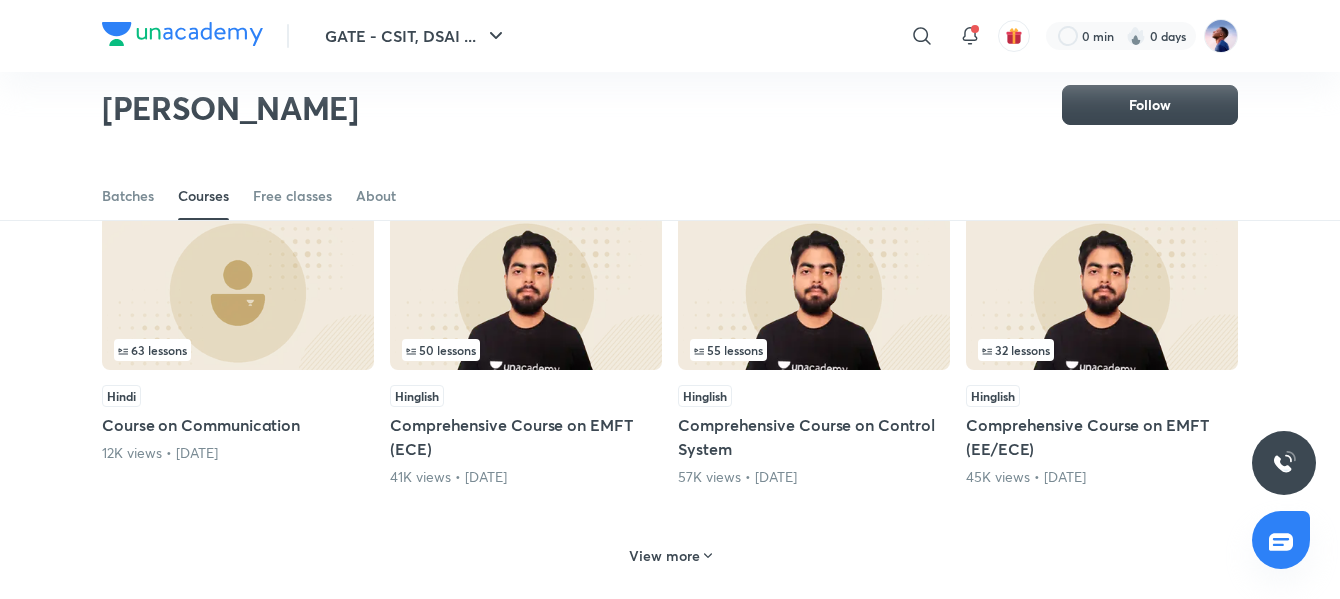 scroll, scrollTop: 1886, scrollLeft: 0, axis: vertical 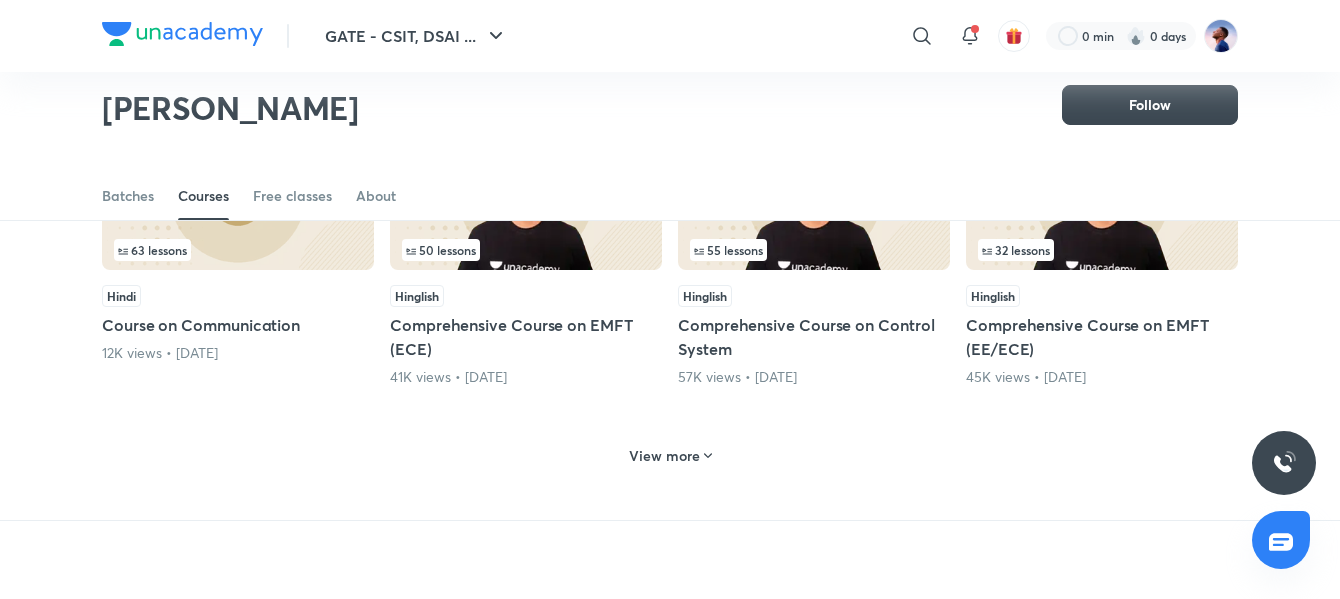 click on "View more" at bounding box center [664, 456] 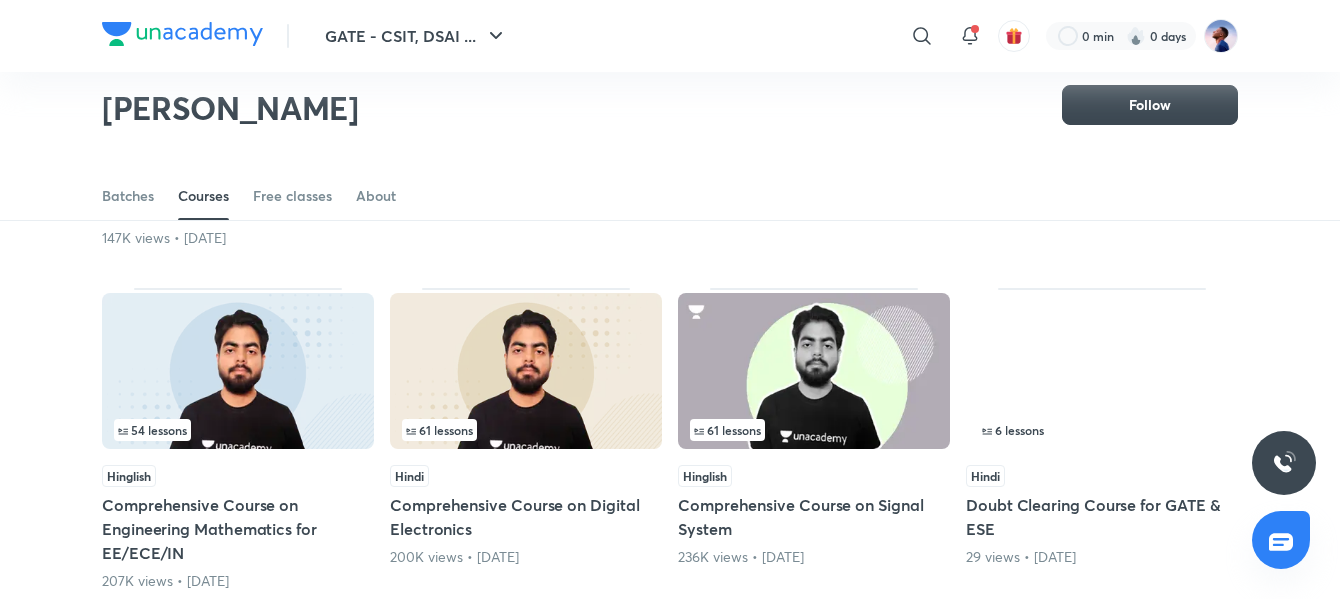 scroll, scrollTop: 2786, scrollLeft: 0, axis: vertical 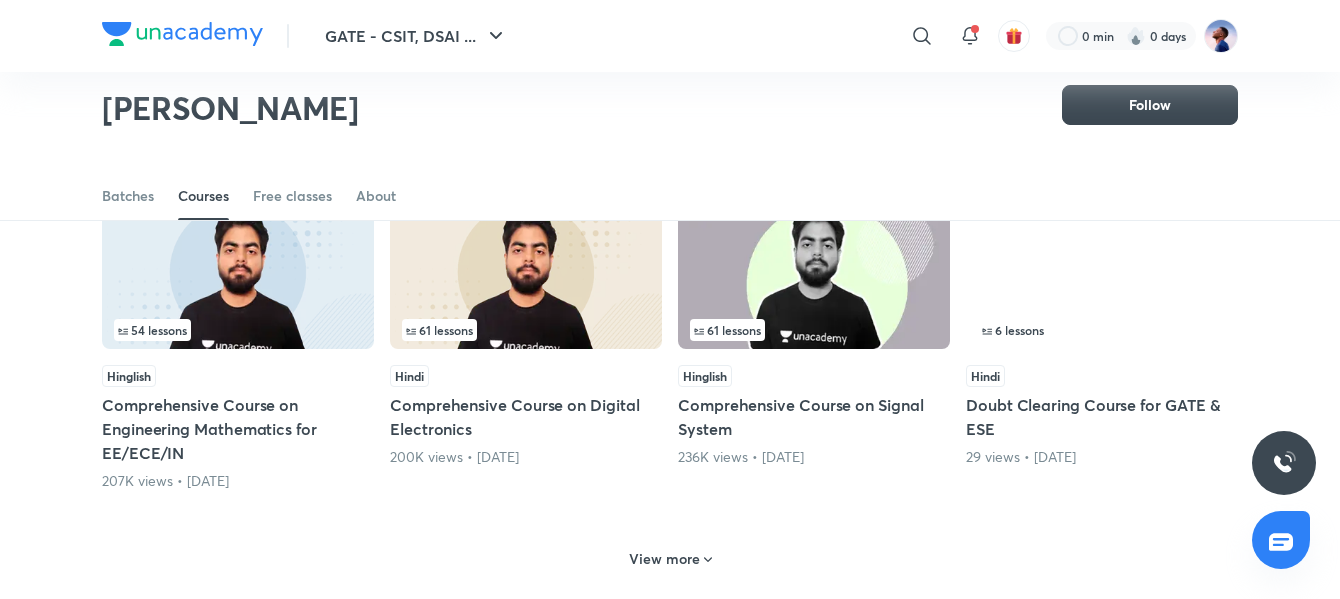 click on "View more" at bounding box center (664, 559) 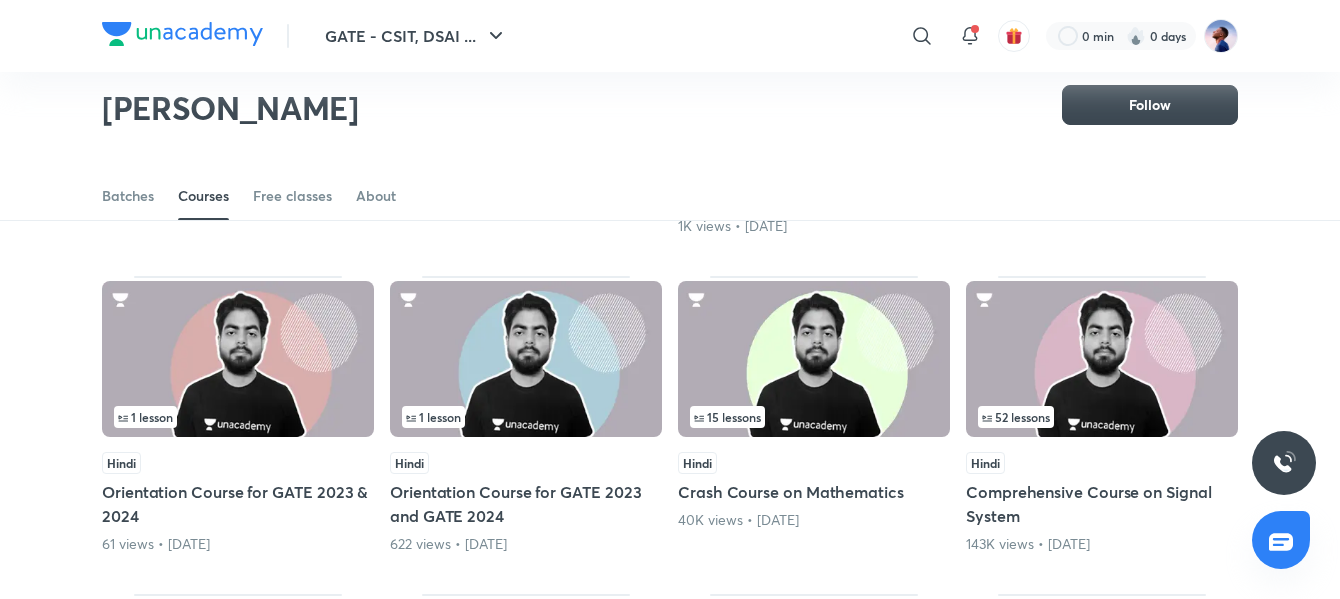 scroll, scrollTop: 3486, scrollLeft: 0, axis: vertical 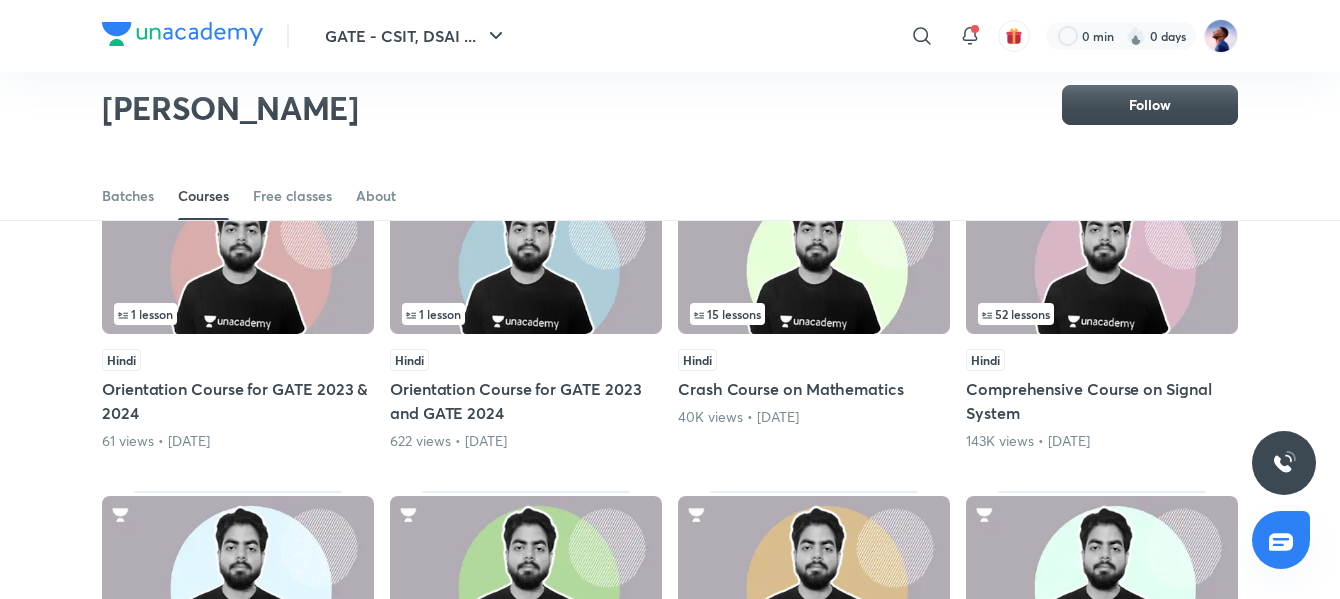 click on "Crash Course on Mathematics" at bounding box center (814, 389) 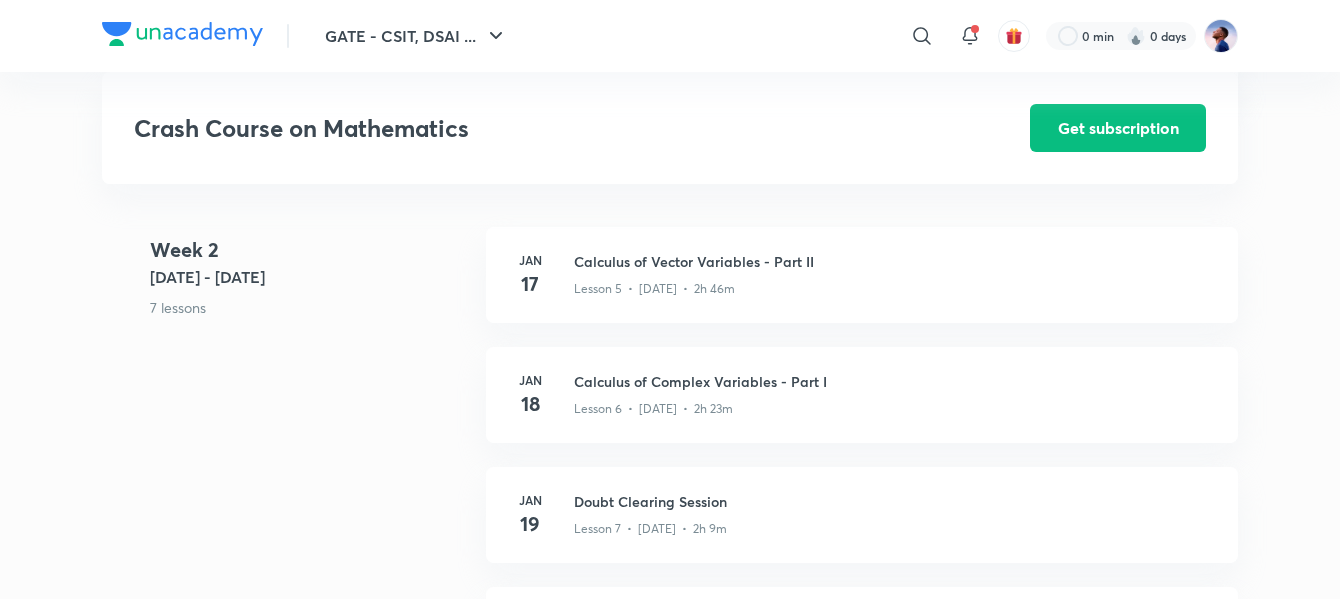 scroll, scrollTop: 1500, scrollLeft: 0, axis: vertical 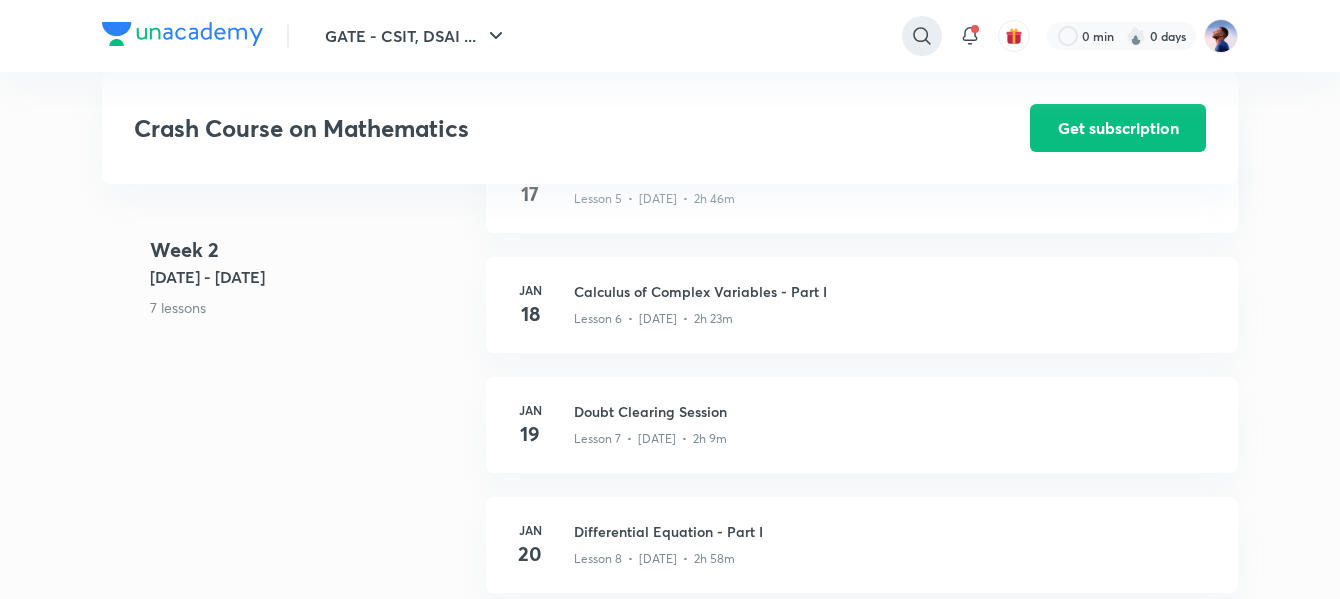 click 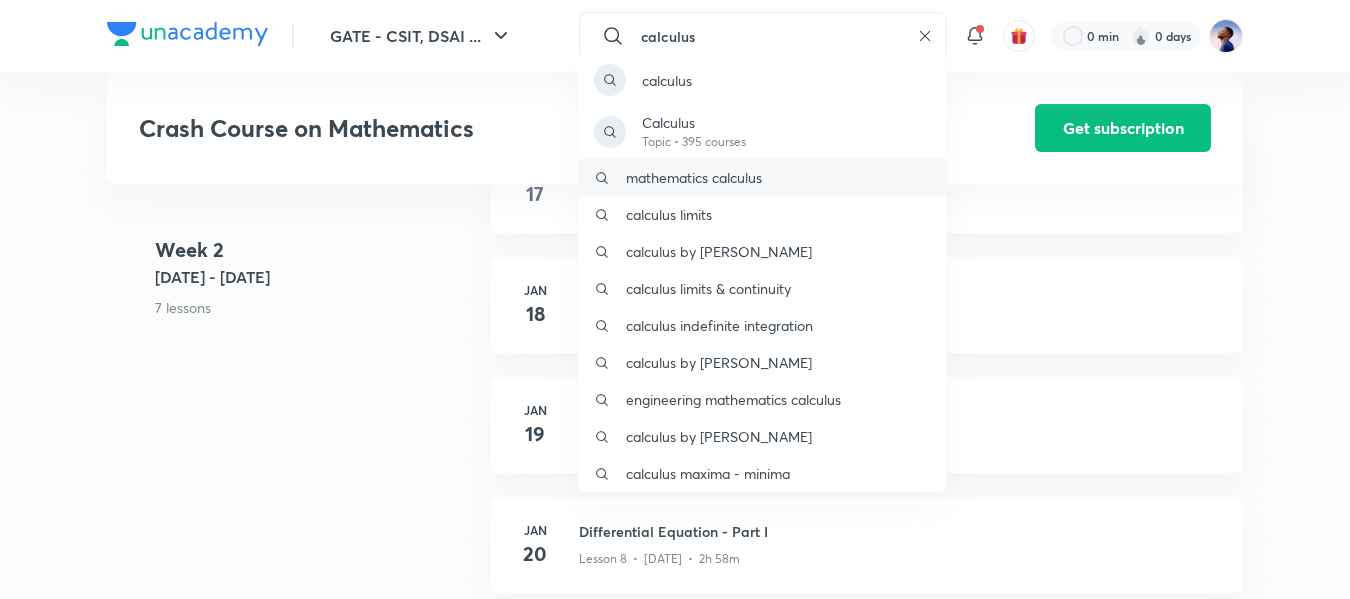 type on "calculus" 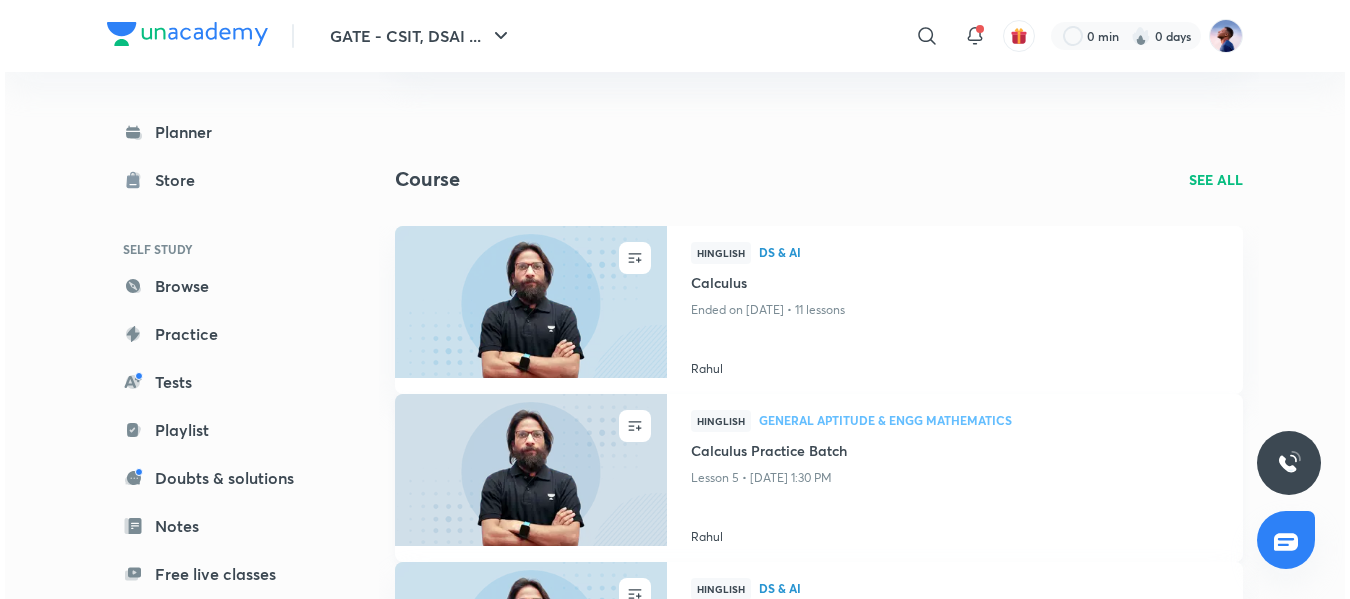 scroll, scrollTop: 635, scrollLeft: 0, axis: vertical 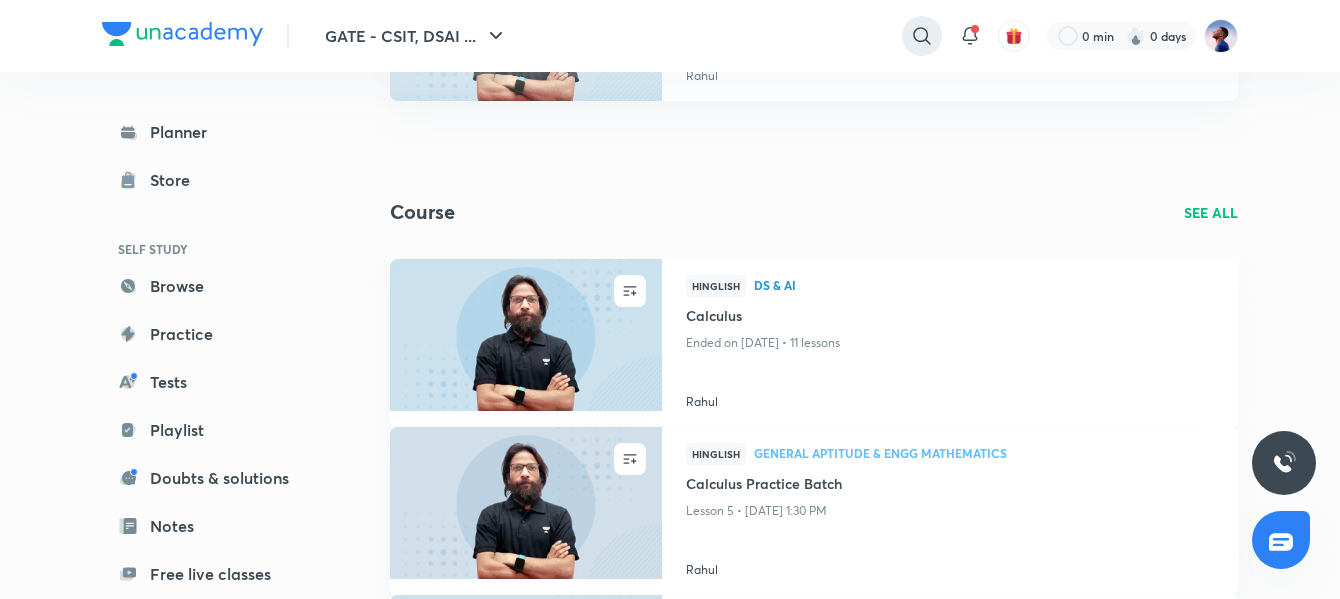 click 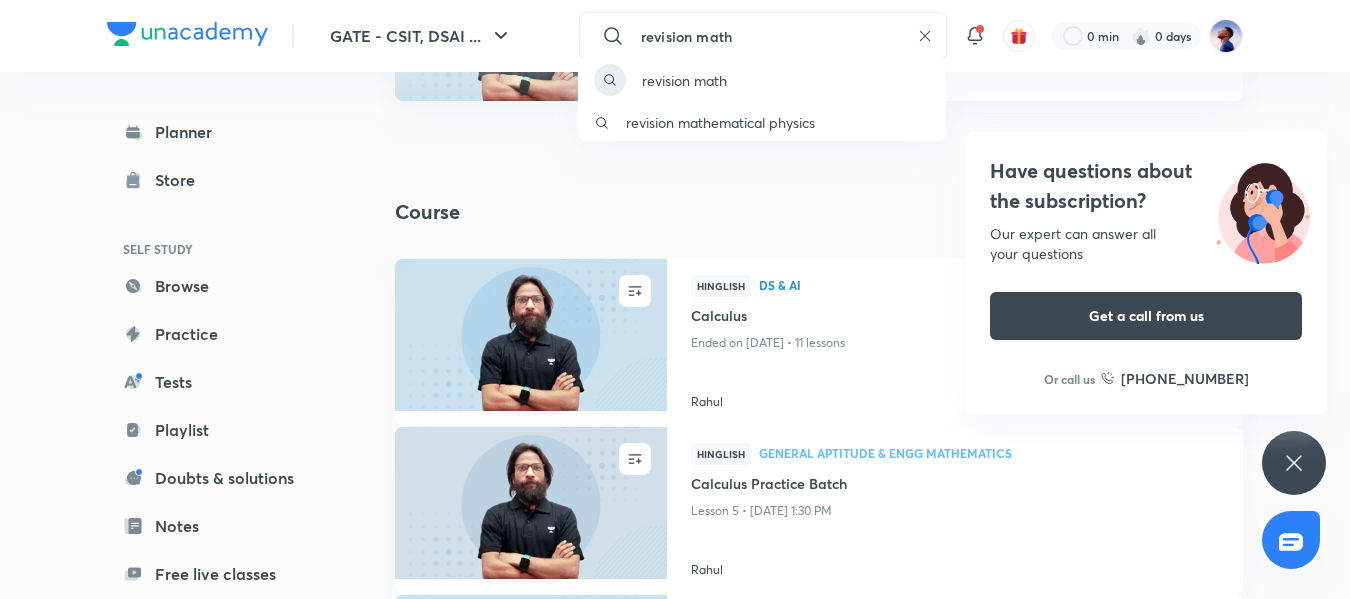 type on "revision math" 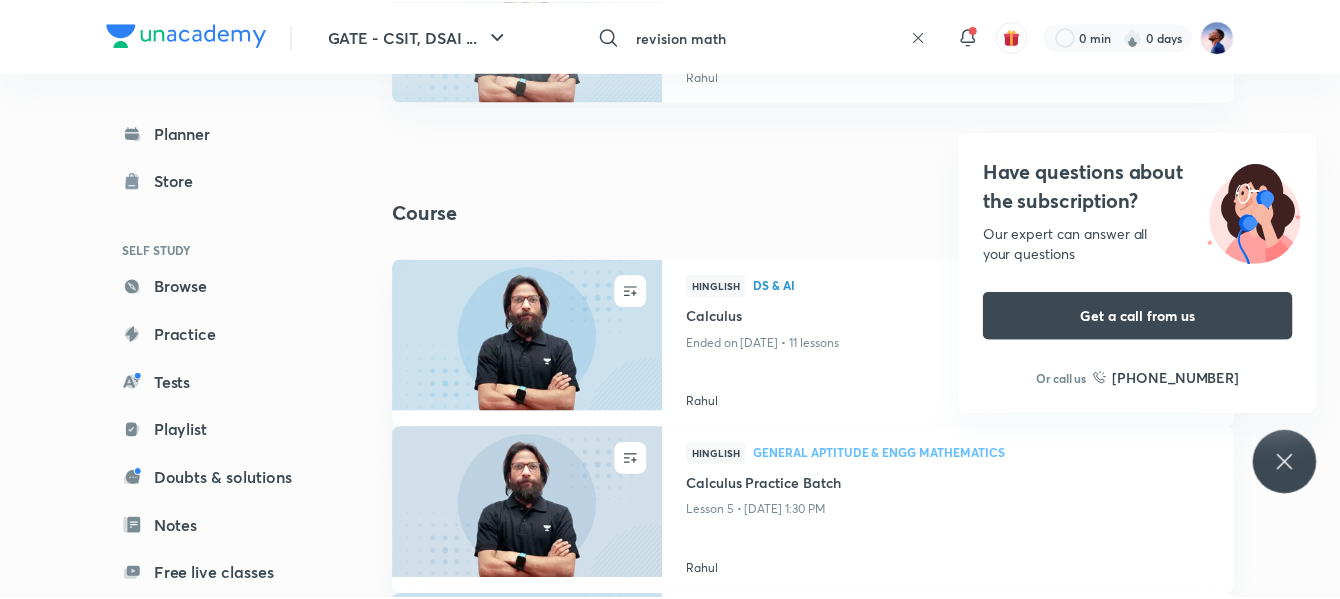 scroll, scrollTop: 0, scrollLeft: 0, axis: both 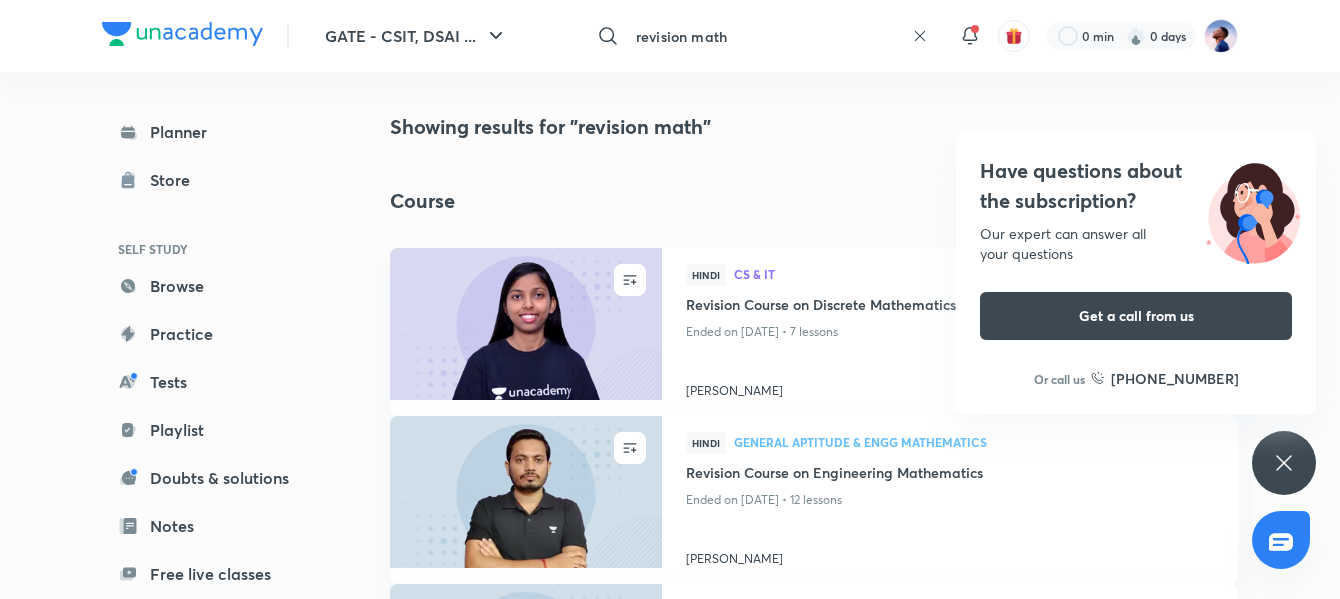 click 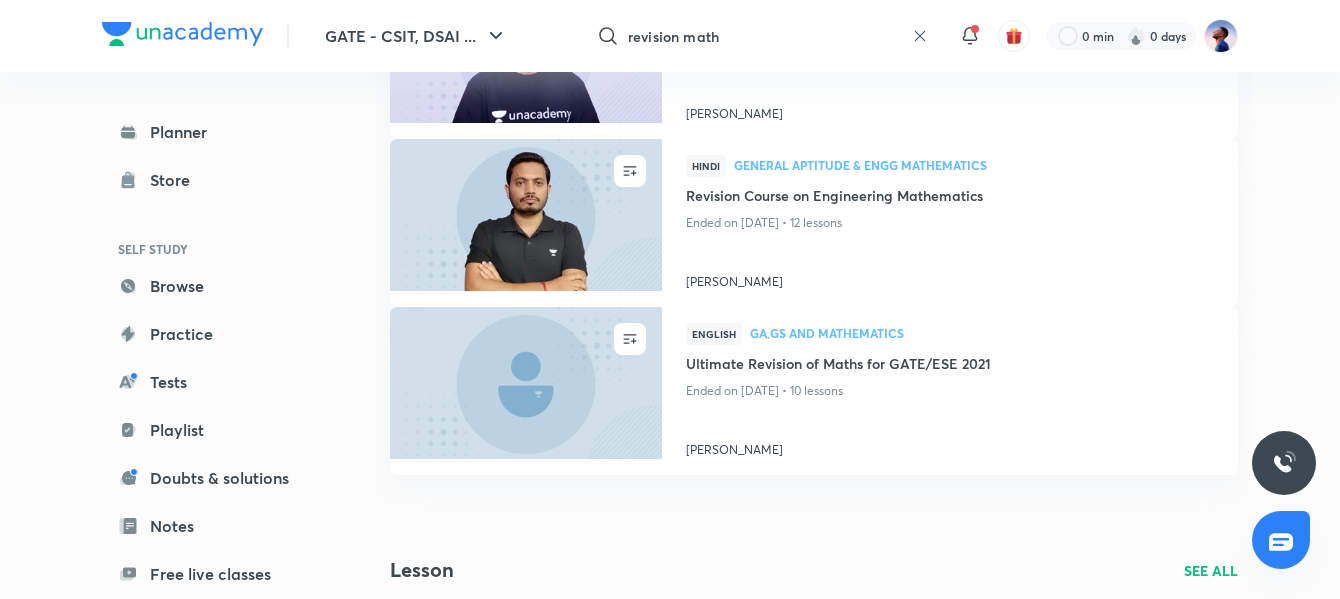 scroll, scrollTop: 300, scrollLeft: 0, axis: vertical 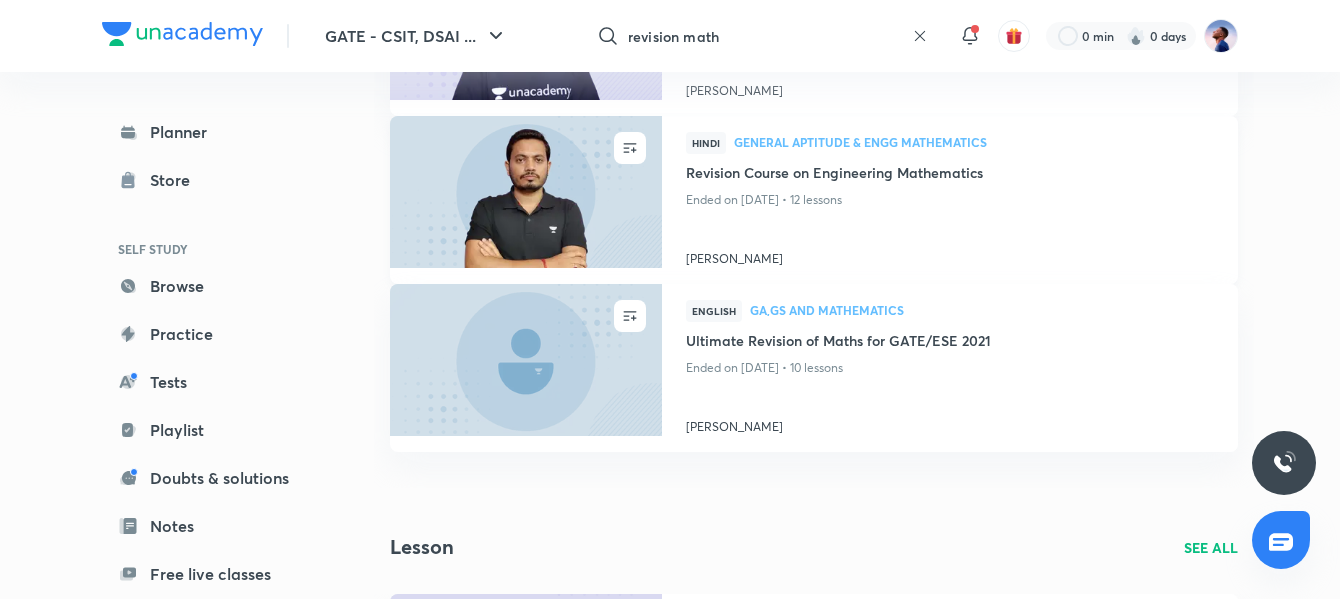 click on "Revision Course on Engineering Mathematics" at bounding box center (950, 174) 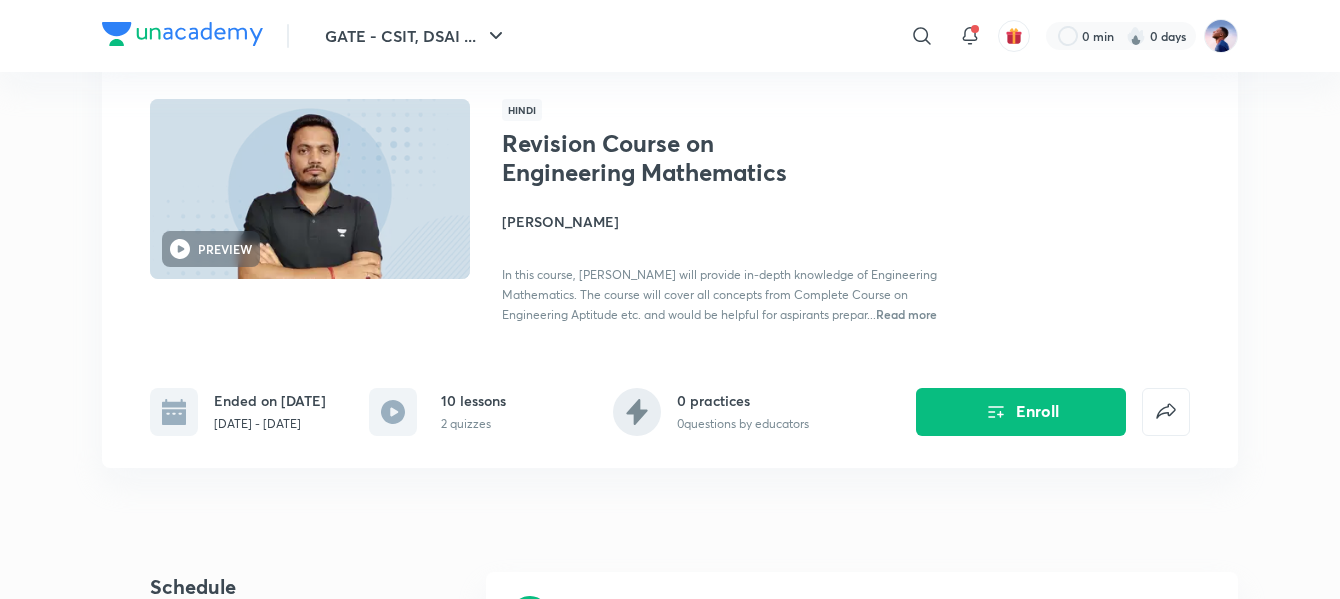 scroll, scrollTop: 100, scrollLeft: 0, axis: vertical 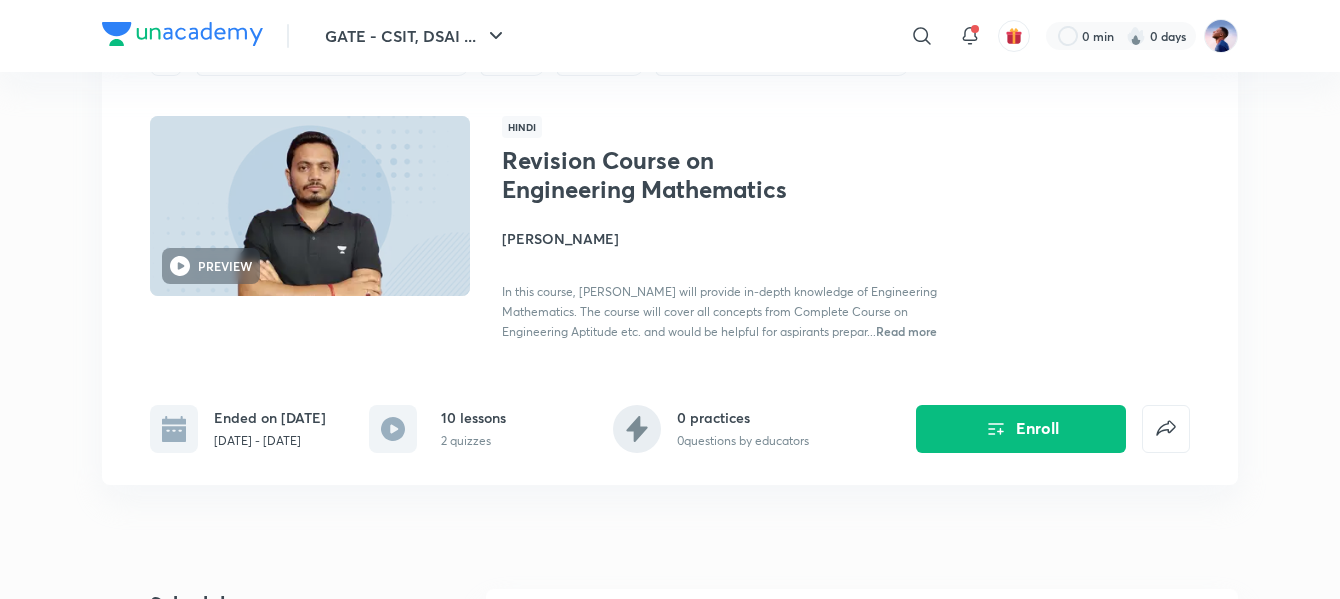 click on "Read more" at bounding box center (906, 331) 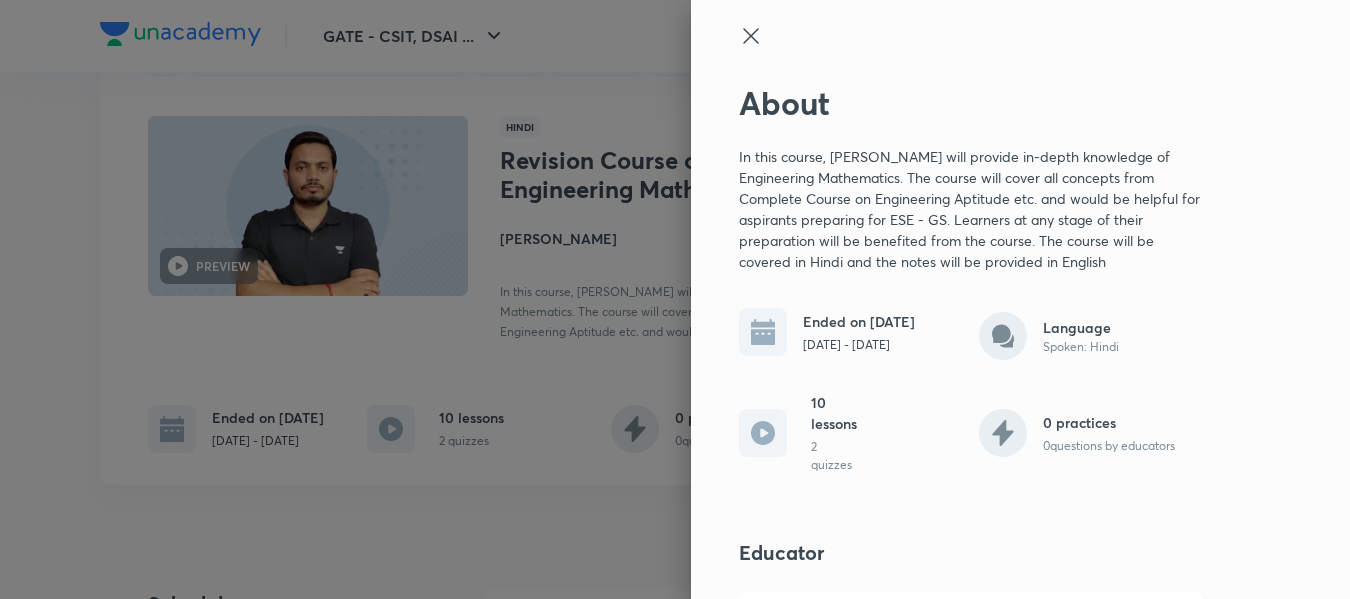 click at bounding box center (675, 299) 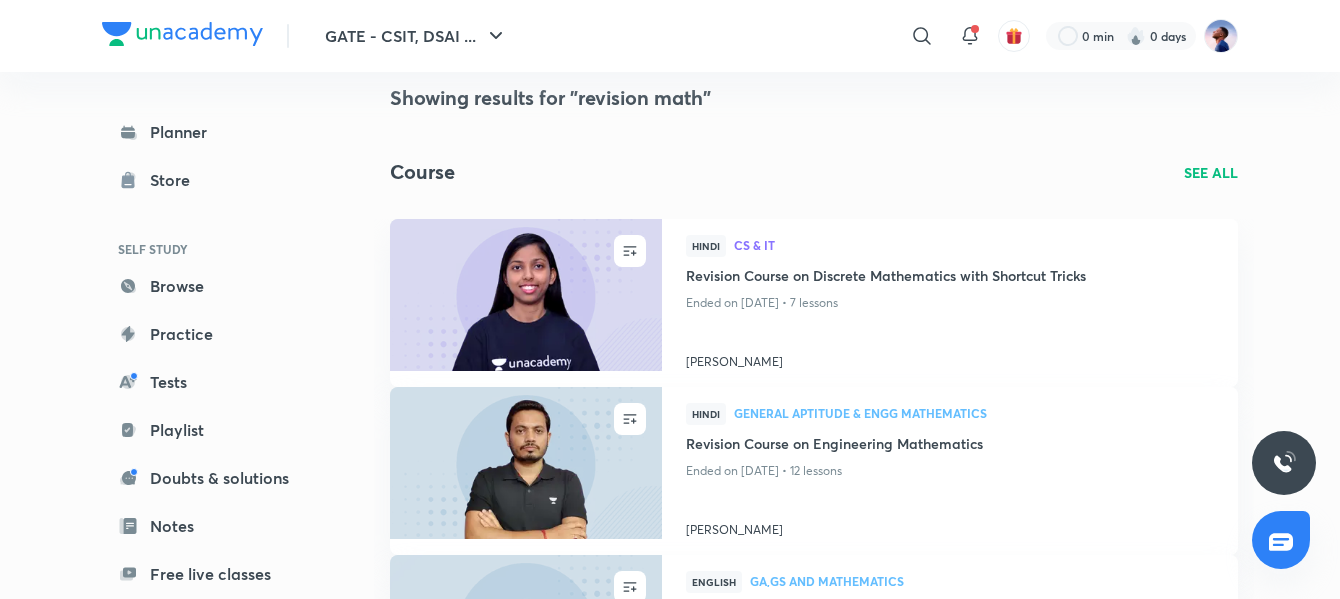 scroll, scrollTop: 0, scrollLeft: 0, axis: both 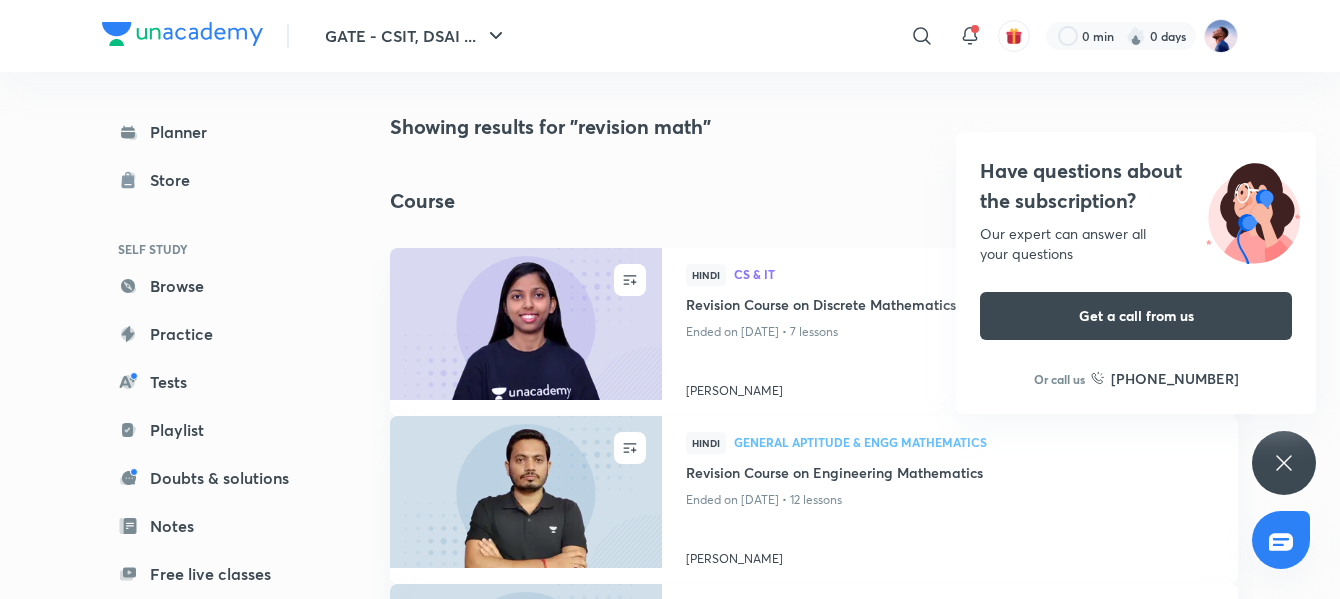 click on "Have questions about the subscription? Our expert can answer all your questions Get a call from us Or call us [PHONE_NUMBER]" at bounding box center [1284, 463] 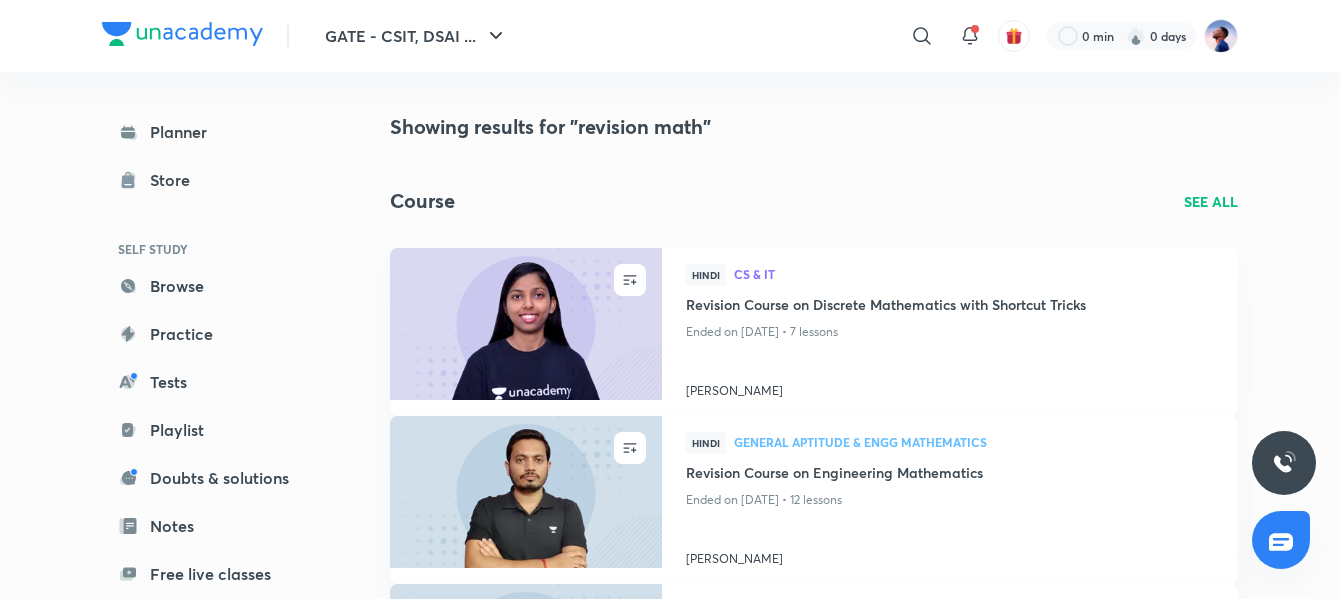 click on "SEE ALL" at bounding box center [1211, 201] 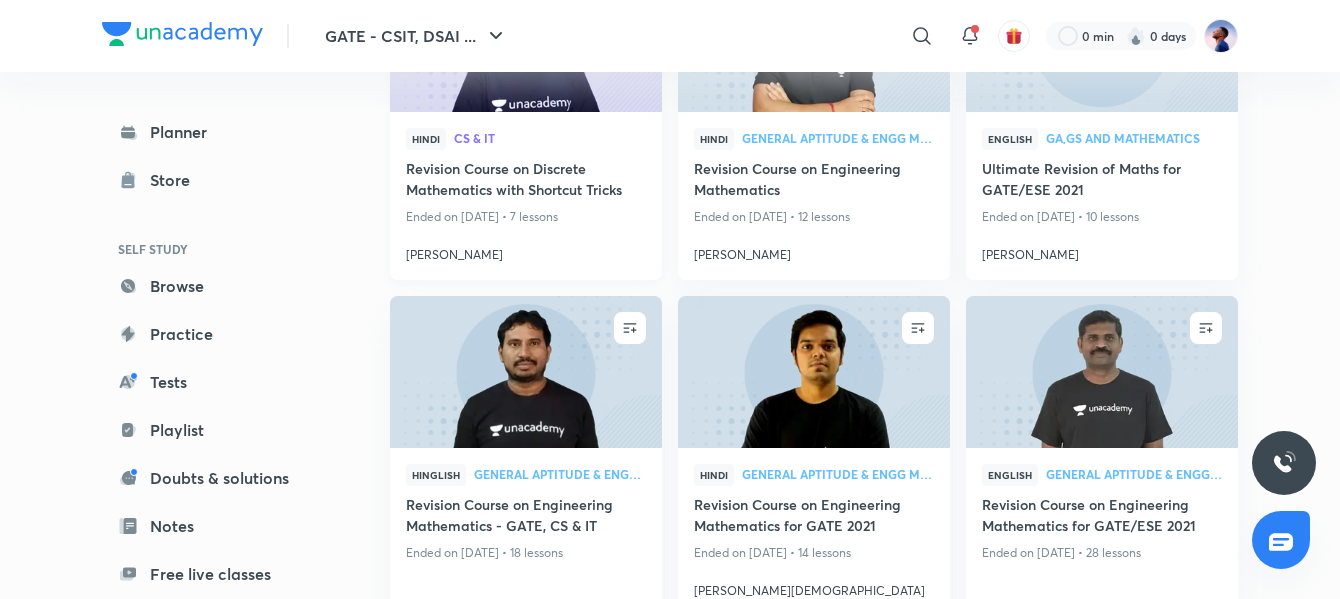 scroll, scrollTop: 300, scrollLeft: 0, axis: vertical 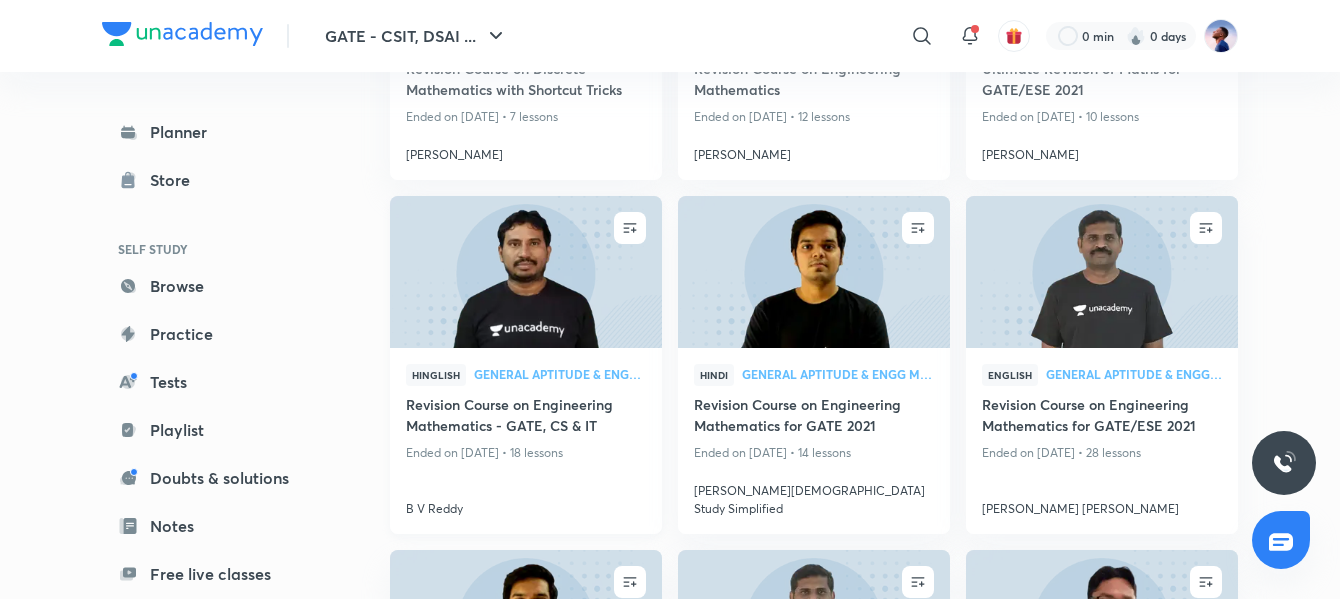 click on "Revision Course on Engineering Mathematics - GATE, CS & IT" at bounding box center [526, 417] 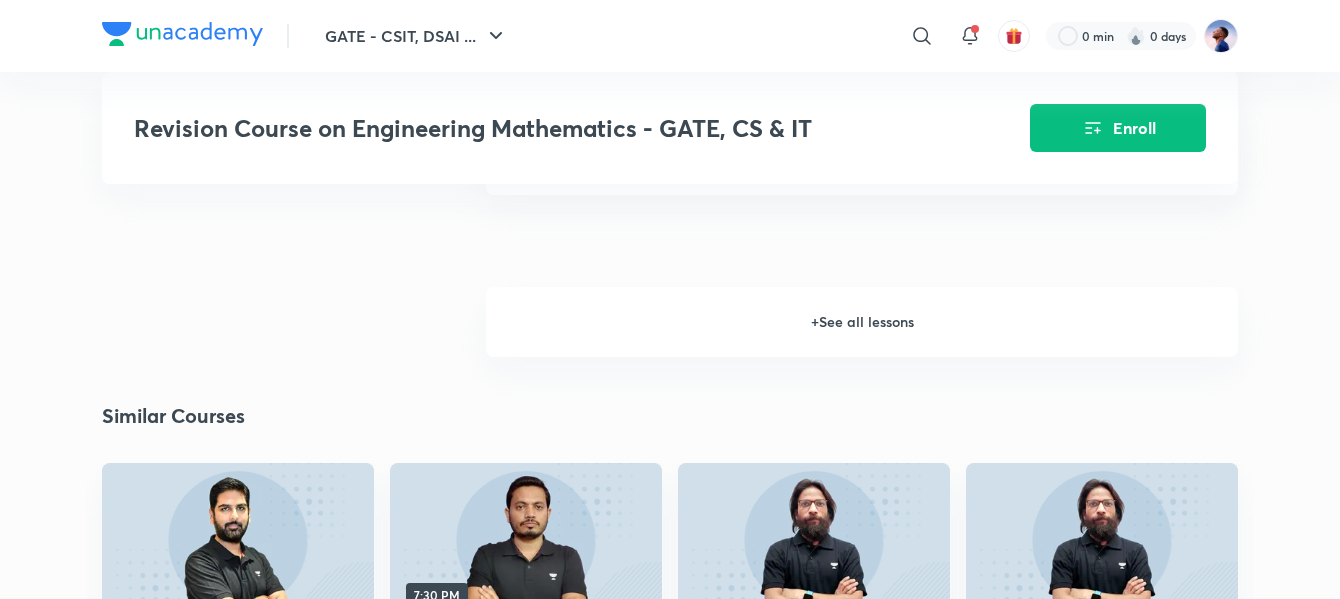 scroll, scrollTop: 2100, scrollLeft: 0, axis: vertical 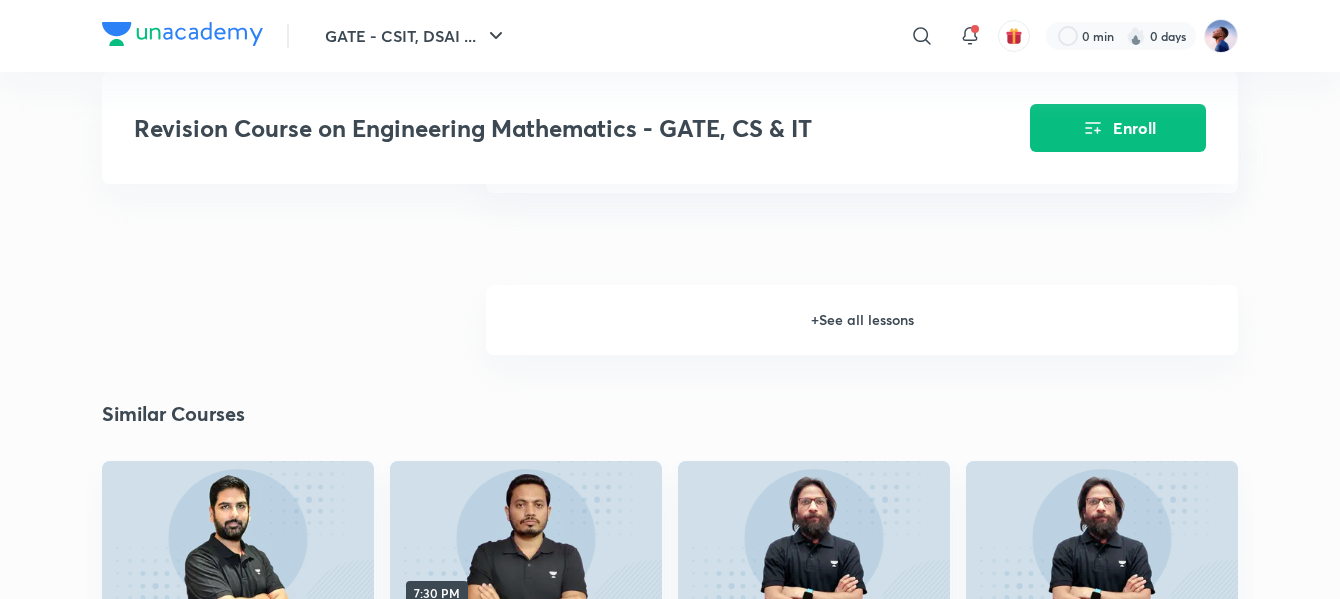 click on "+  See all lessons" at bounding box center [862, 320] 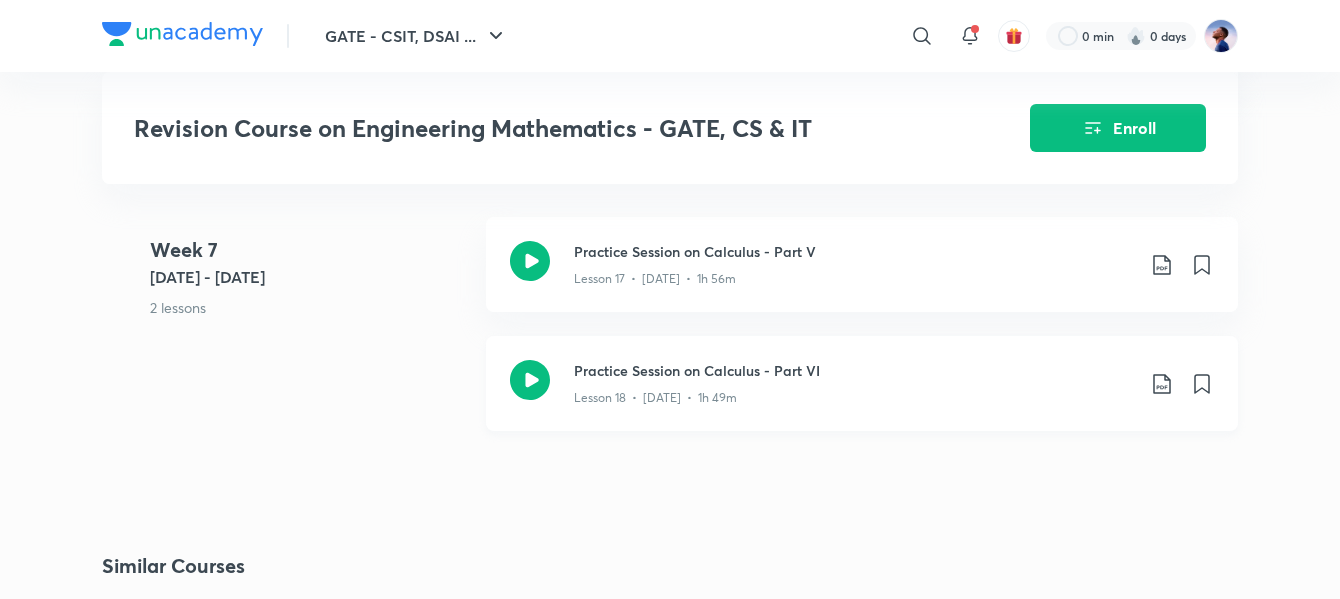 scroll, scrollTop: 3600, scrollLeft: 0, axis: vertical 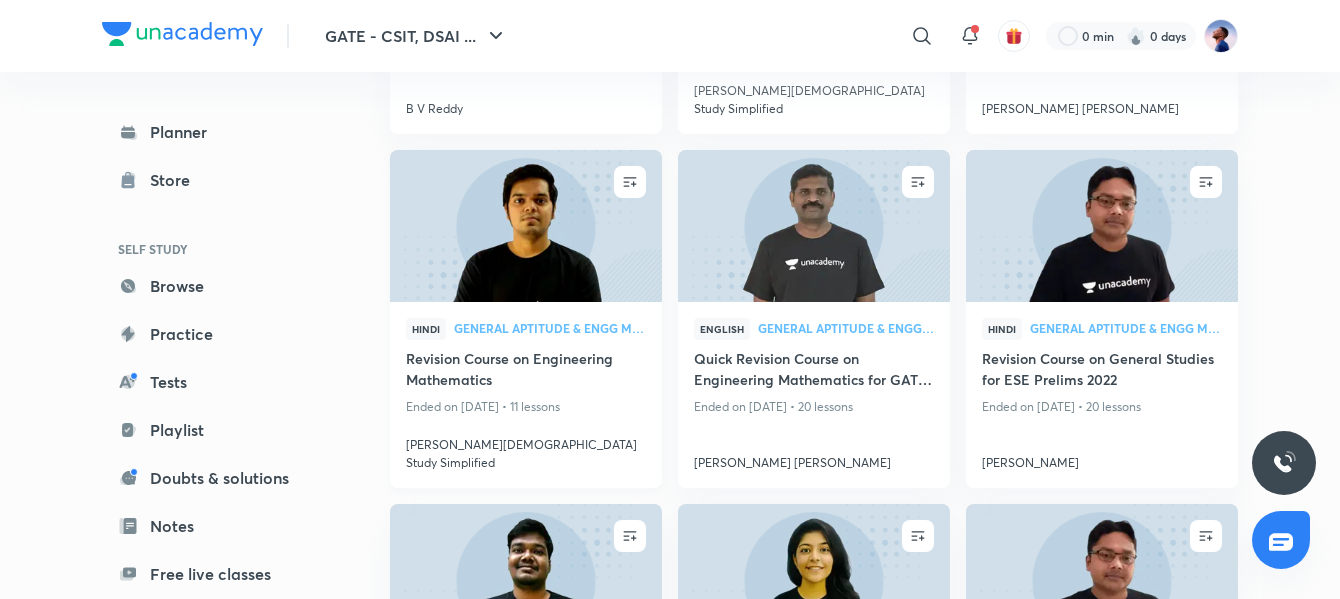click on "Revision Course on Engineering Mathematics" at bounding box center [526, 371] 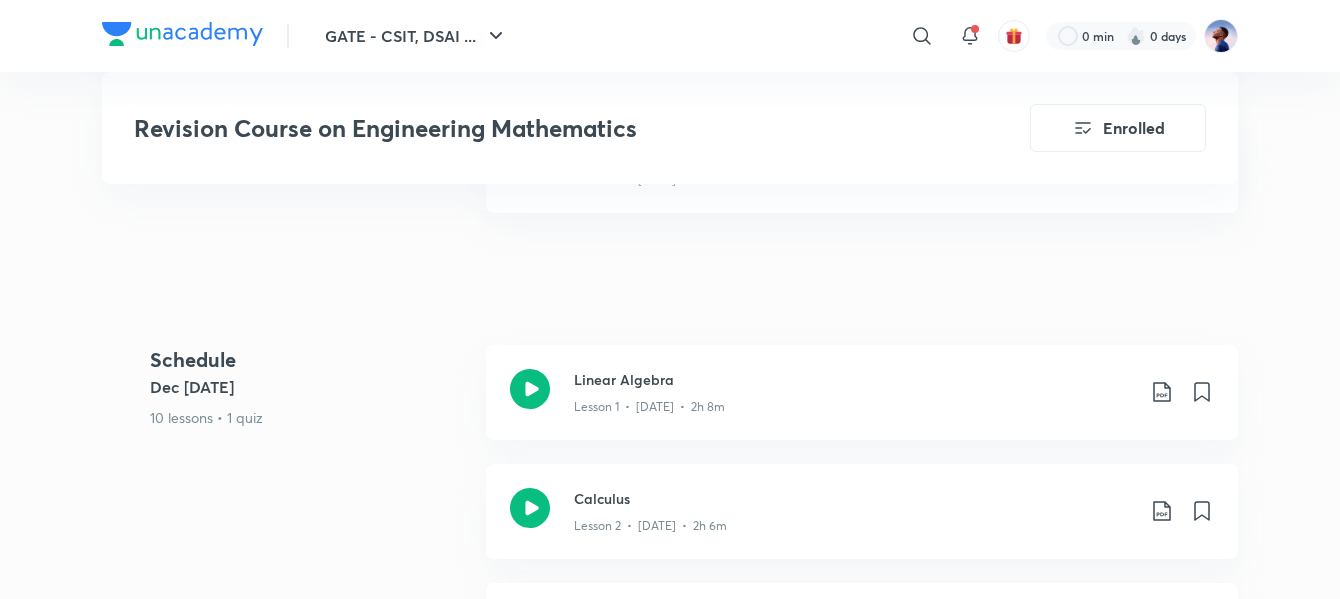 scroll, scrollTop: 700, scrollLeft: 0, axis: vertical 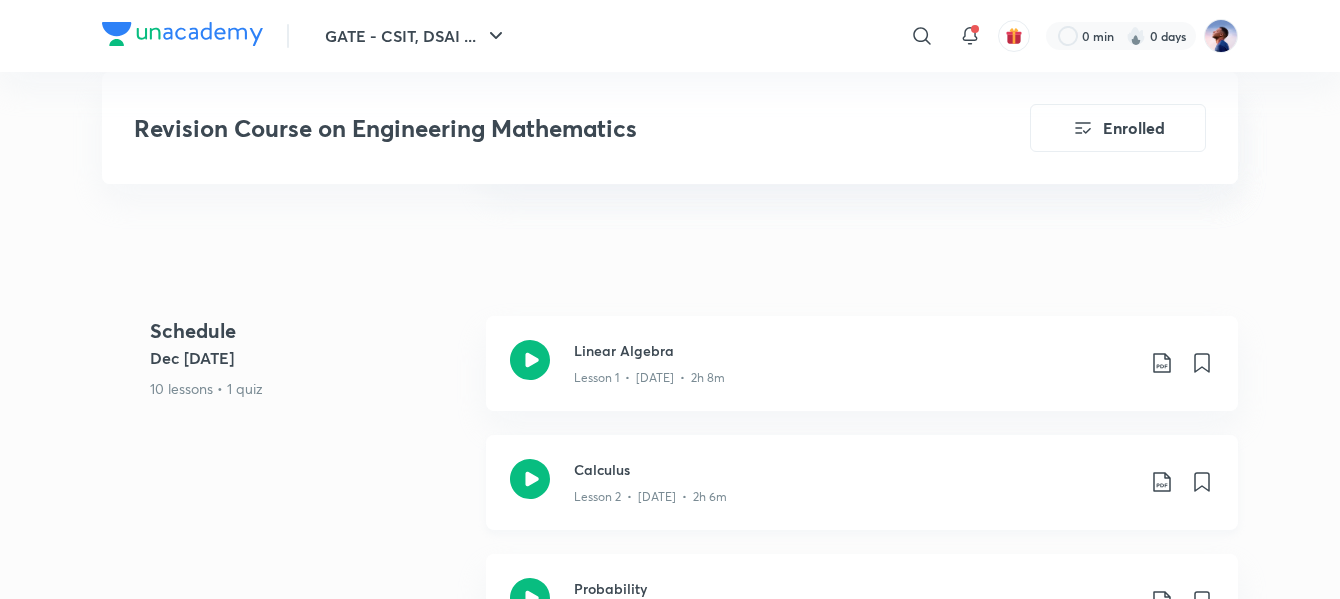click 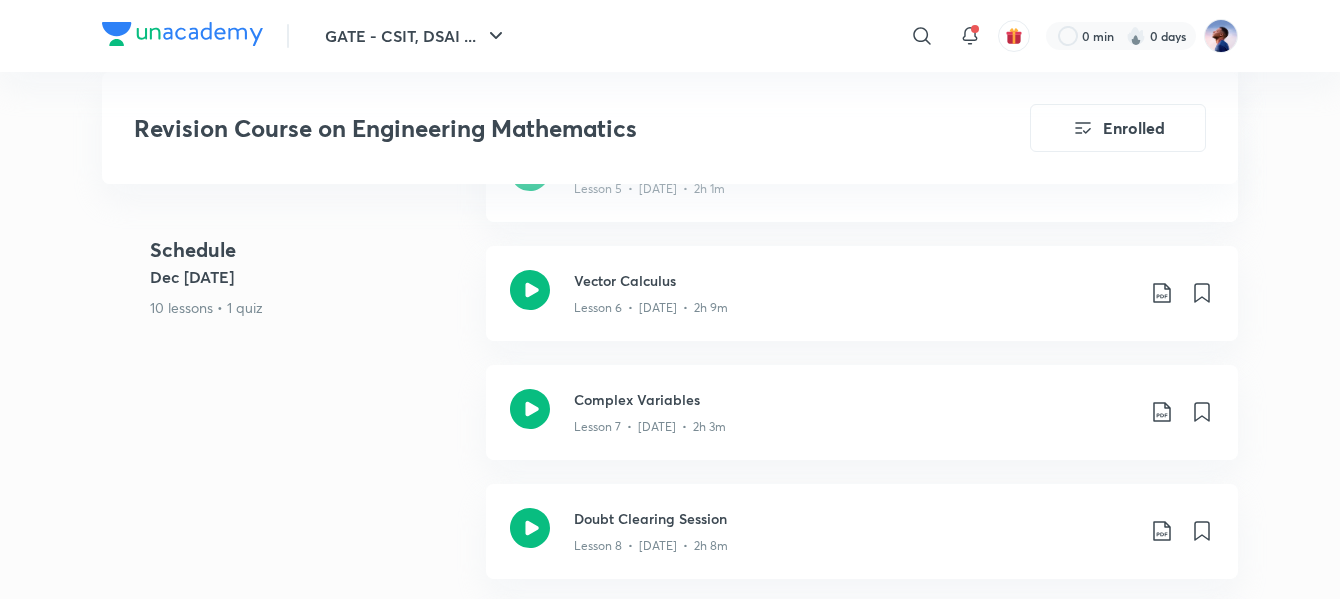 scroll, scrollTop: 1400, scrollLeft: 0, axis: vertical 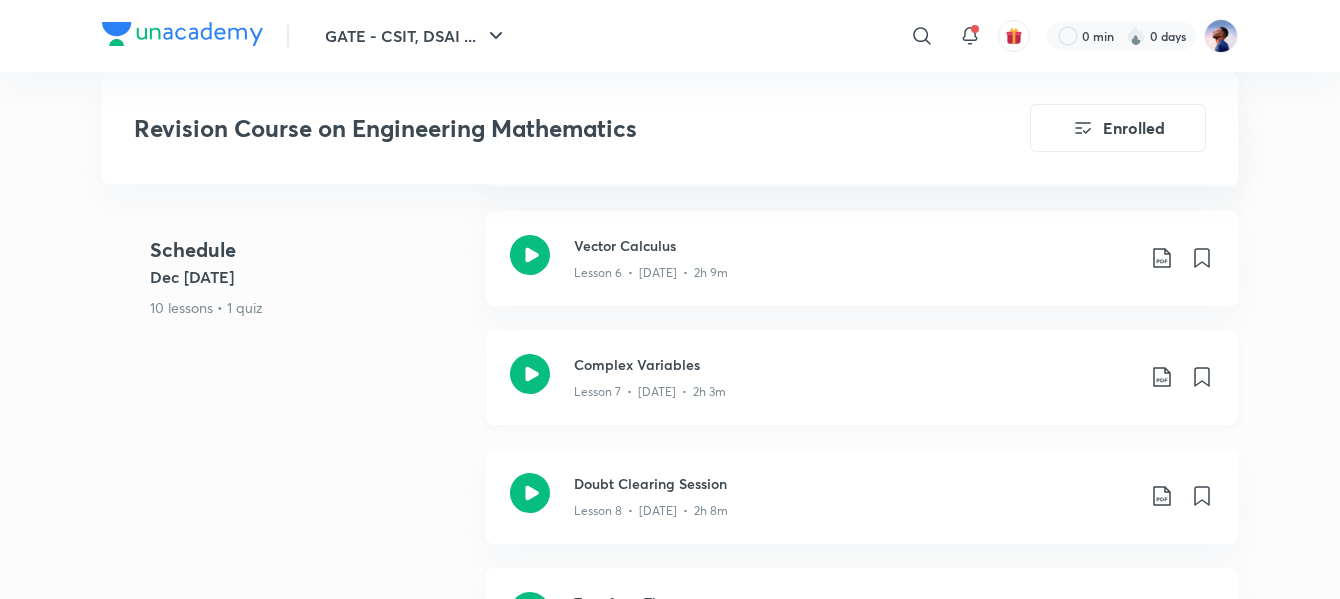 click 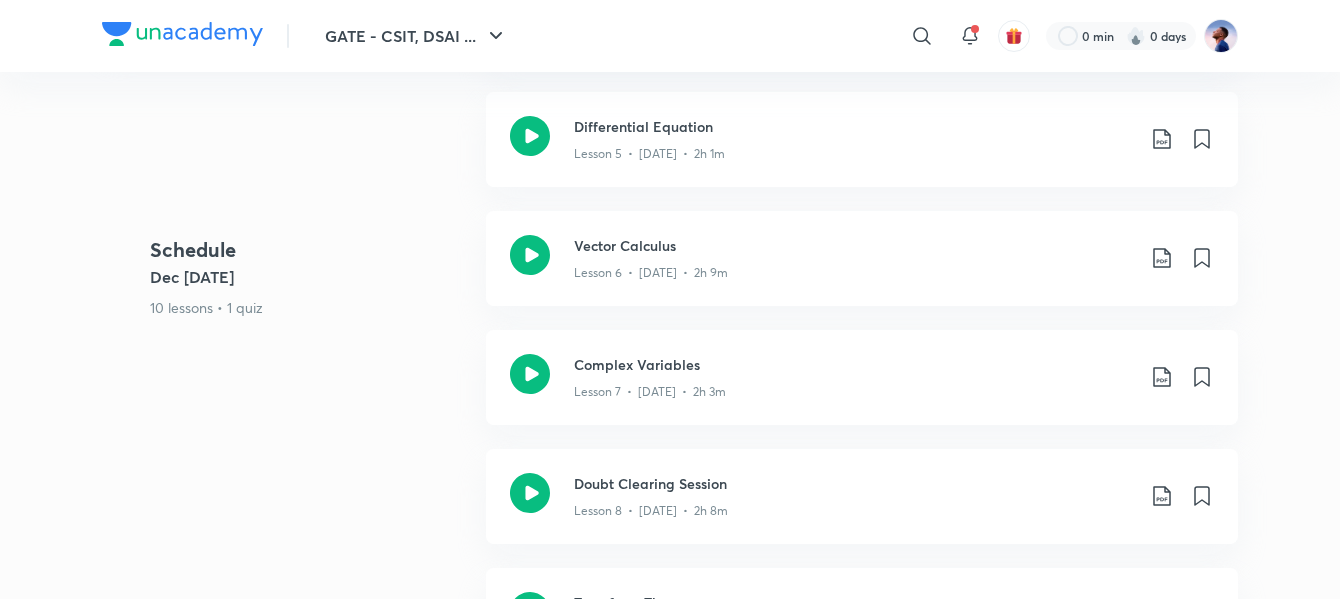 scroll, scrollTop: 0, scrollLeft: 0, axis: both 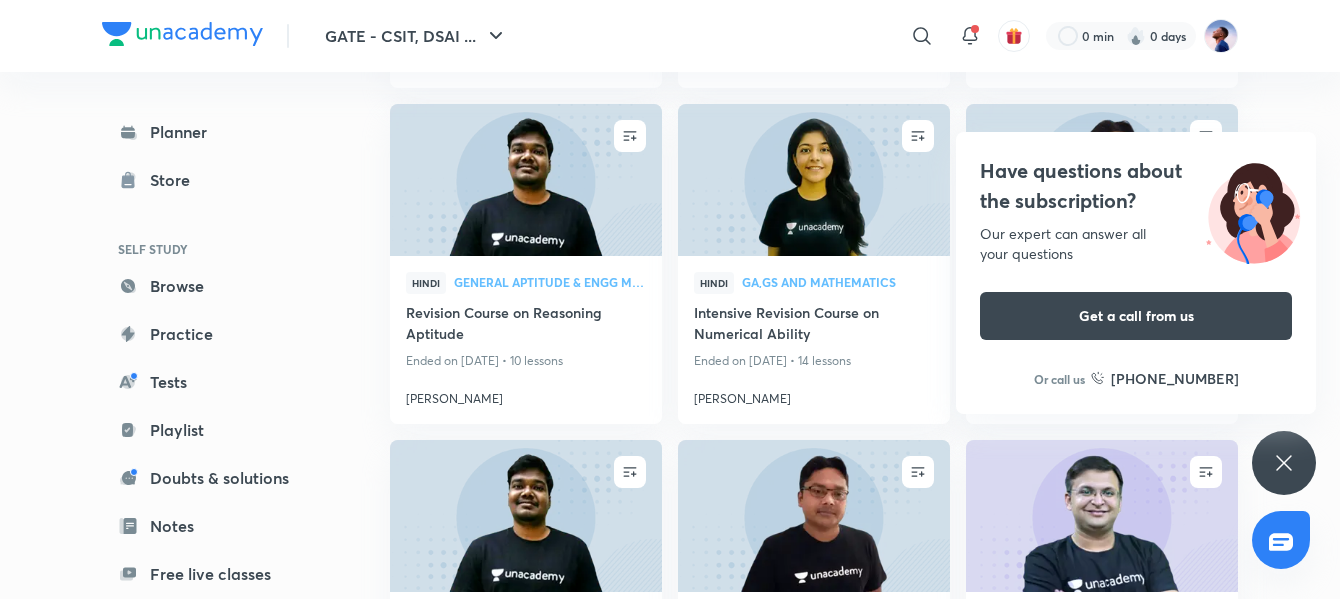 click 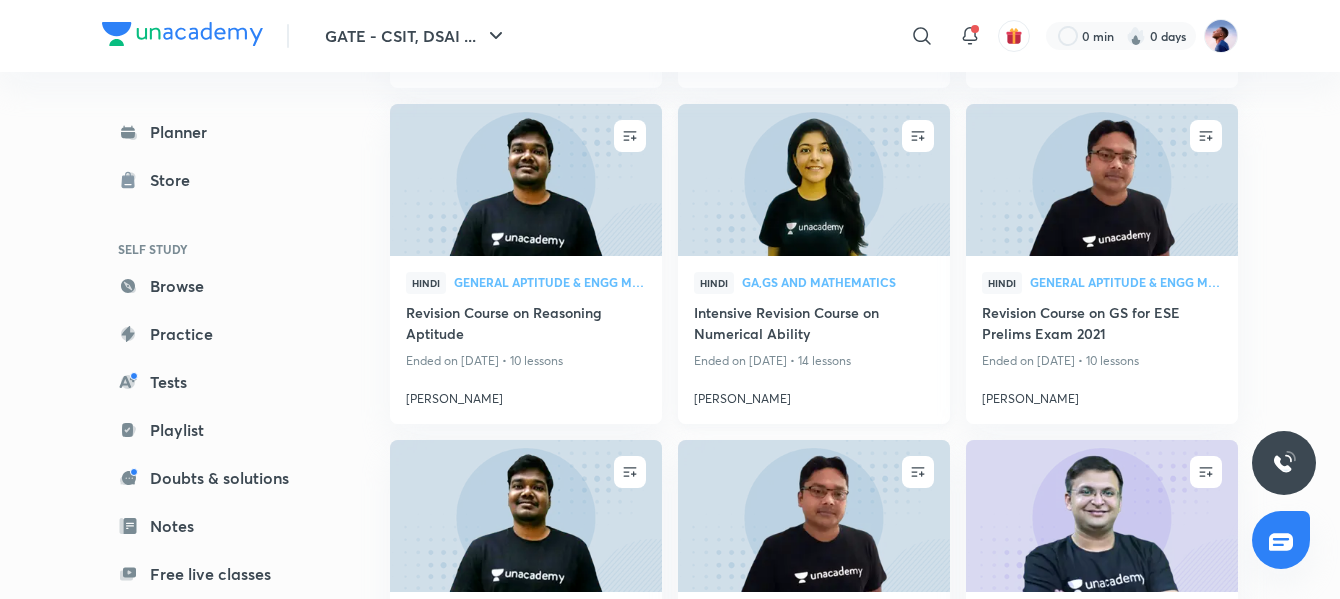 click on "Intensive Revision Course on Numerical Ability" at bounding box center [814, 325] 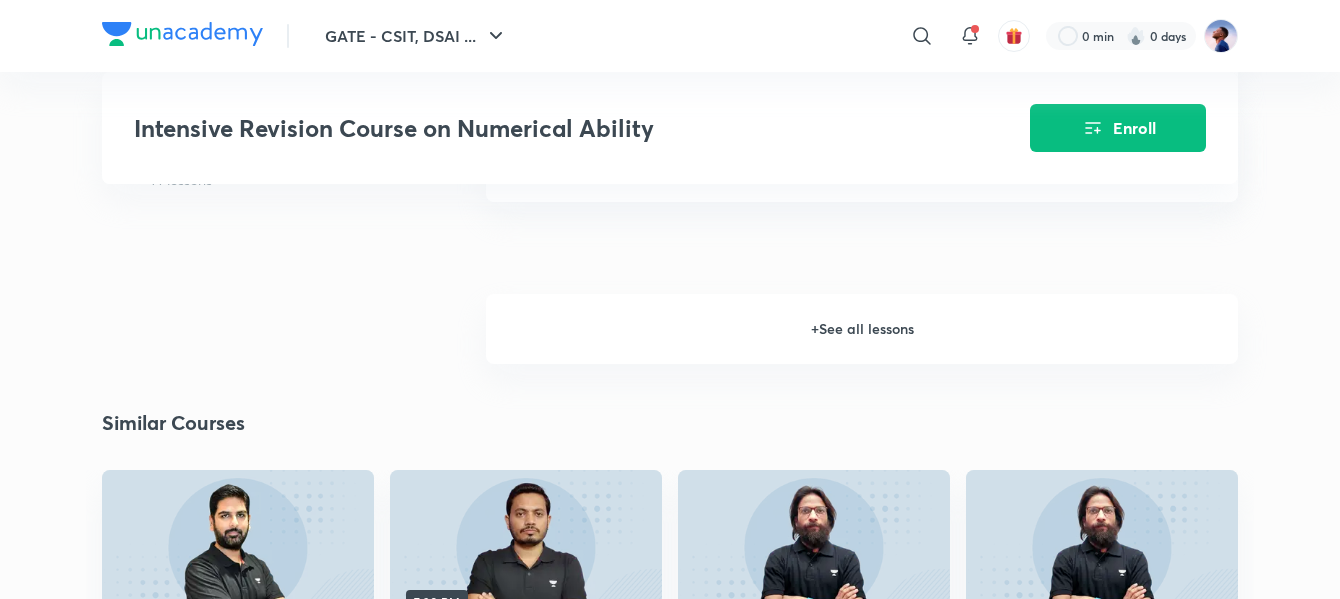 scroll, scrollTop: 1900, scrollLeft: 0, axis: vertical 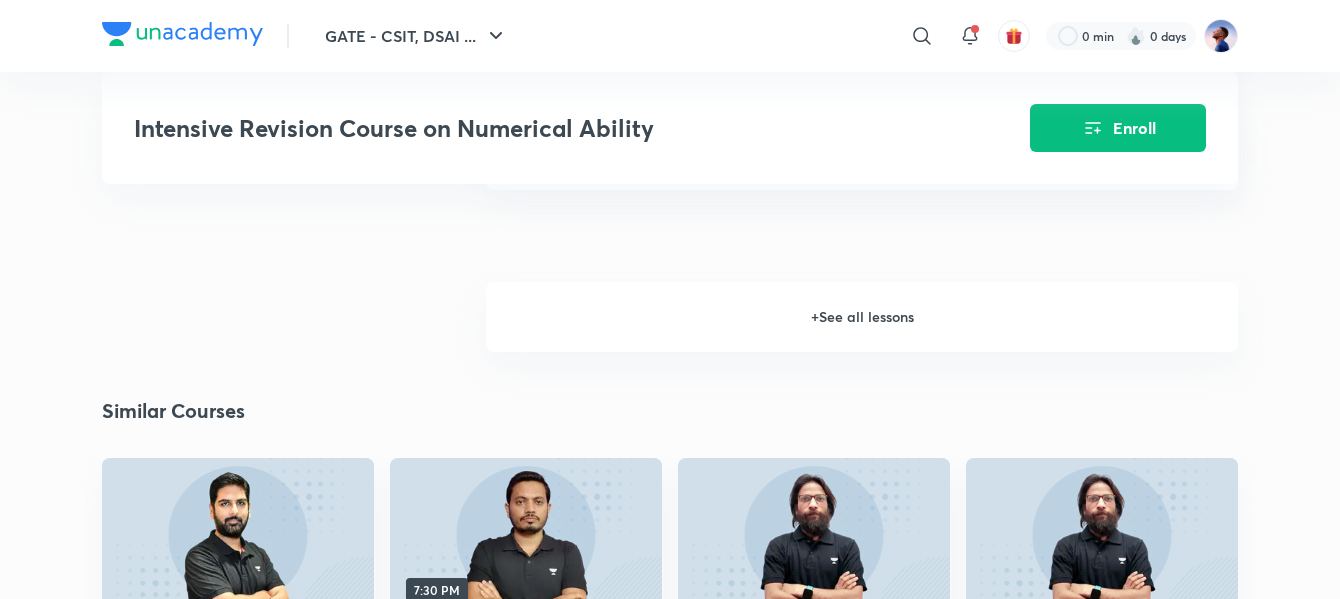 click on "+  See all lessons" at bounding box center (862, 317) 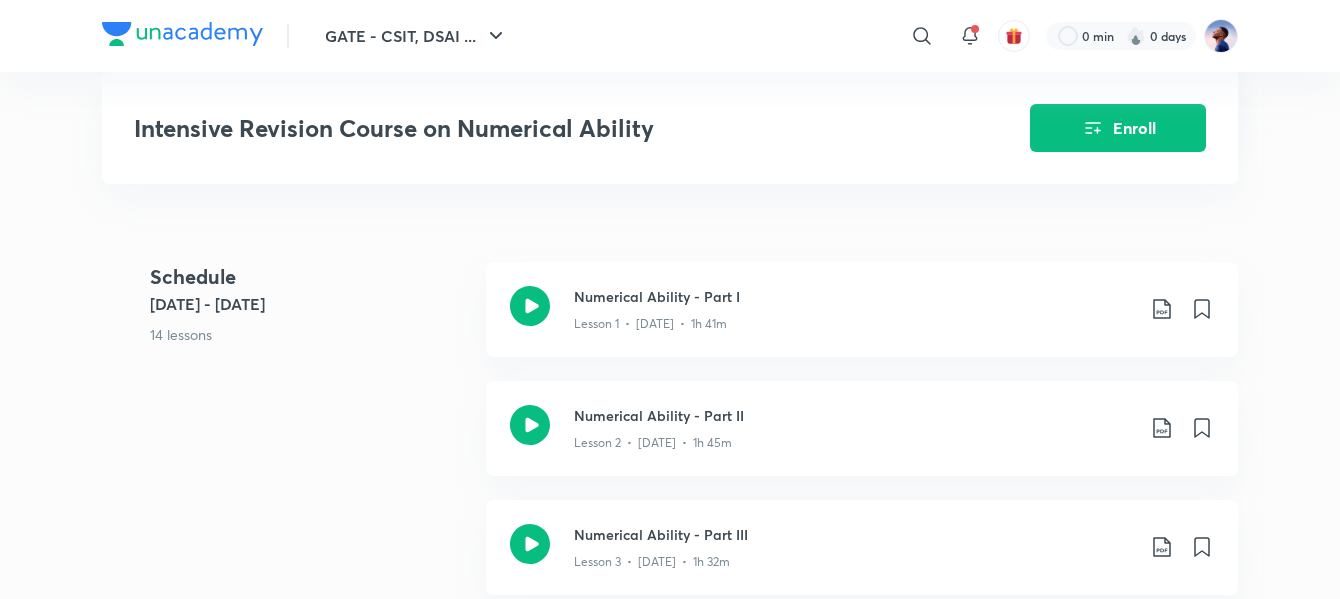 scroll, scrollTop: 600, scrollLeft: 0, axis: vertical 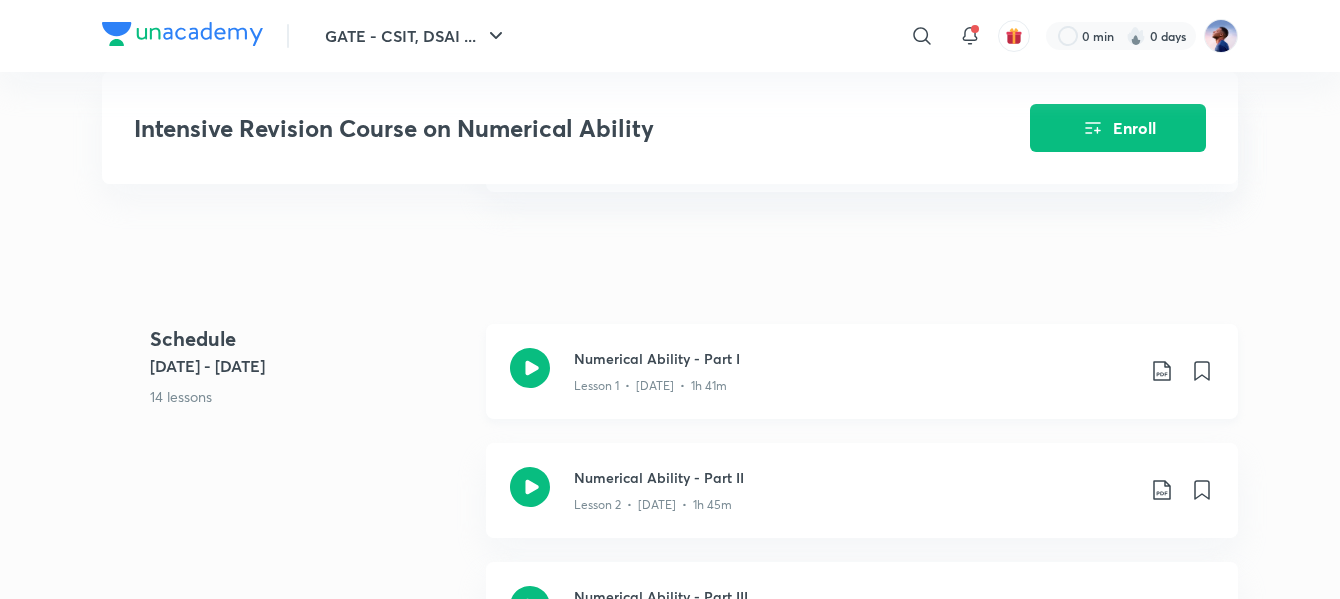 click 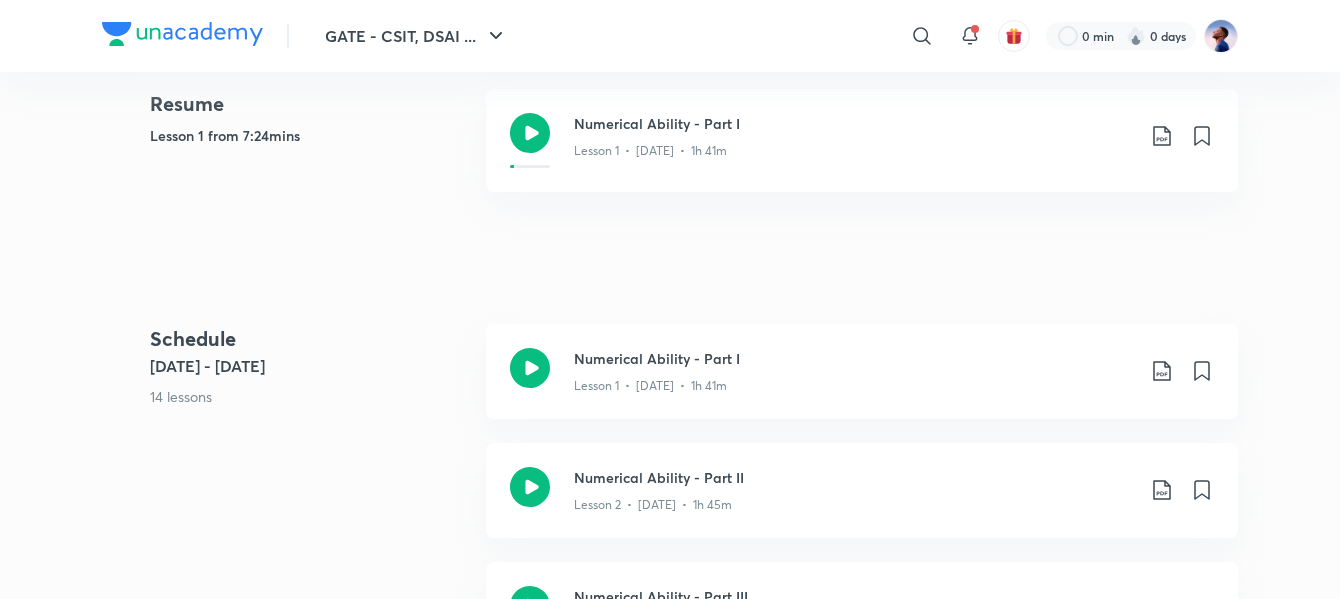 scroll, scrollTop: 0, scrollLeft: 0, axis: both 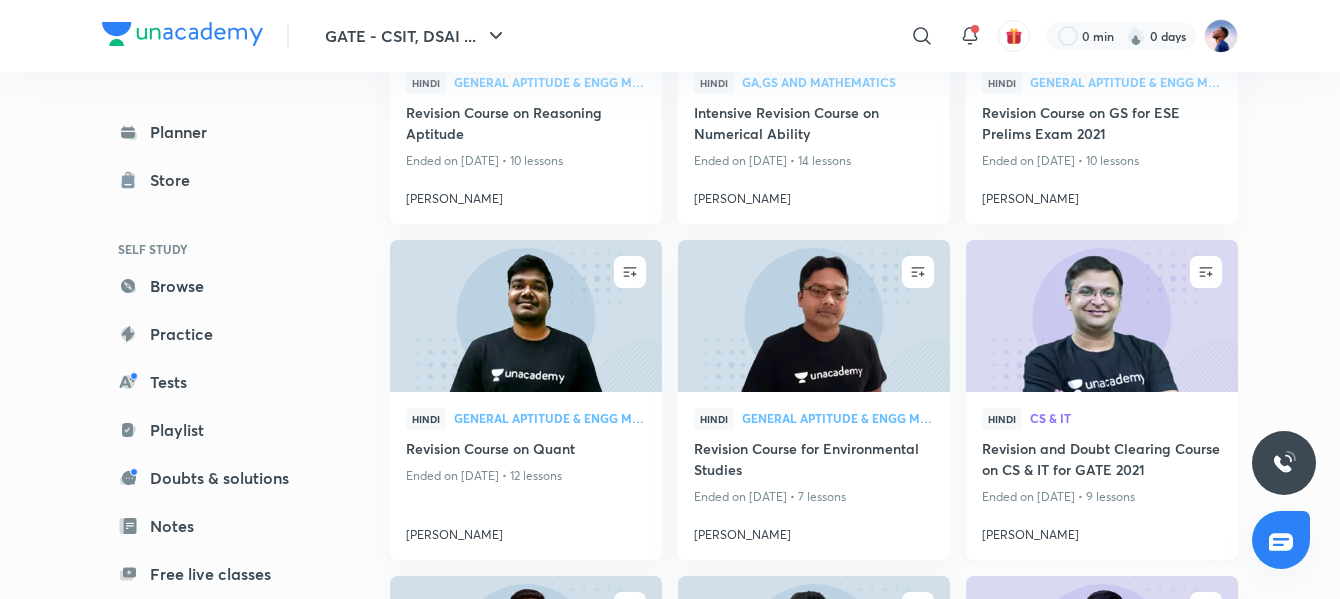 click on "Revision and Doubt Clearing Course on CS & IT for GATE 2021" at bounding box center [1102, 461] 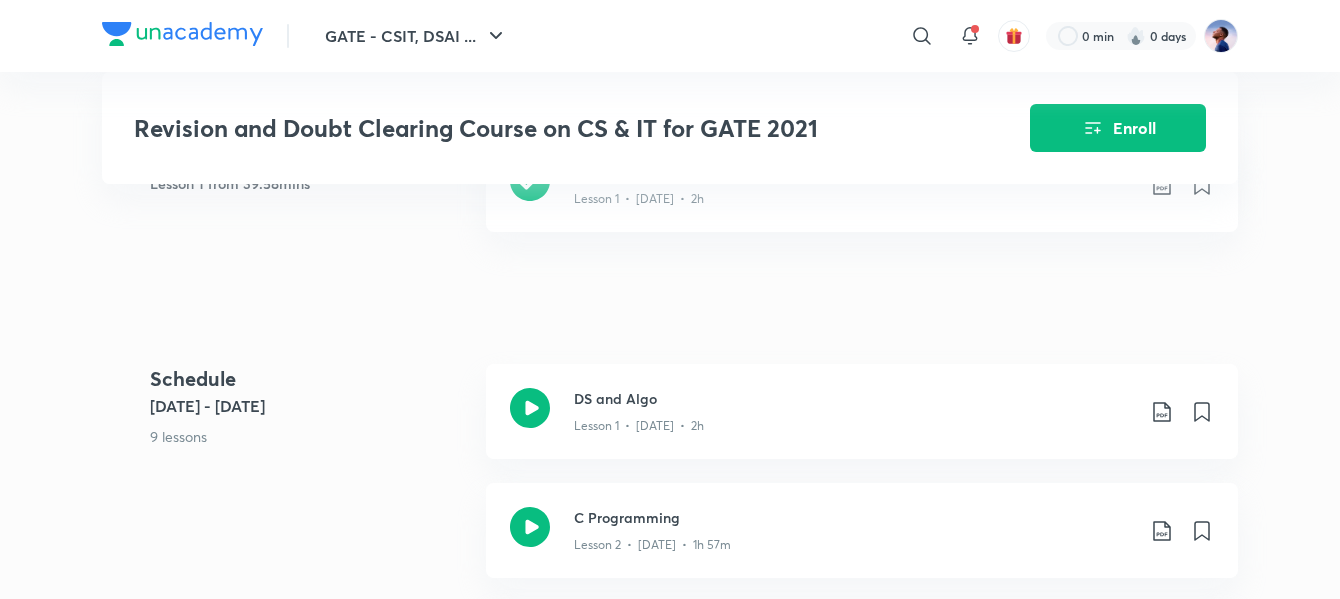 scroll, scrollTop: 700, scrollLeft: 0, axis: vertical 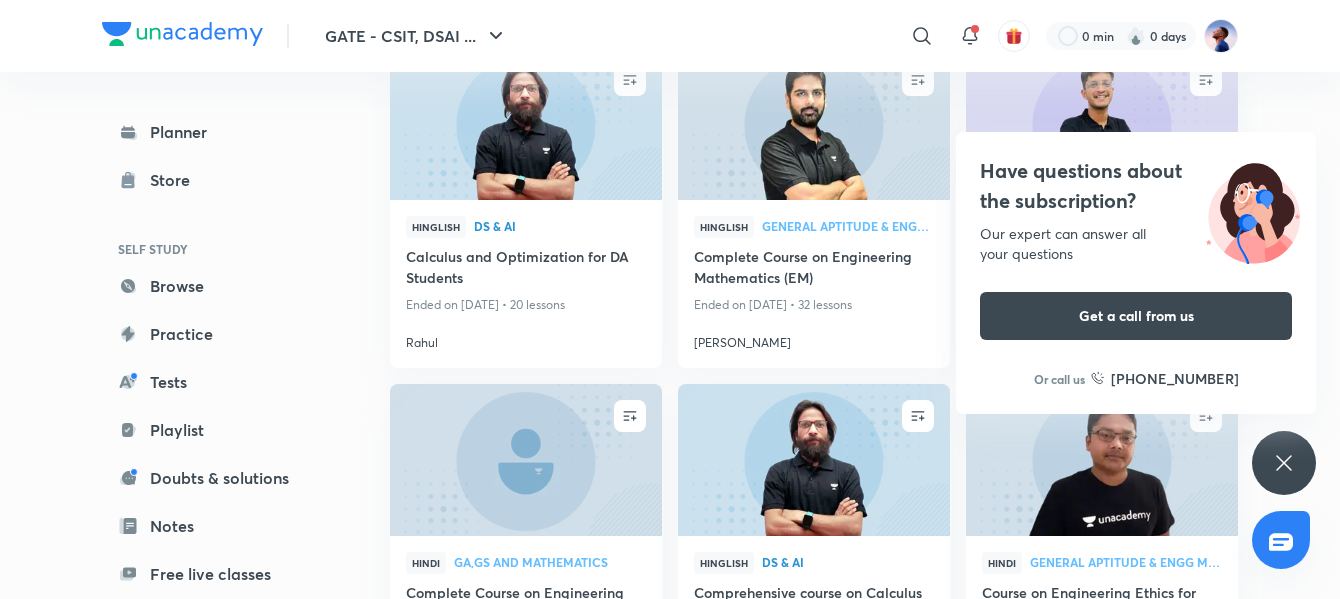 click 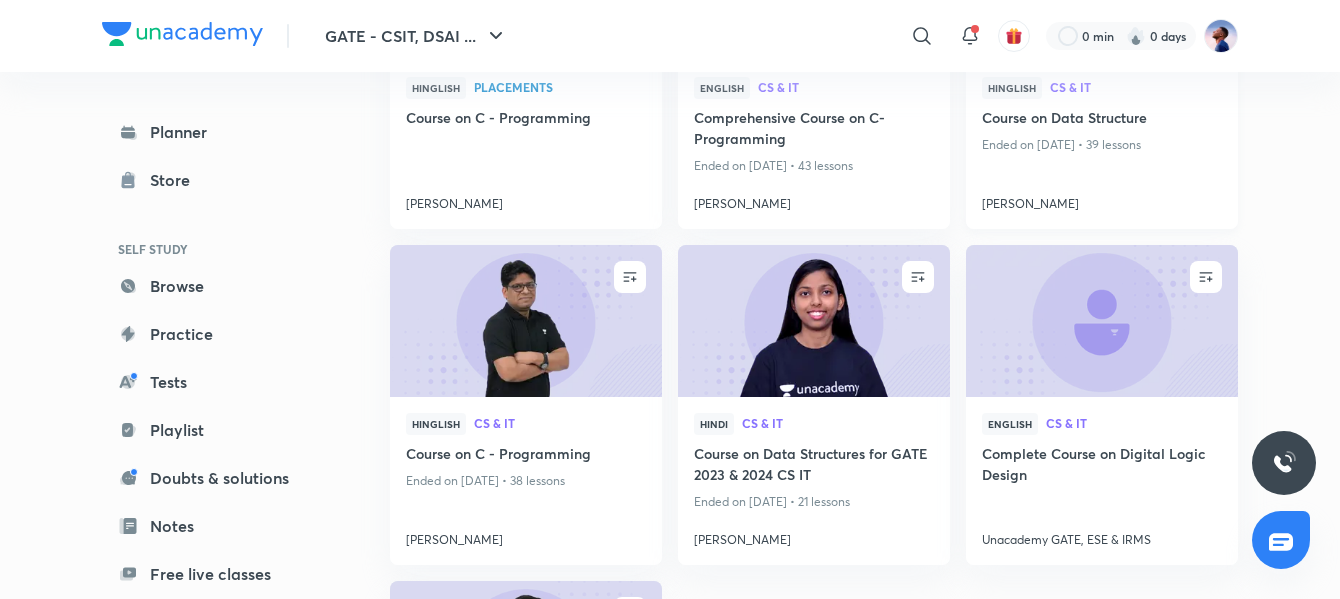 scroll, scrollTop: 6000, scrollLeft: 0, axis: vertical 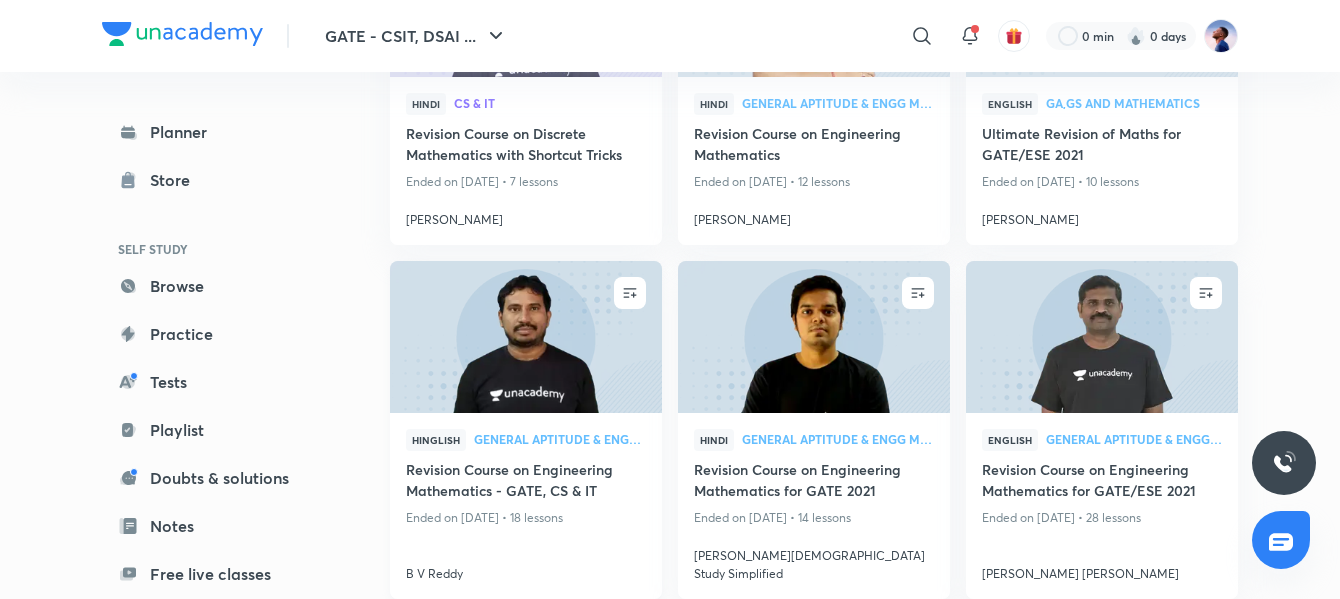 click on "Revision Course on Engineering Mathematics - GATE, CS & IT" at bounding box center (526, 482) 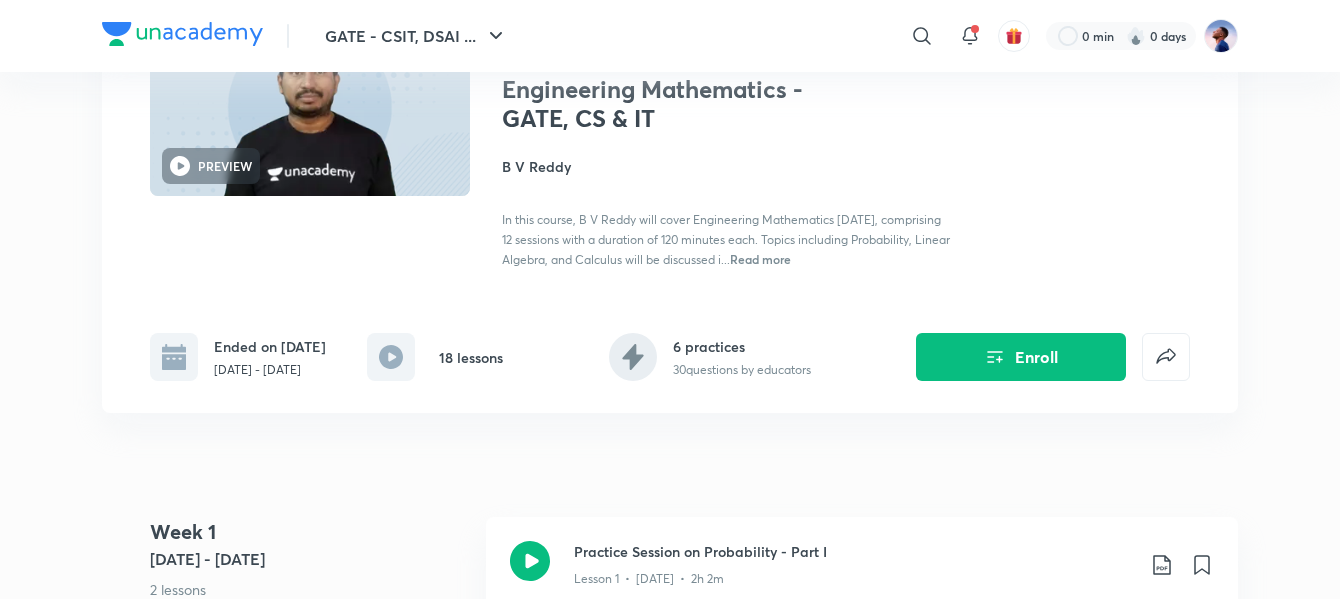 scroll, scrollTop: 100, scrollLeft: 0, axis: vertical 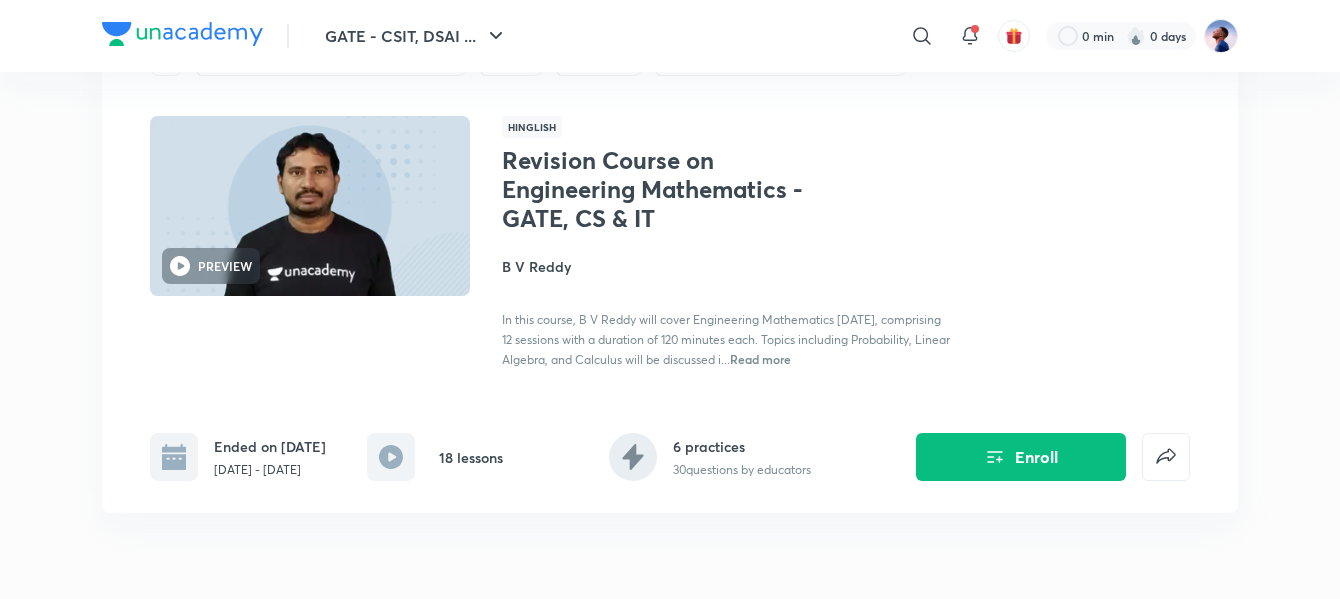 click on "B V Reddy" at bounding box center [726, 266] 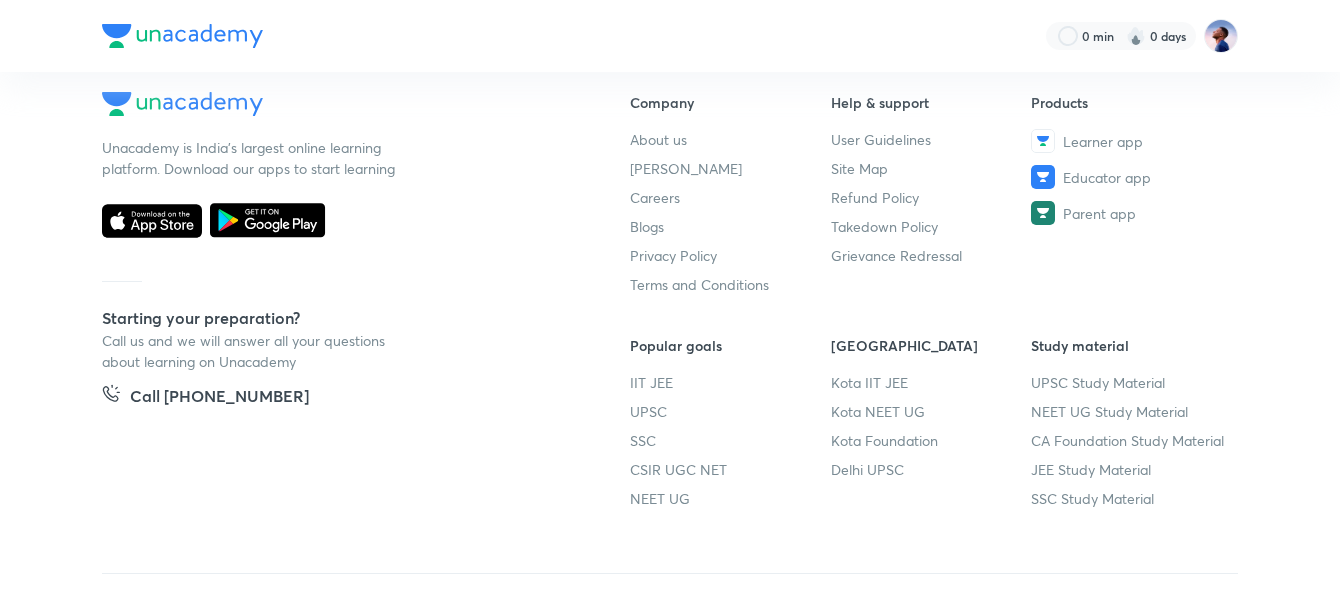 scroll, scrollTop: 0, scrollLeft: 0, axis: both 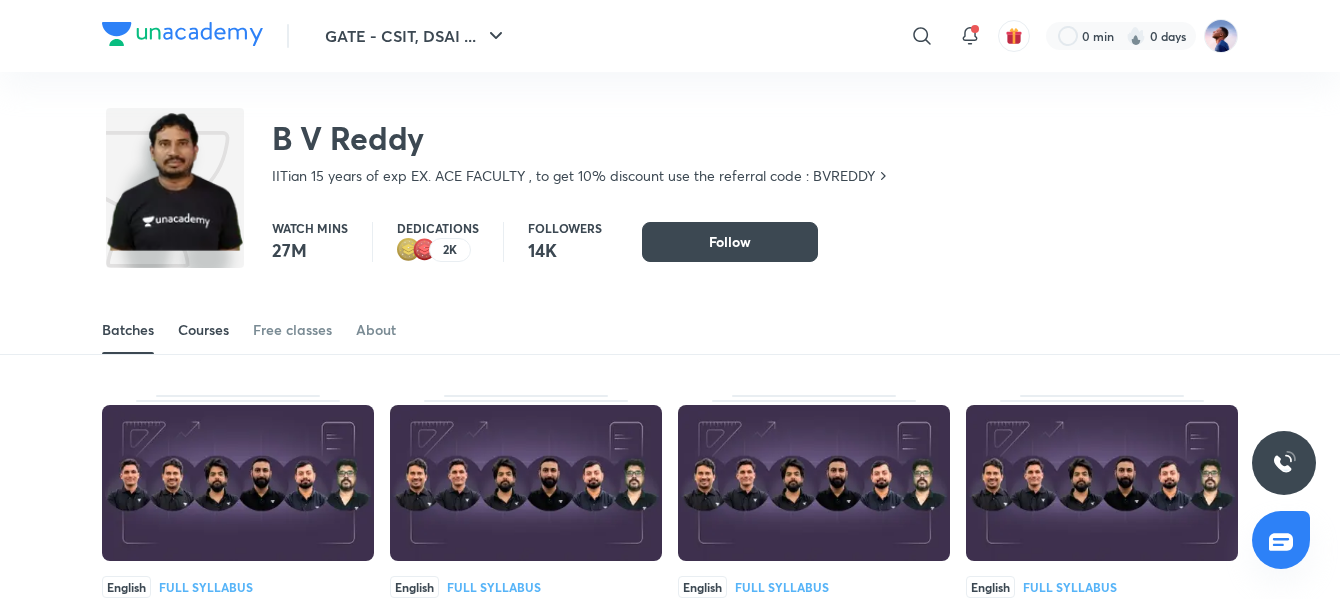 click on "Courses" at bounding box center [203, 330] 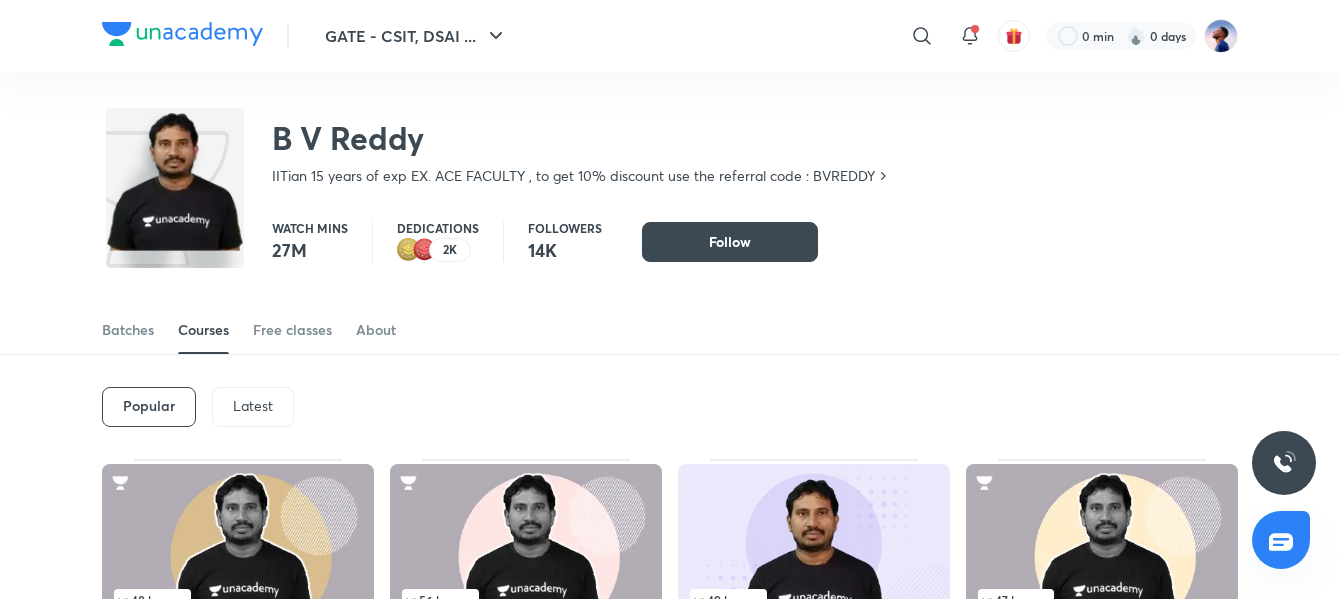 click on "Latest" at bounding box center (253, 406) 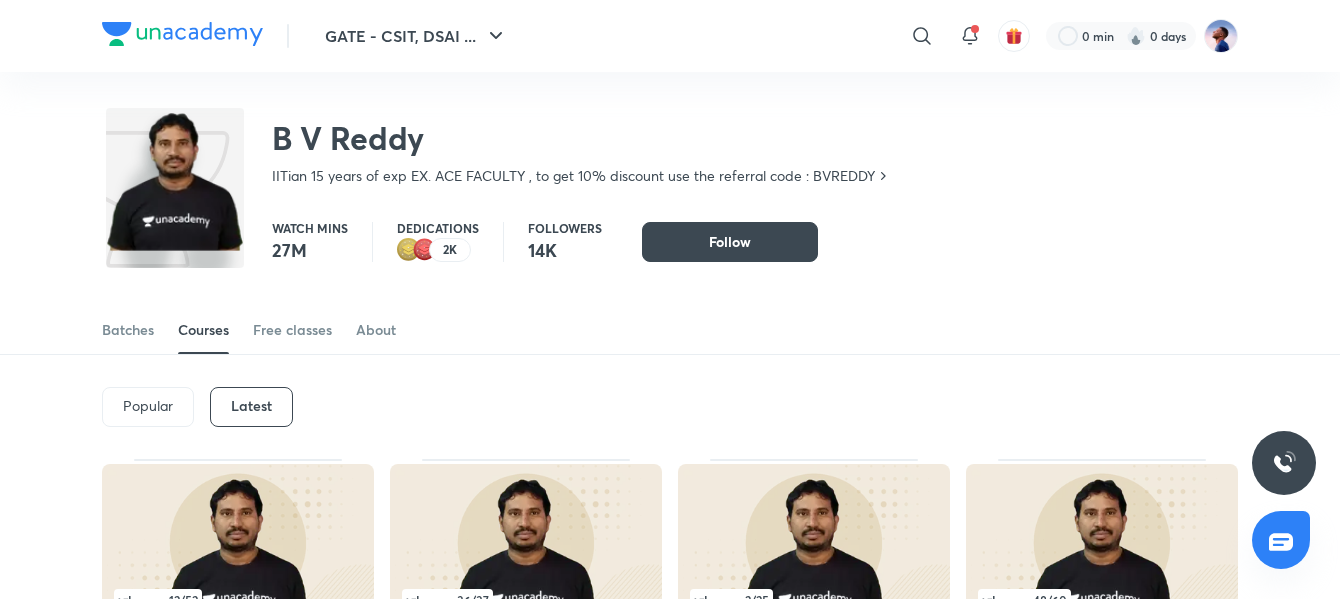 click on "Latest" at bounding box center (251, 407) 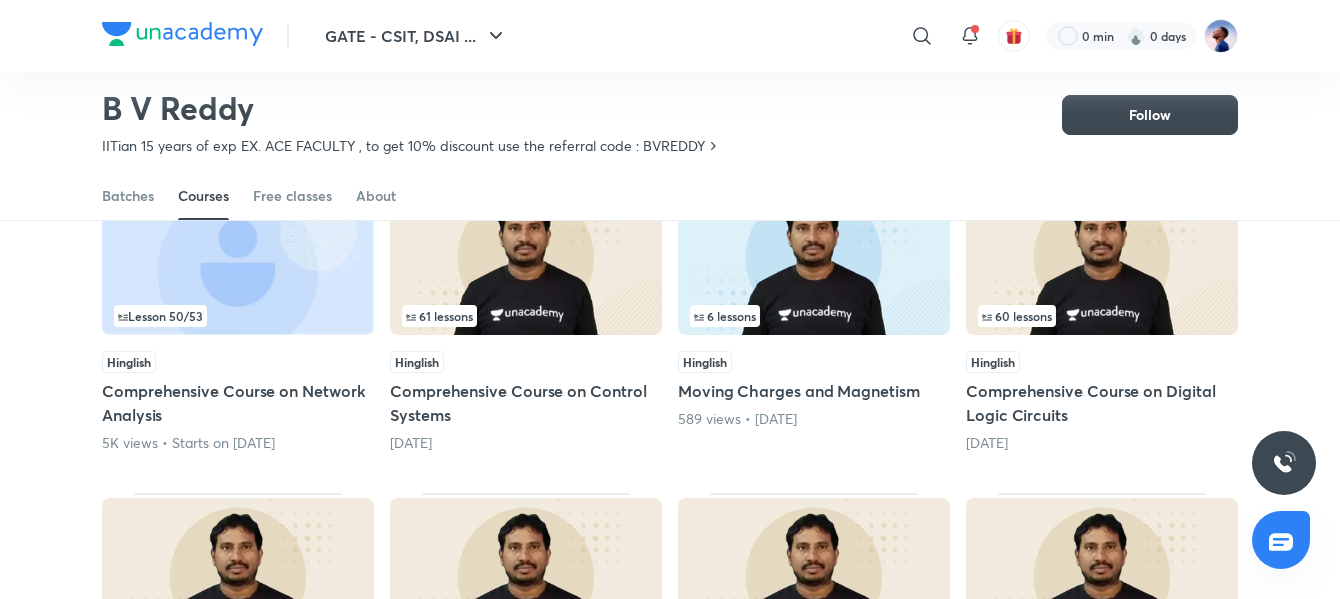 scroll, scrollTop: 586, scrollLeft: 0, axis: vertical 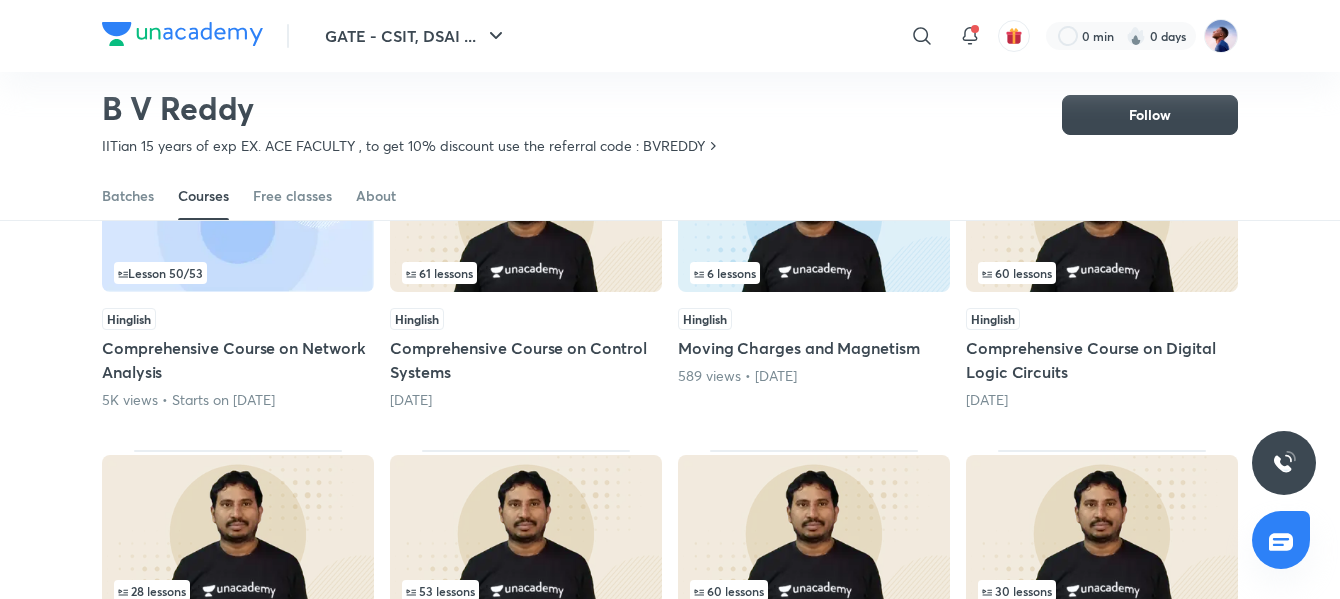 click on "Moving Charges and Magnetism" at bounding box center [814, 348] 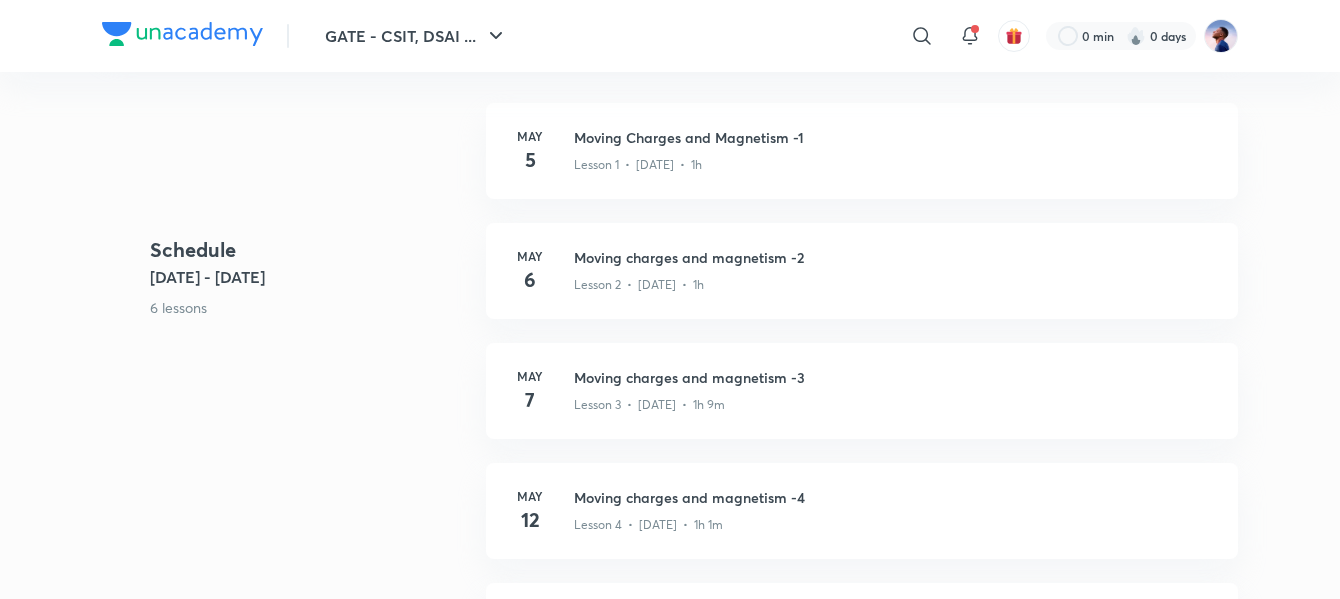 scroll, scrollTop: 0, scrollLeft: 0, axis: both 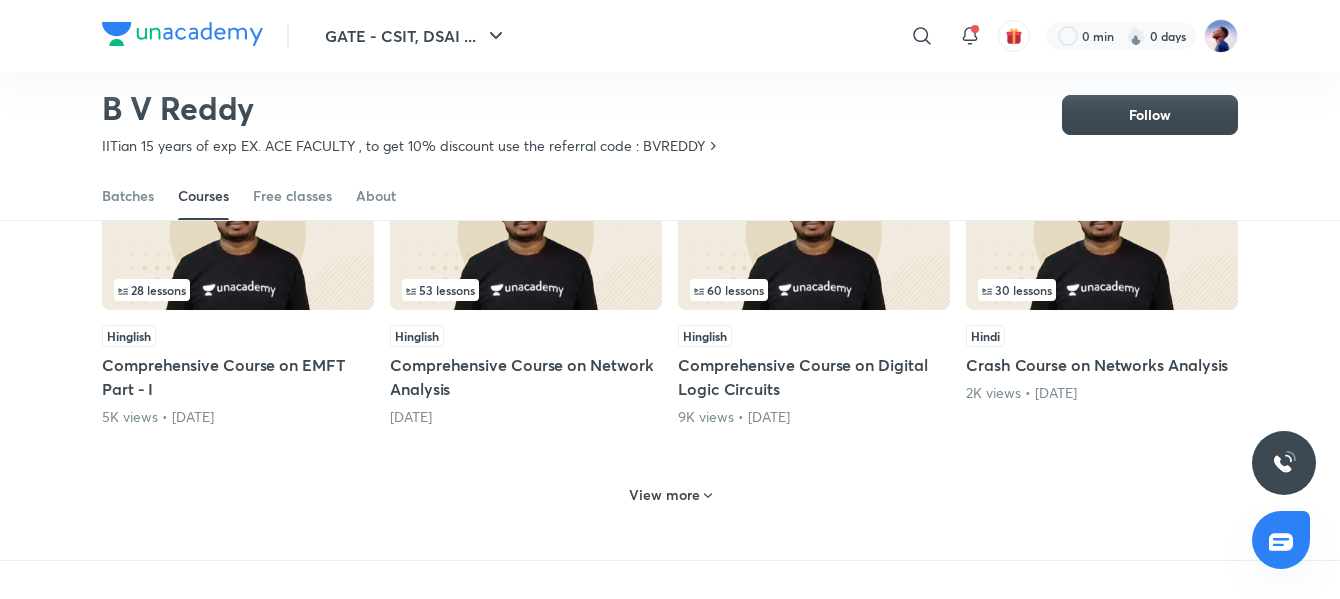 click on "View more" at bounding box center [664, 495] 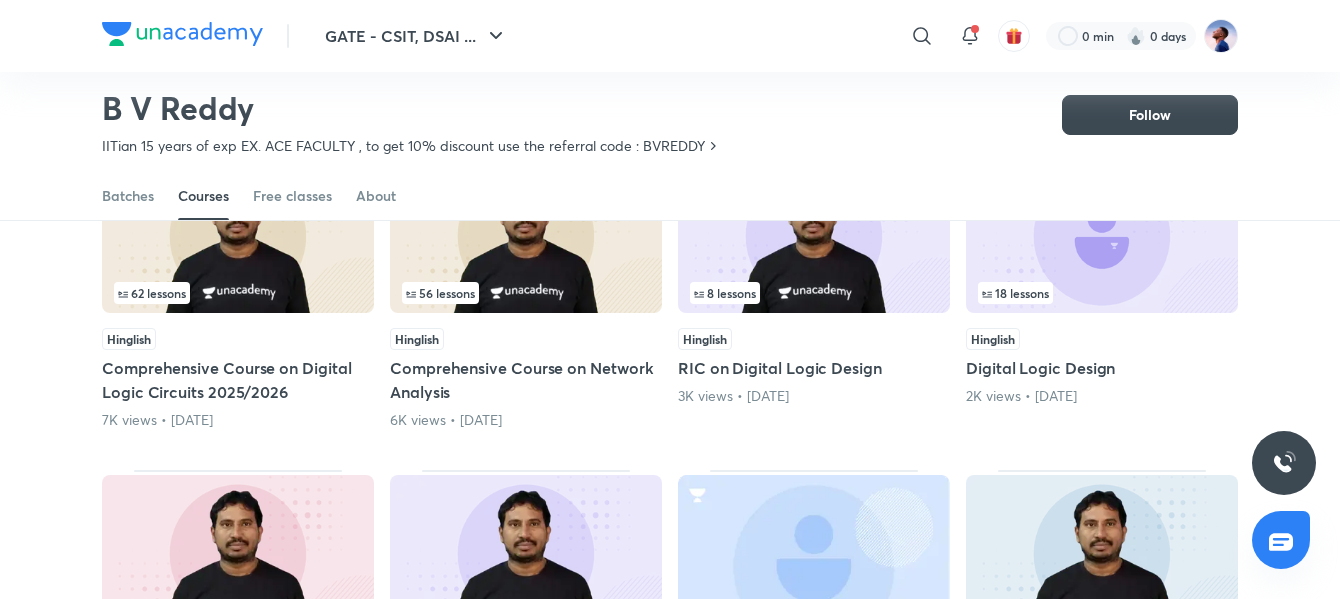 scroll, scrollTop: 1487, scrollLeft: 0, axis: vertical 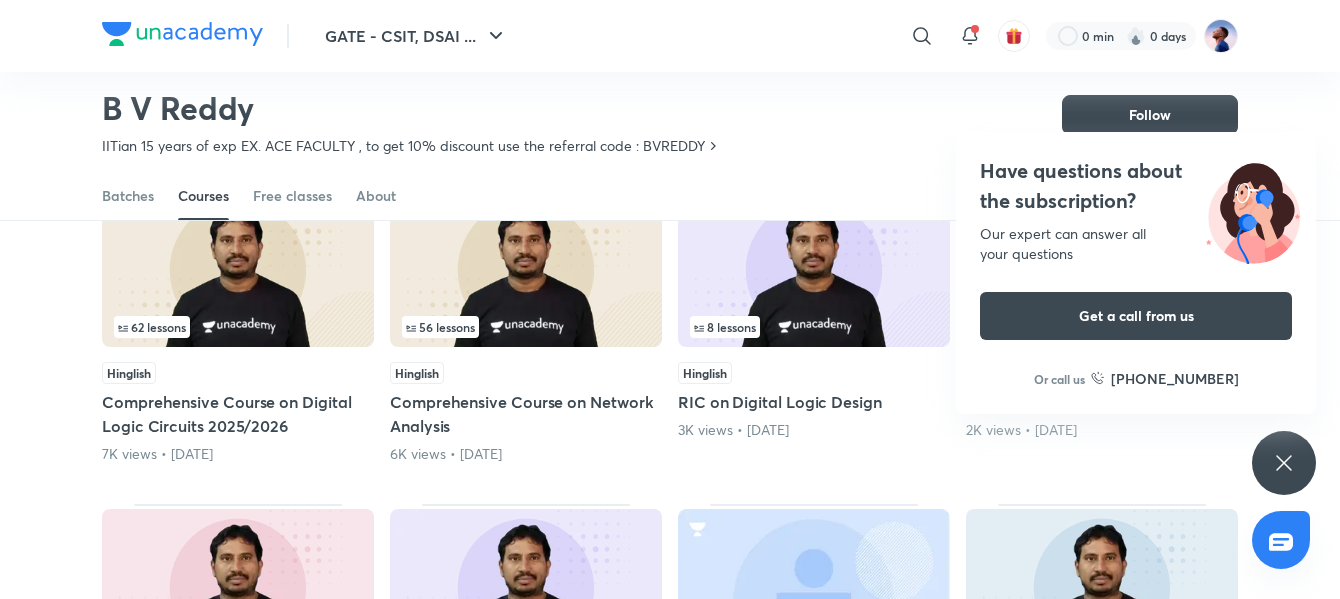 click on "Have questions about the subscription? Our expert can answer all your questions Get a call from us Or call us [PHONE_NUMBER]" at bounding box center (1284, 463) 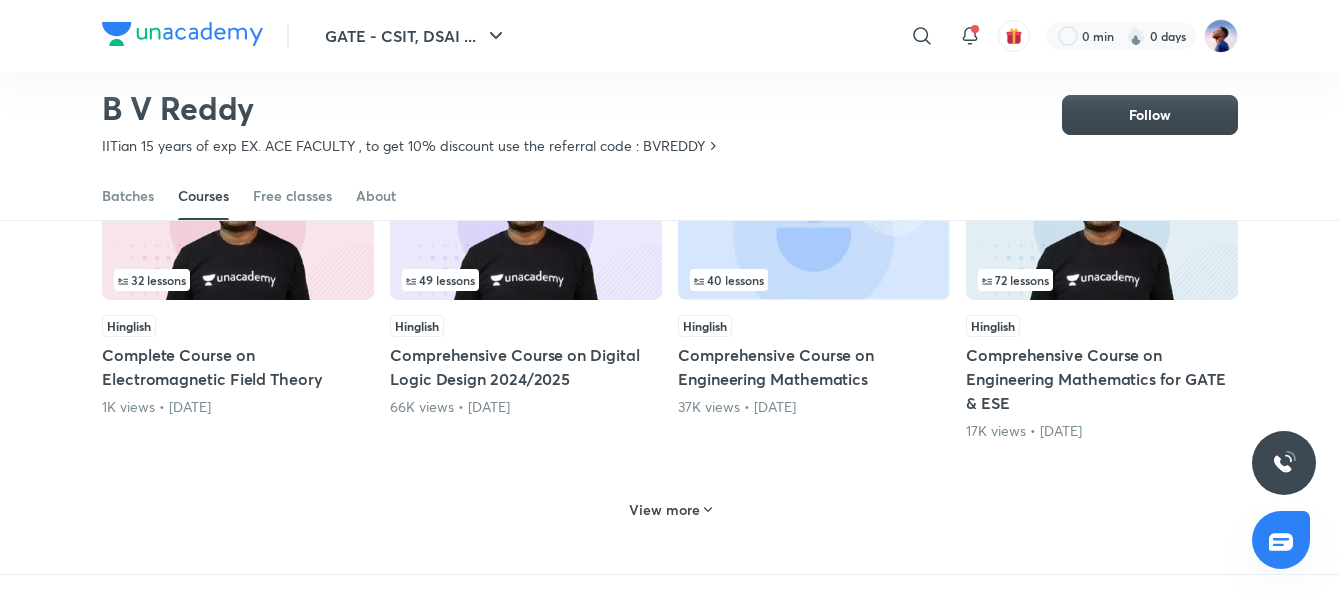 scroll, scrollTop: 1887, scrollLeft: 0, axis: vertical 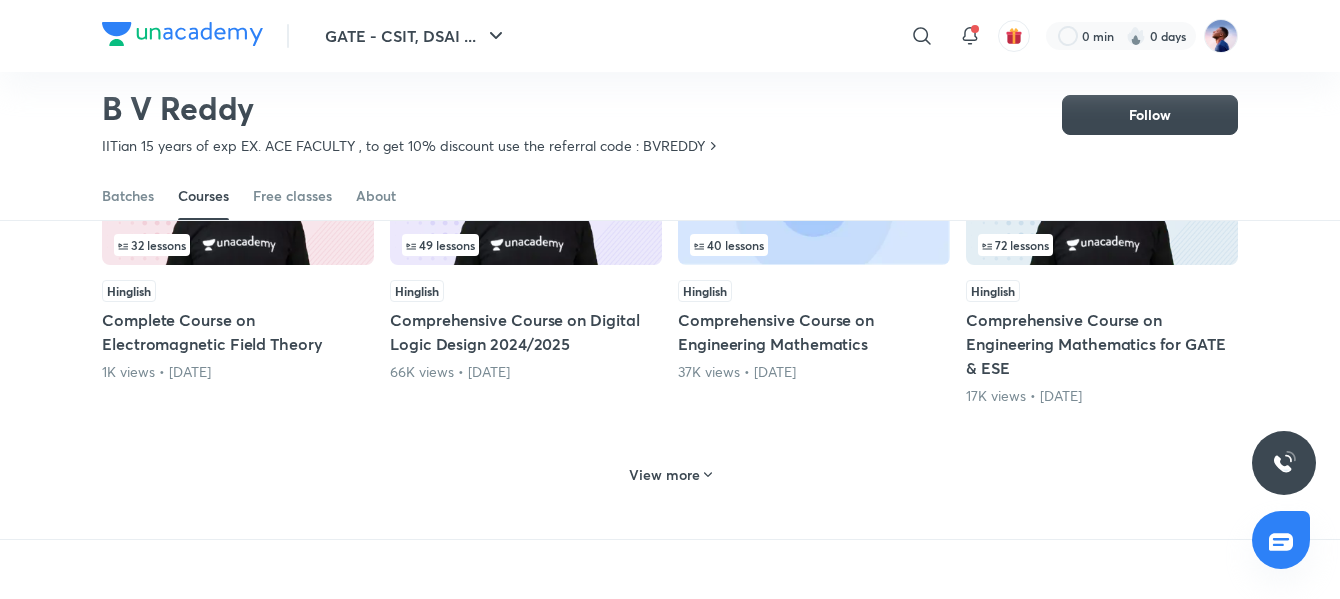 click on "View more" at bounding box center [670, 474] 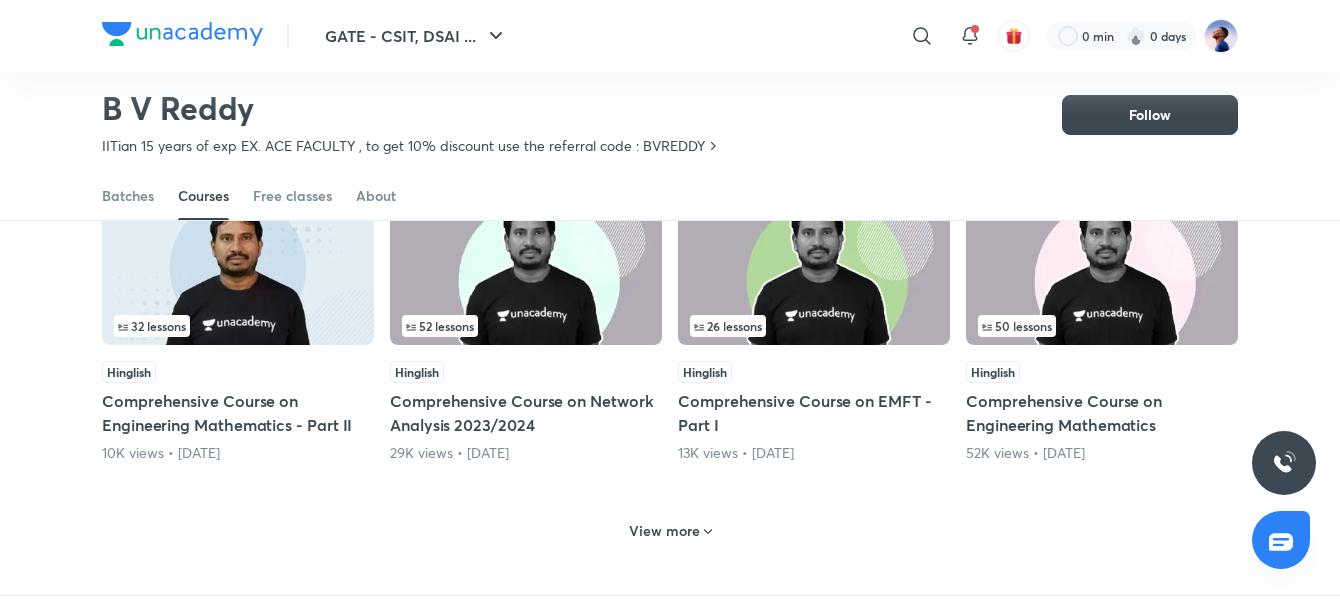 scroll, scrollTop: 2787, scrollLeft: 0, axis: vertical 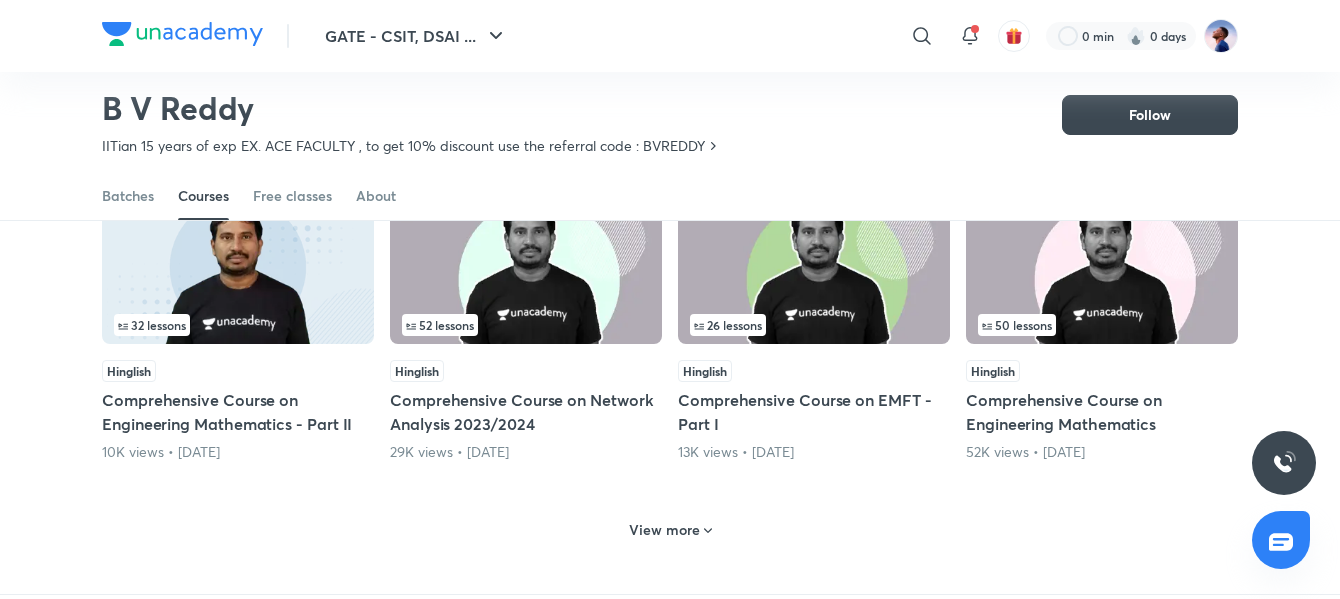click on "View more" at bounding box center [664, 530] 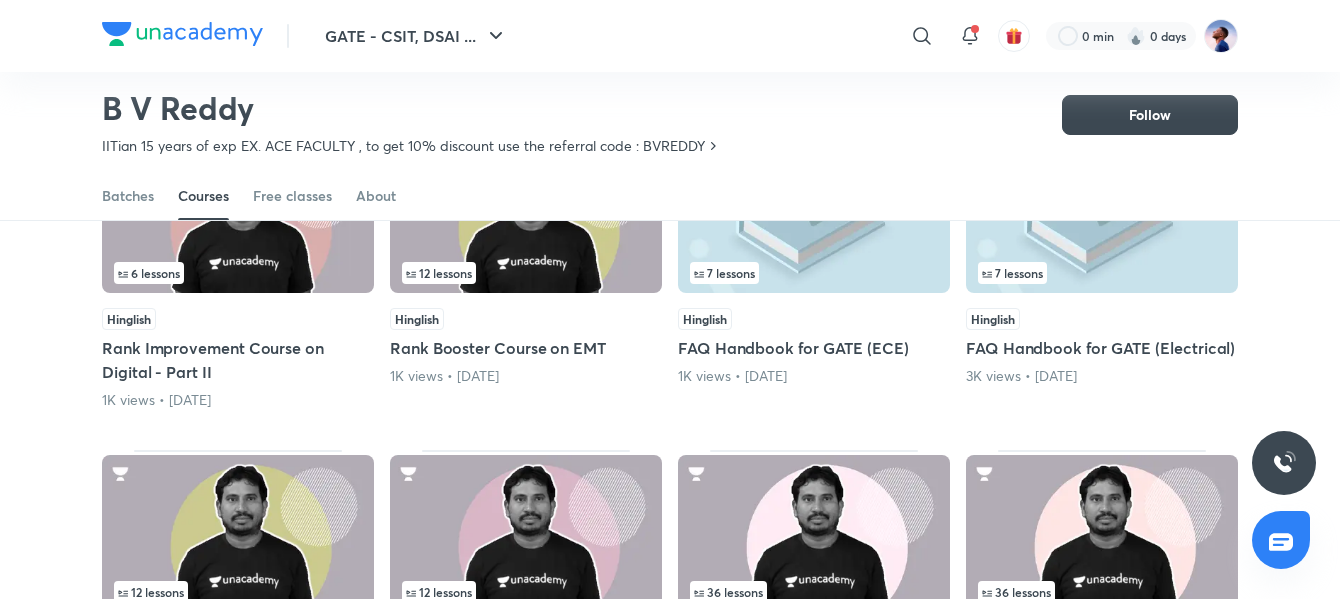 scroll, scrollTop: 3487, scrollLeft: 0, axis: vertical 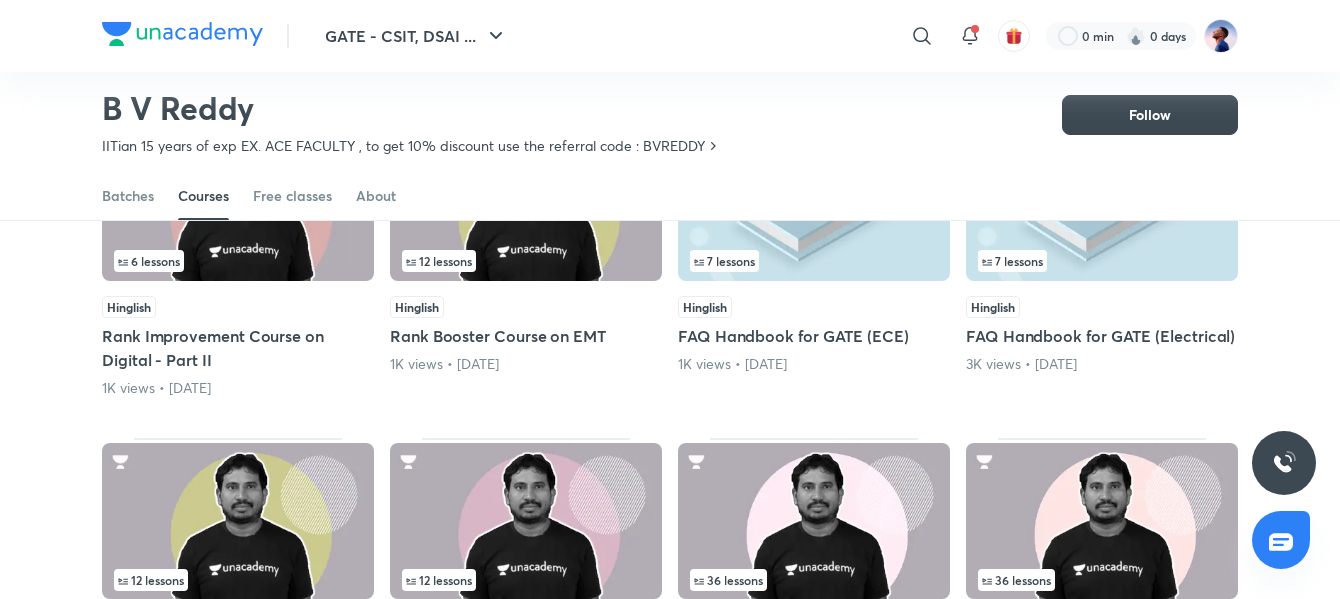 click on "Rank Booster Course on EMT" at bounding box center (526, 336) 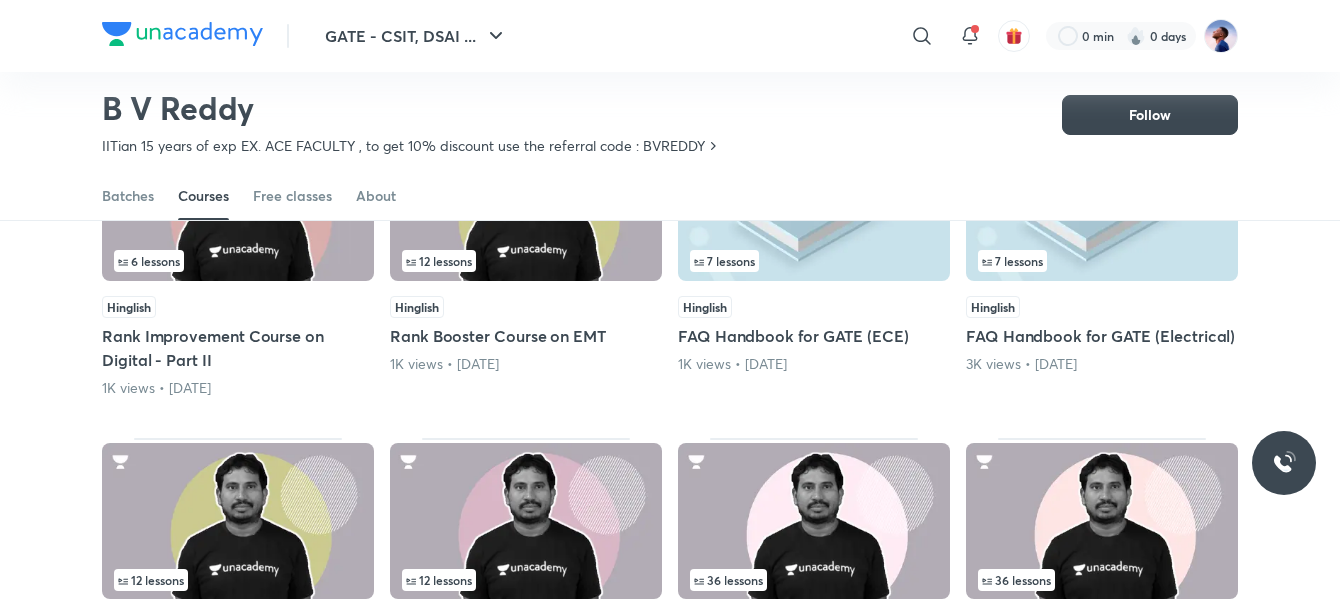 scroll, scrollTop: 0, scrollLeft: 0, axis: both 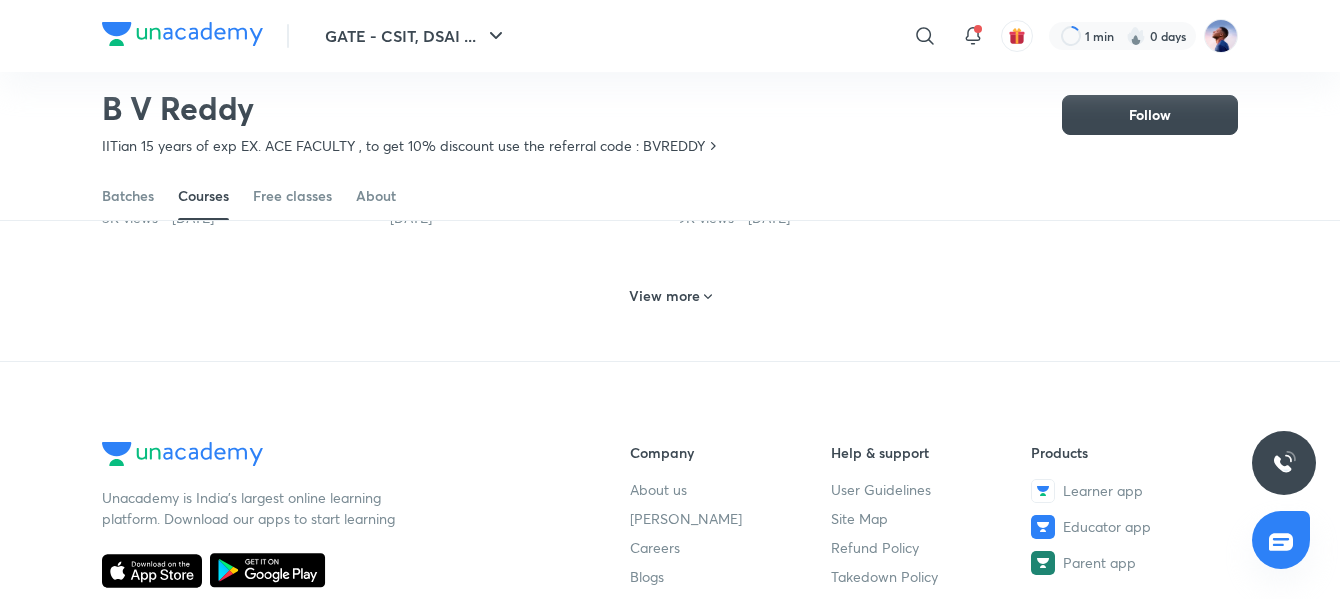click on "View more" at bounding box center [664, 296] 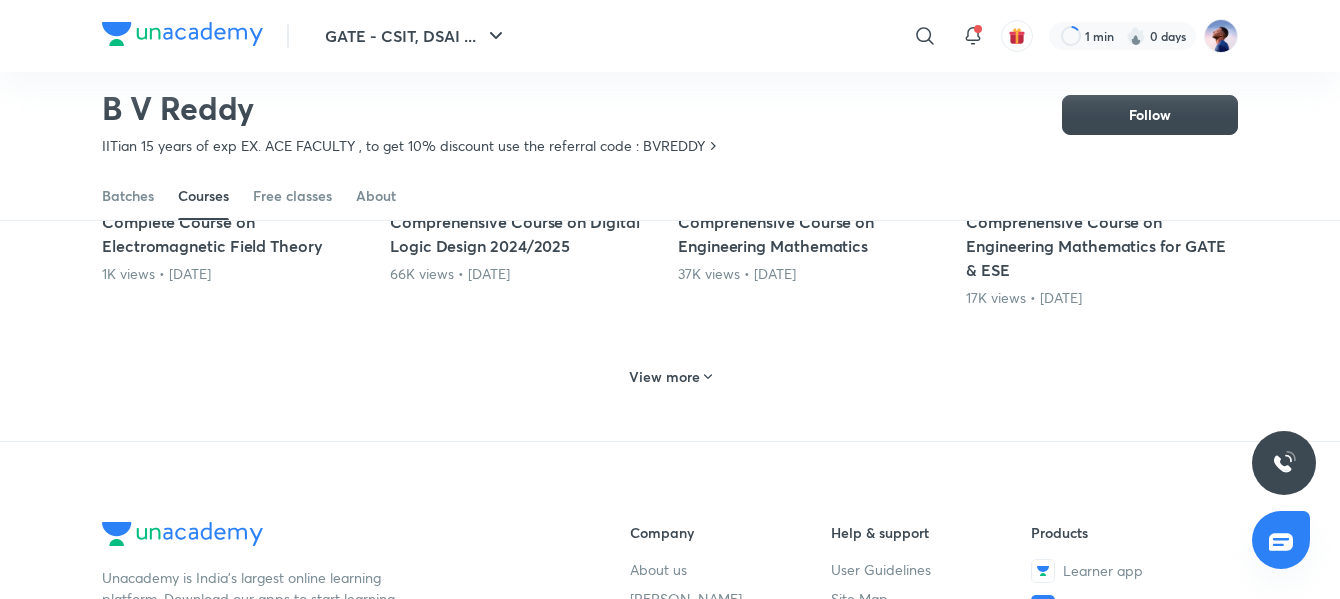 scroll, scrollTop: 1986, scrollLeft: 0, axis: vertical 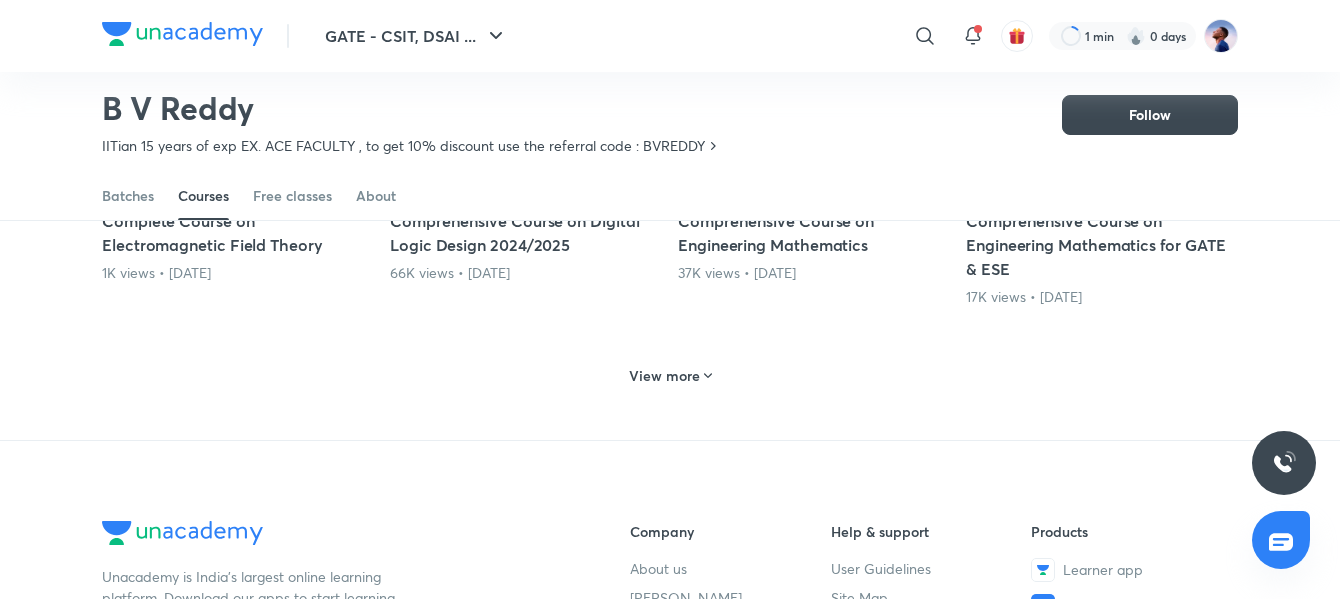click on "View more" at bounding box center [664, 376] 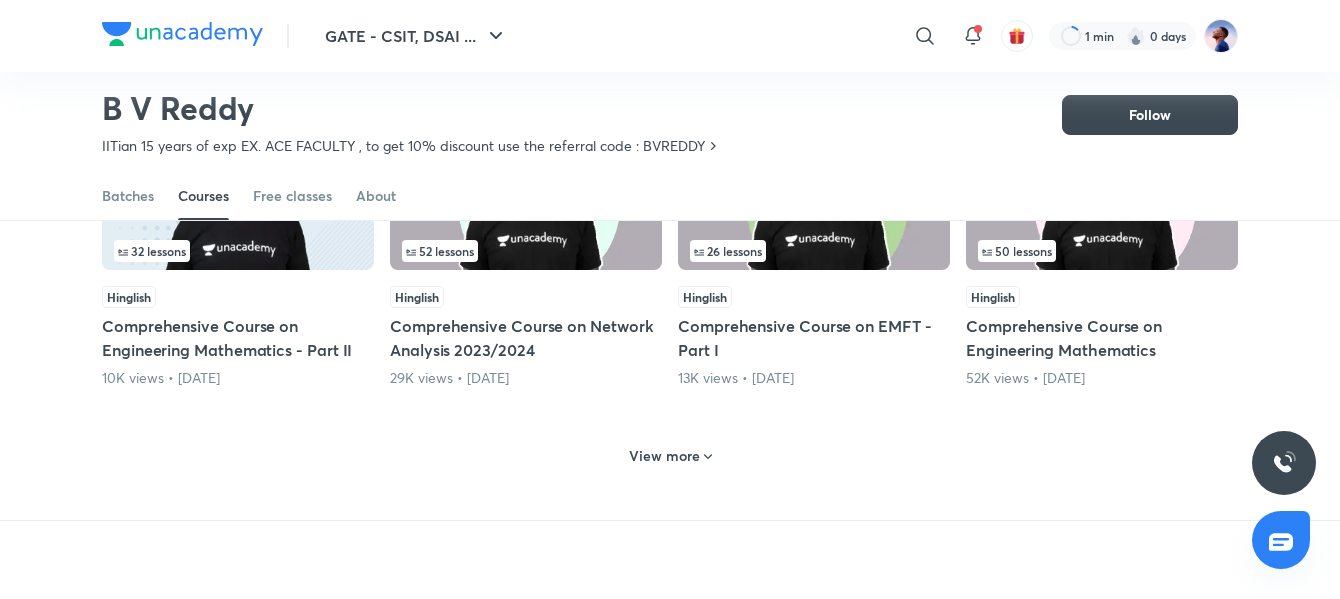 scroll, scrollTop: 2886, scrollLeft: 0, axis: vertical 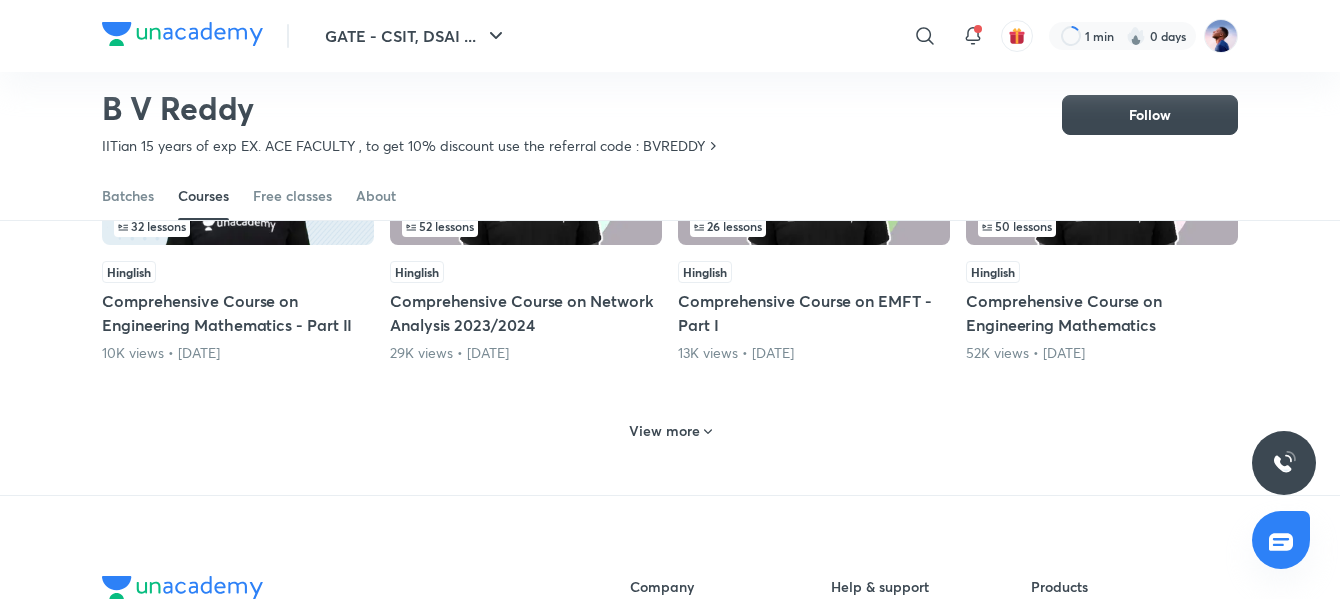click on "View more" at bounding box center [664, 431] 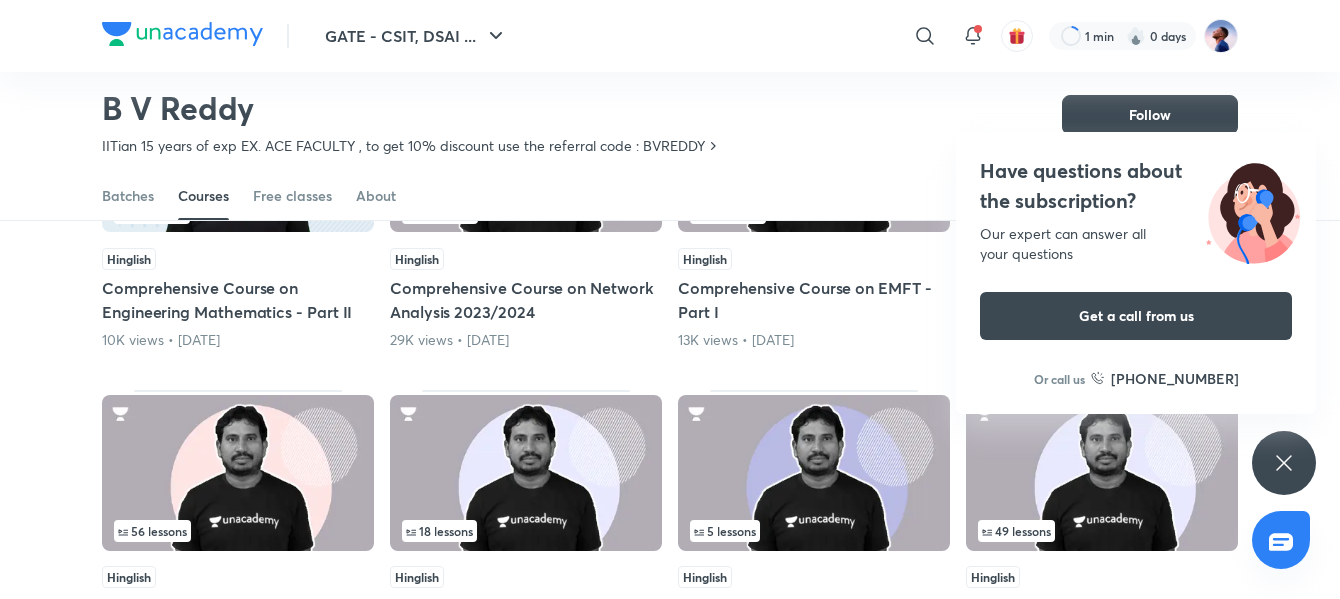 scroll, scrollTop: 3086, scrollLeft: 0, axis: vertical 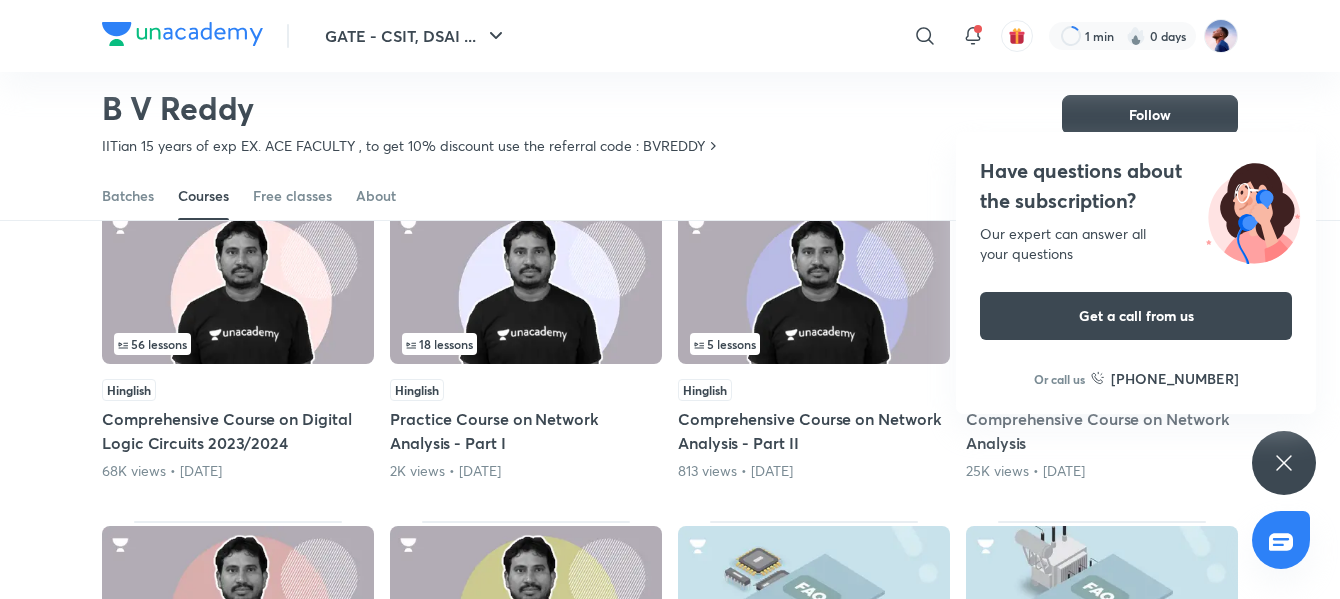 click on "Have questions about the subscription? Our expert can answer all your questions Get a call from us Or call us [PHONE_NUMBER]" at bounding box center [1284, 463] 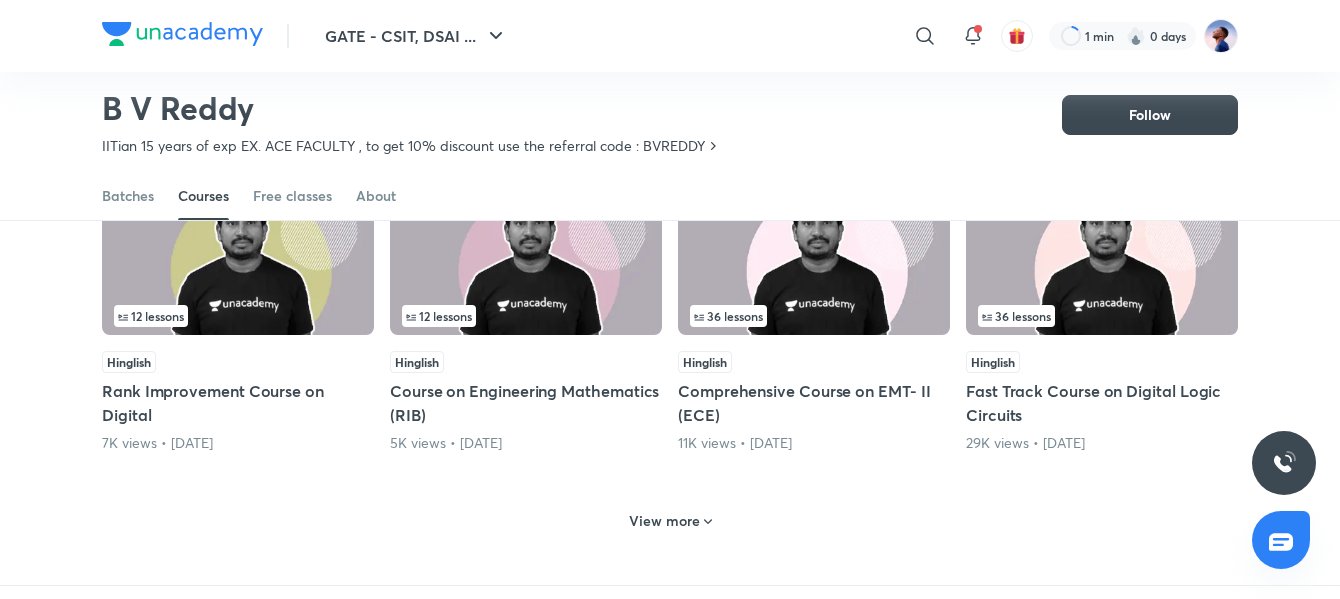 scroll, scrollTop: 3786, scrollLeft: 0, axis: vertical 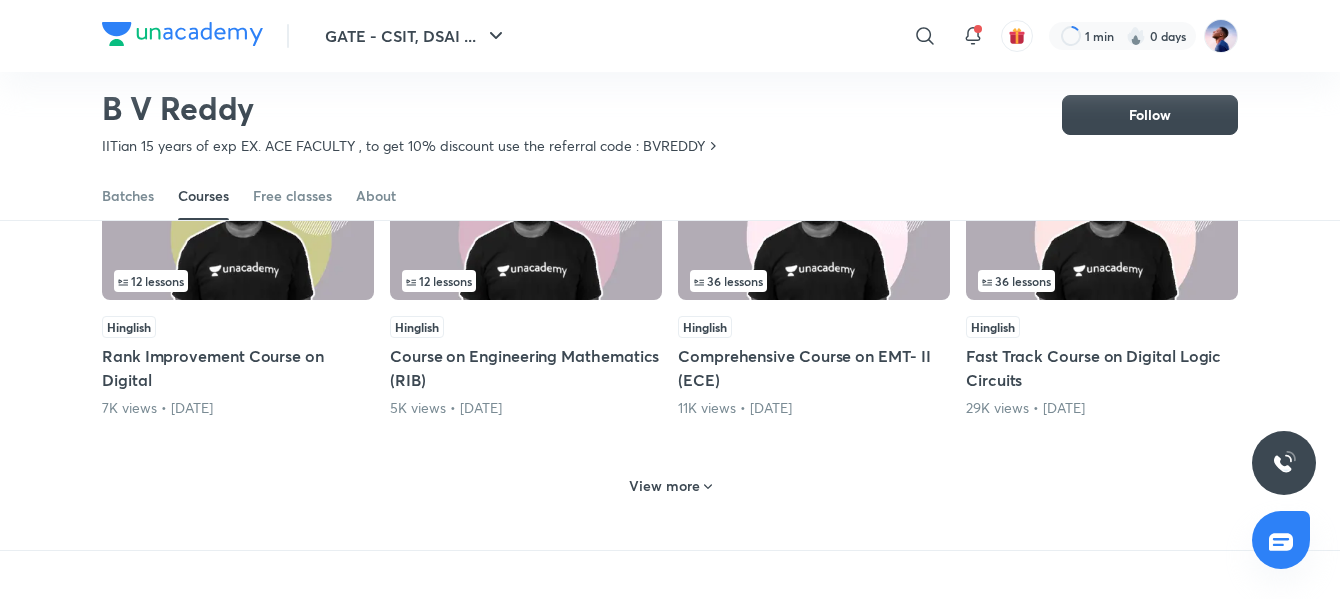 click on "View more" at bounding box center [670, 484] 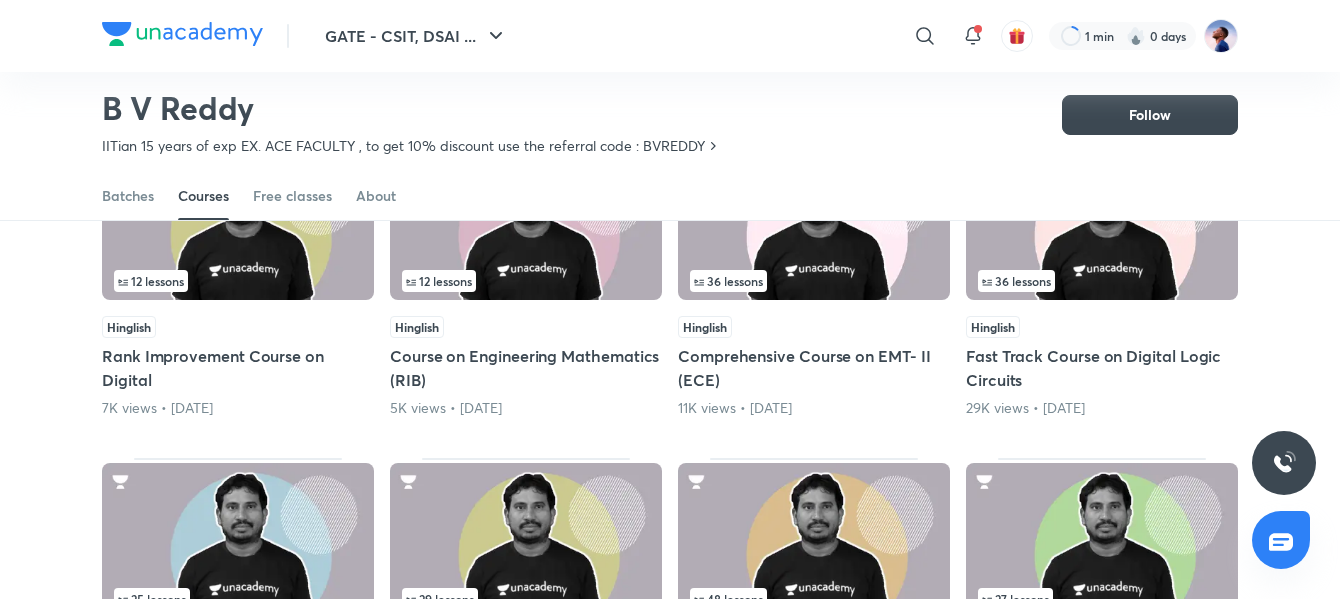click on "Course on Engineering Mathematics (RIB)" at bounding box center [526, 368] 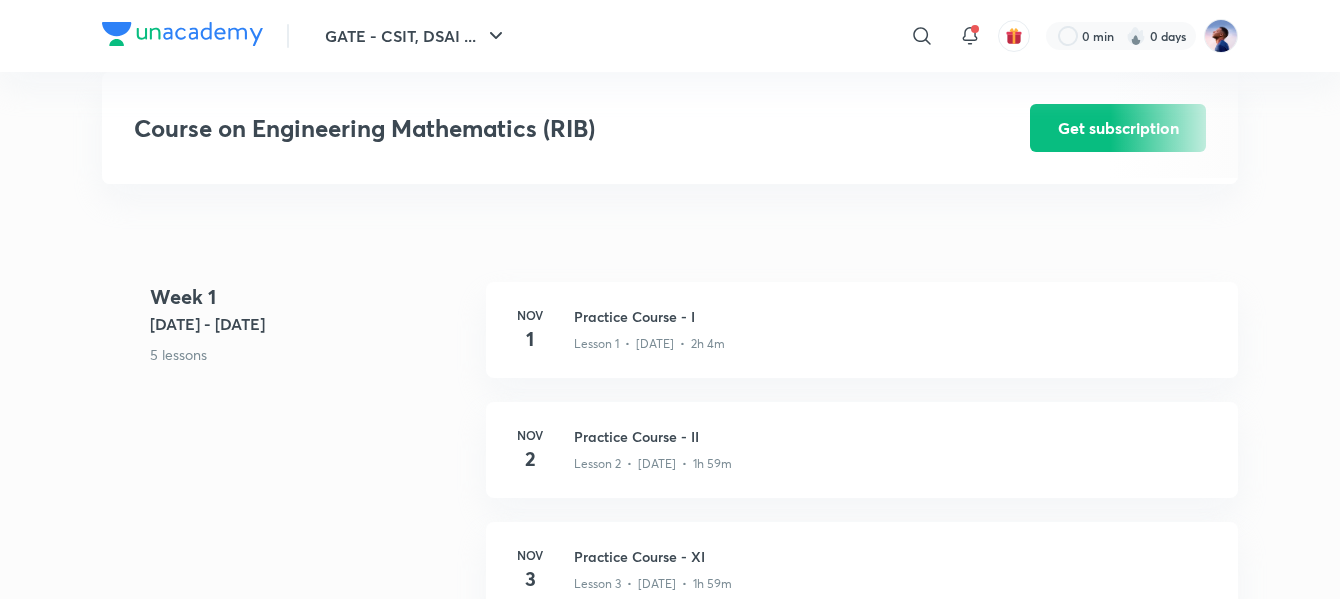 scroll, scrollTop: 800, scrollLeft: 0, axis: vertical 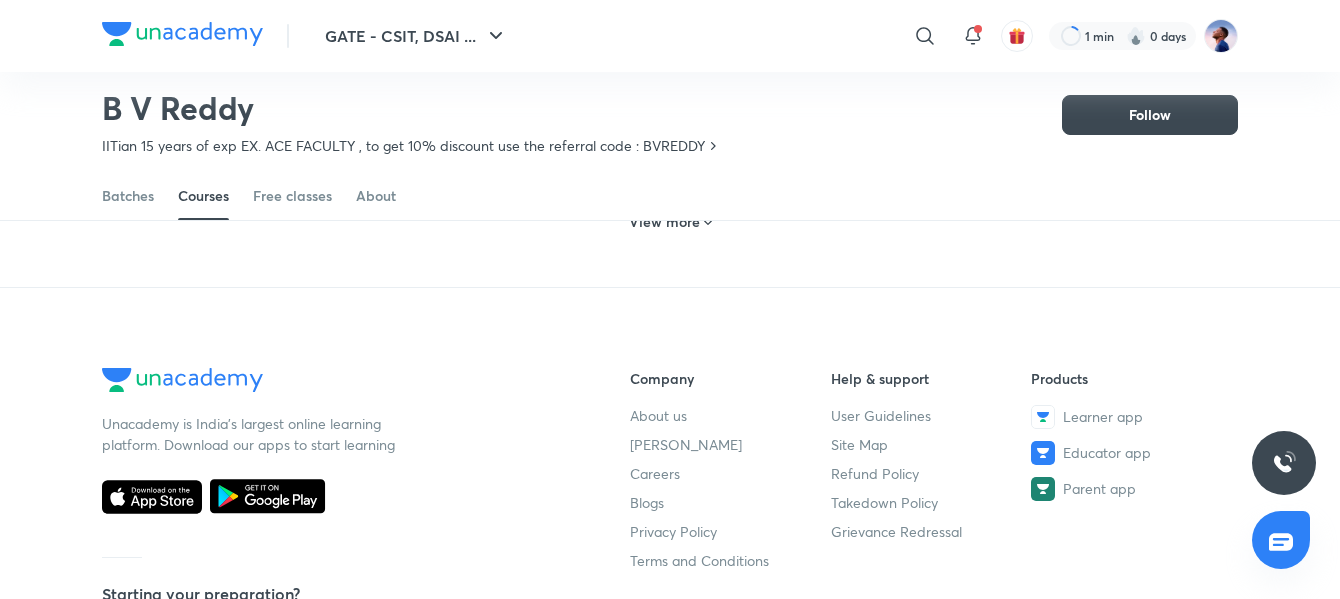 click on "View more" at bounding box center (670, 222) 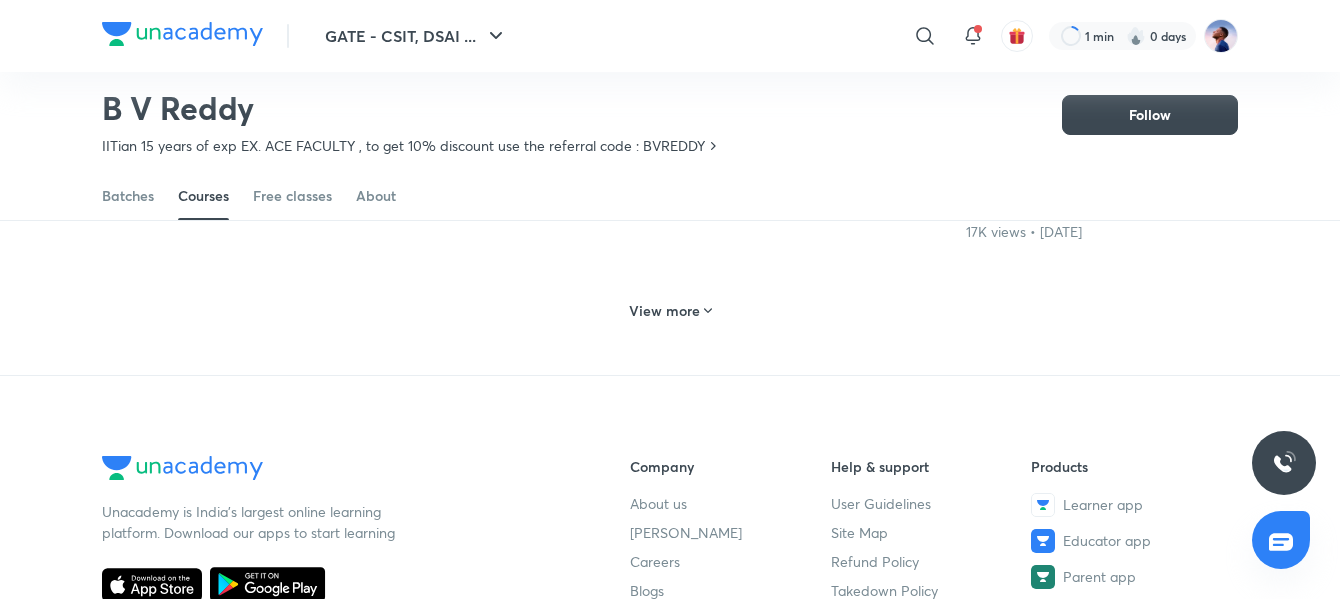 scroll, scrollTop: 2060, scrollLeft: 0, axis: vertical 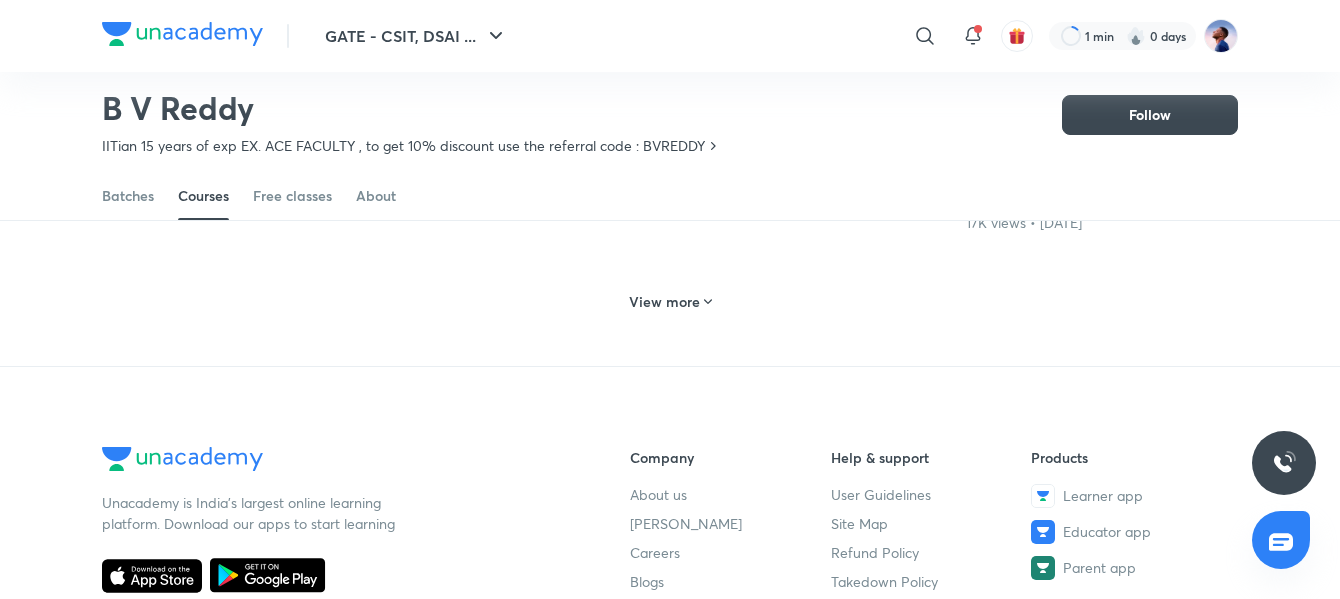 click on "View more" at bounding box center (664, 302) 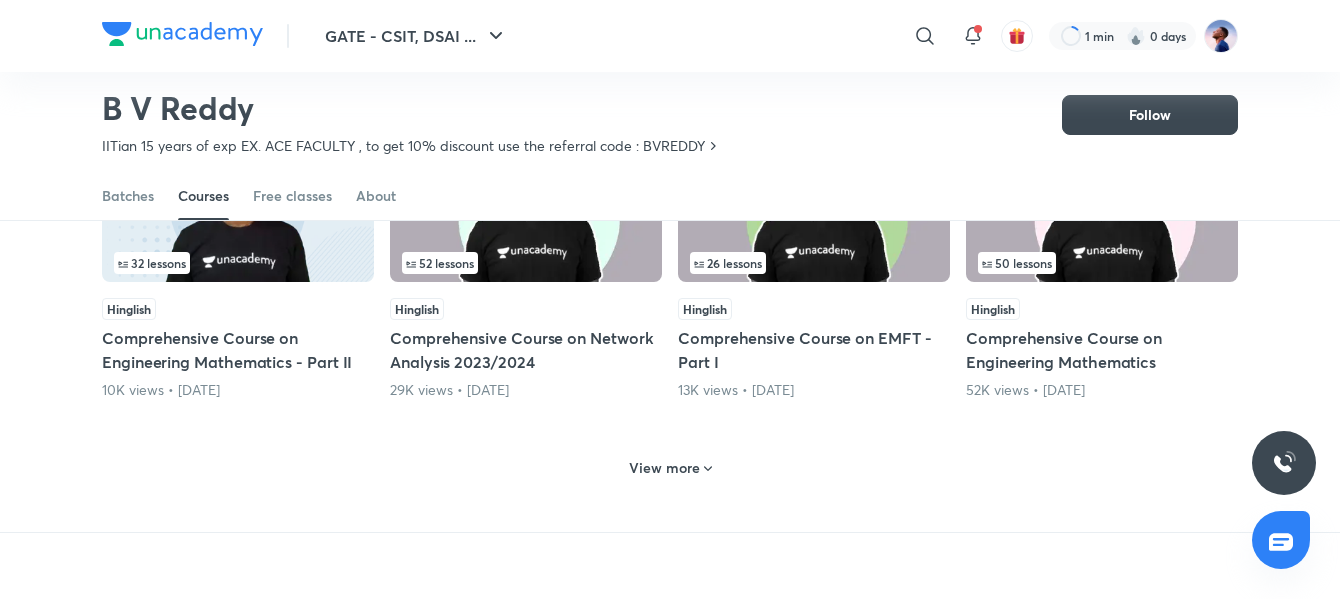 scroll, scrollTop: 2860, scrollLeft: 0, axis: vertical 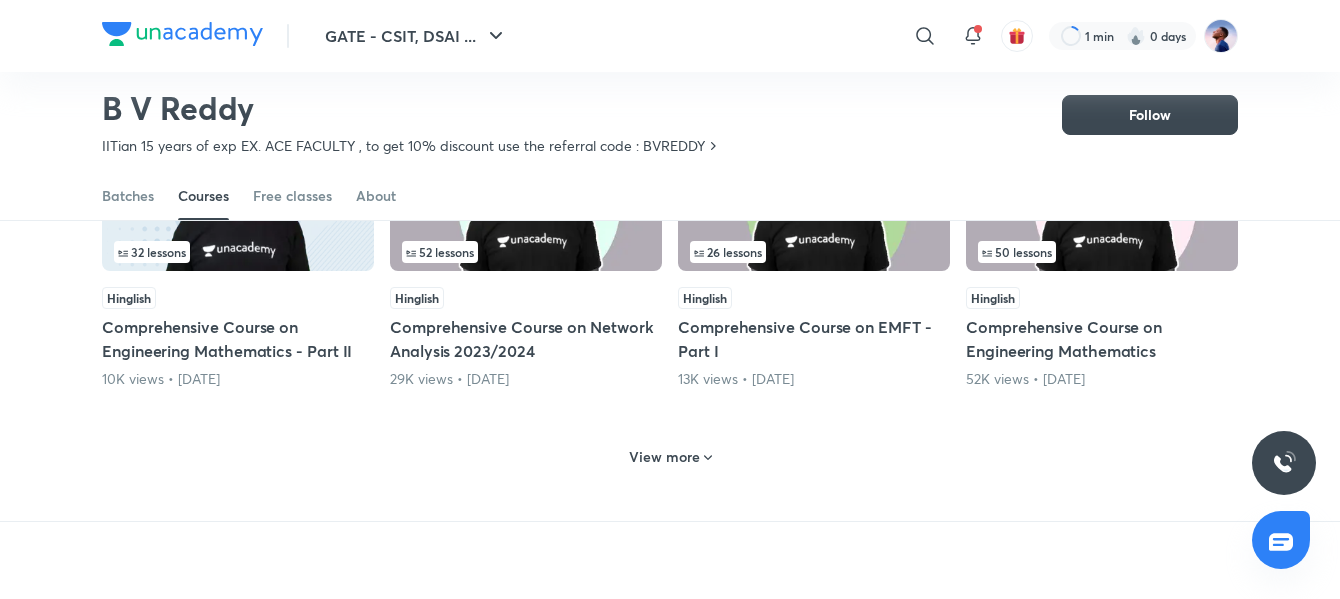 click on "View more" at bounding box center (670, 457) 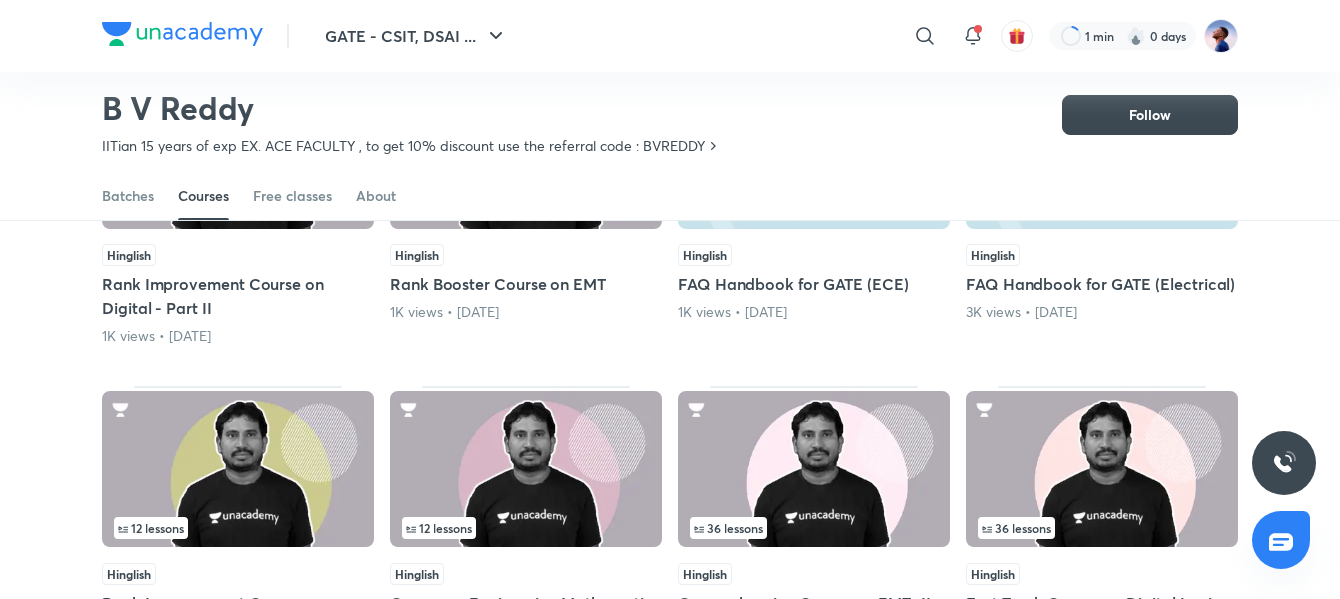 scroll, scrollTop: 3760, scrollLeft: 0, axis: vertical 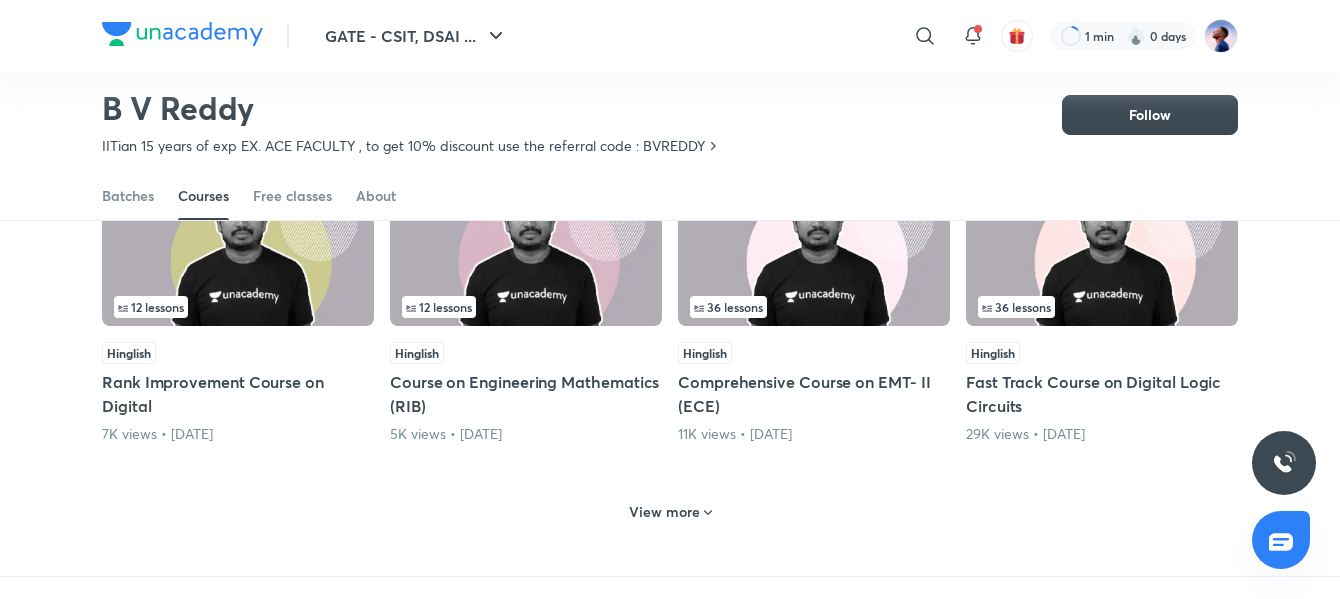 click on "View more" at bounding box center (664, 512) 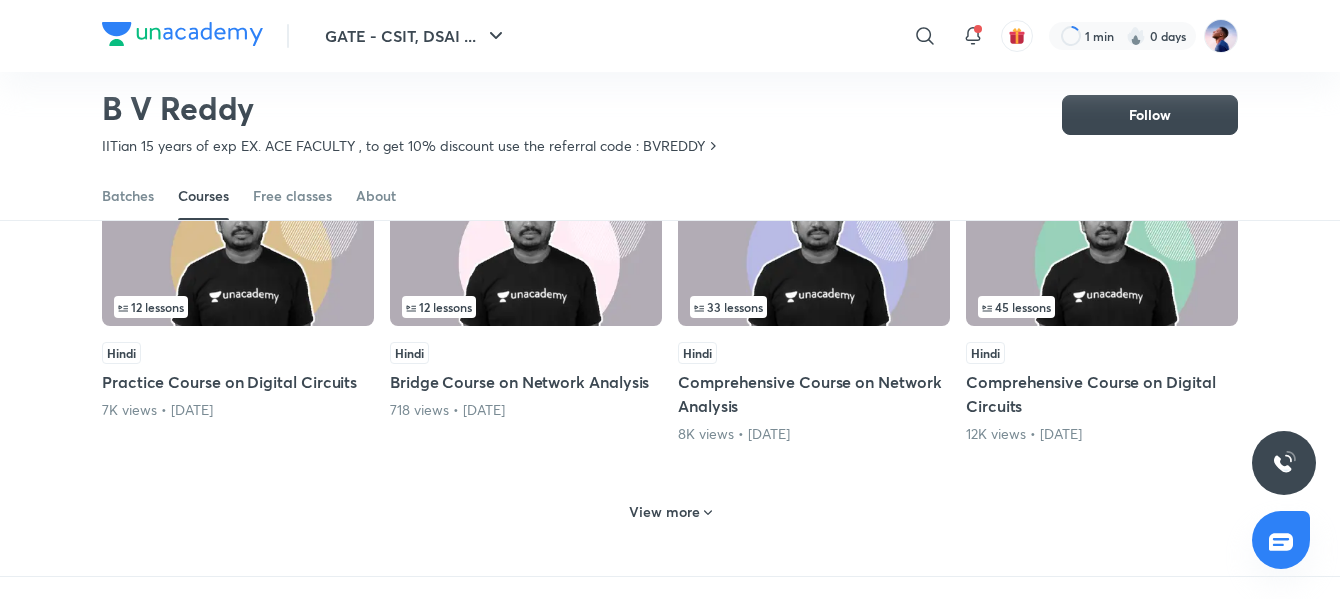 scroll, scrollTop: 4760, scrollLeft: 0, axis: vertical 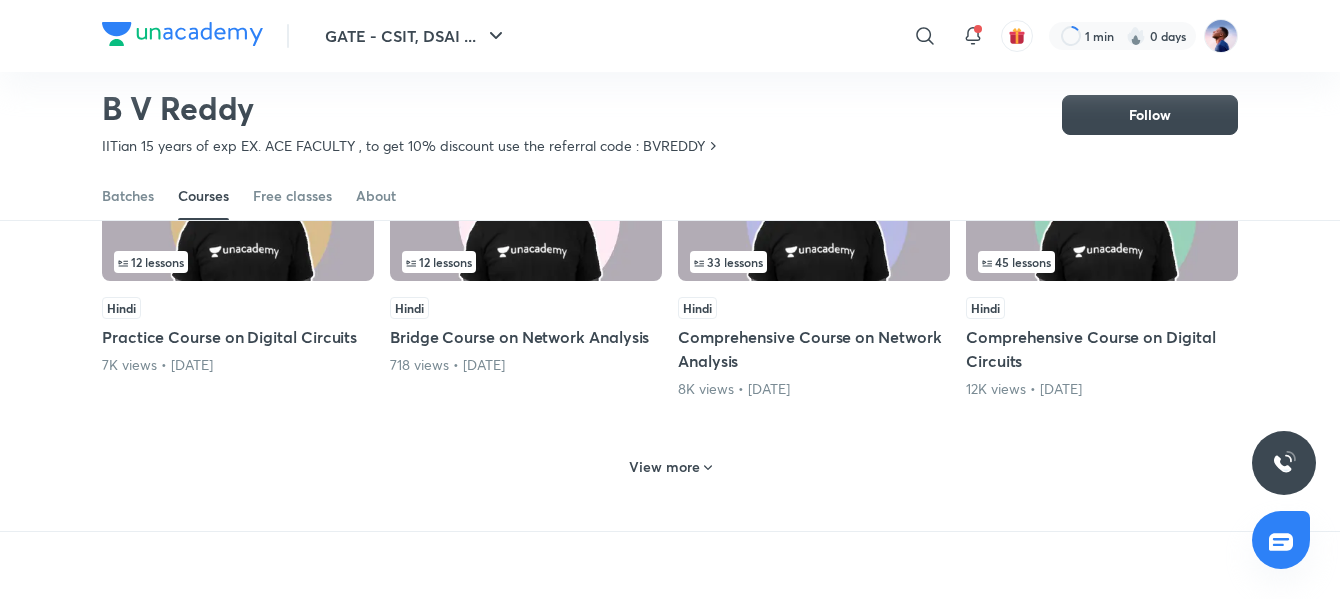click on "View more" at bounding box center (664, 467) 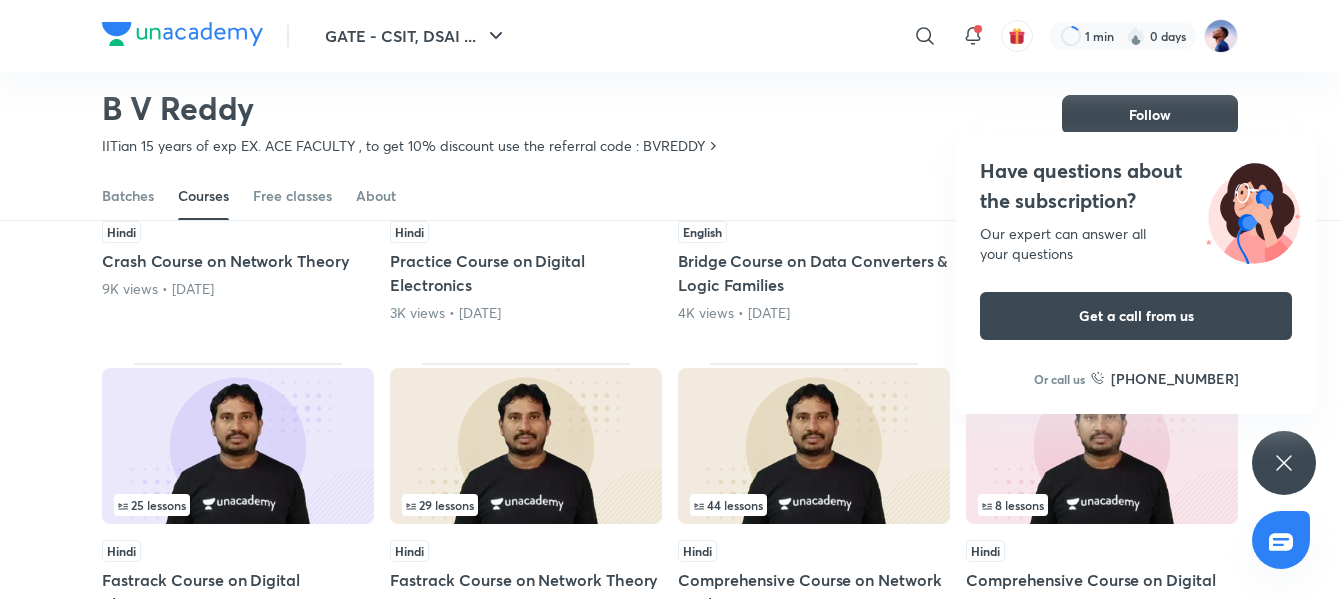 scroll, scrollTop: 5160, scrollLeft: 0, axis: vertical 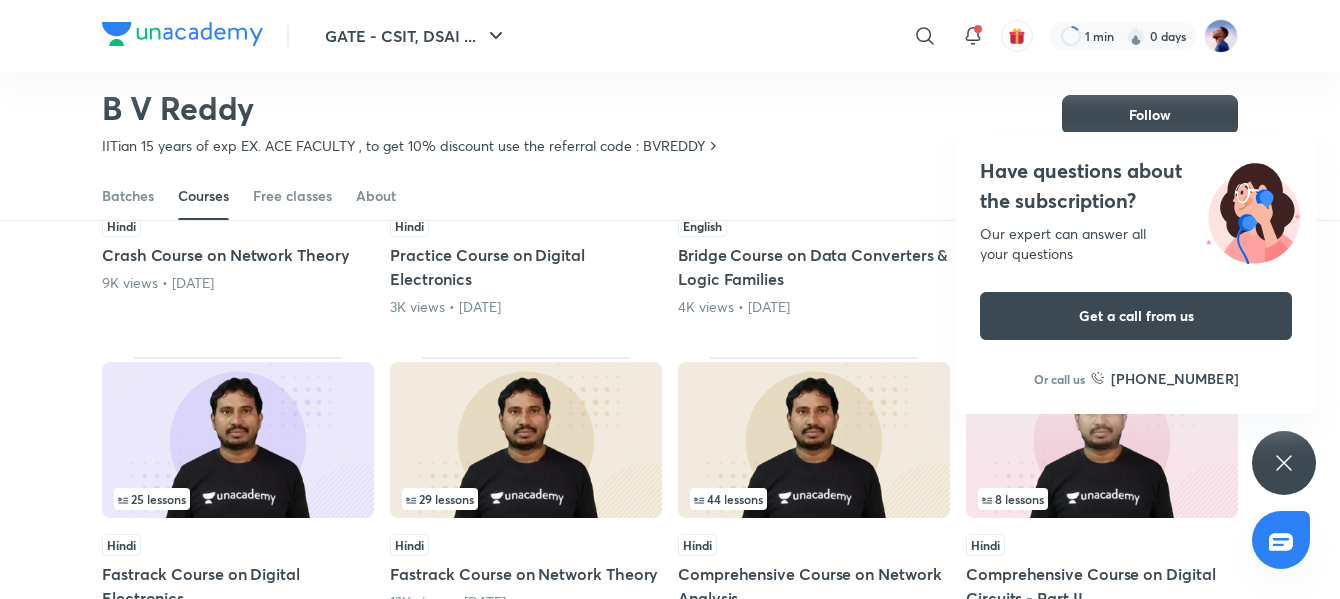 click on "Have questions about the subscription? Our expert can answer all your questions Get a call from us Or call us [PHONE_NUMBER]" at bounding box center [1284, 463] 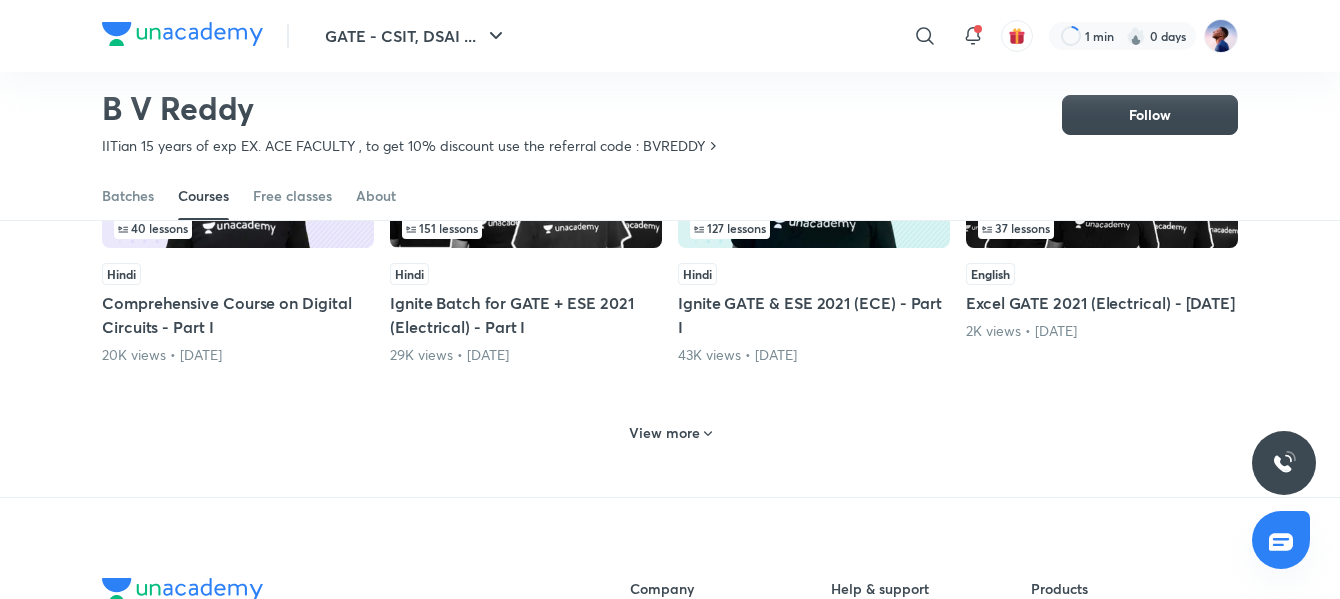 scroll, scrollTop: 5760, scrollLeft: 0, axis: vertical 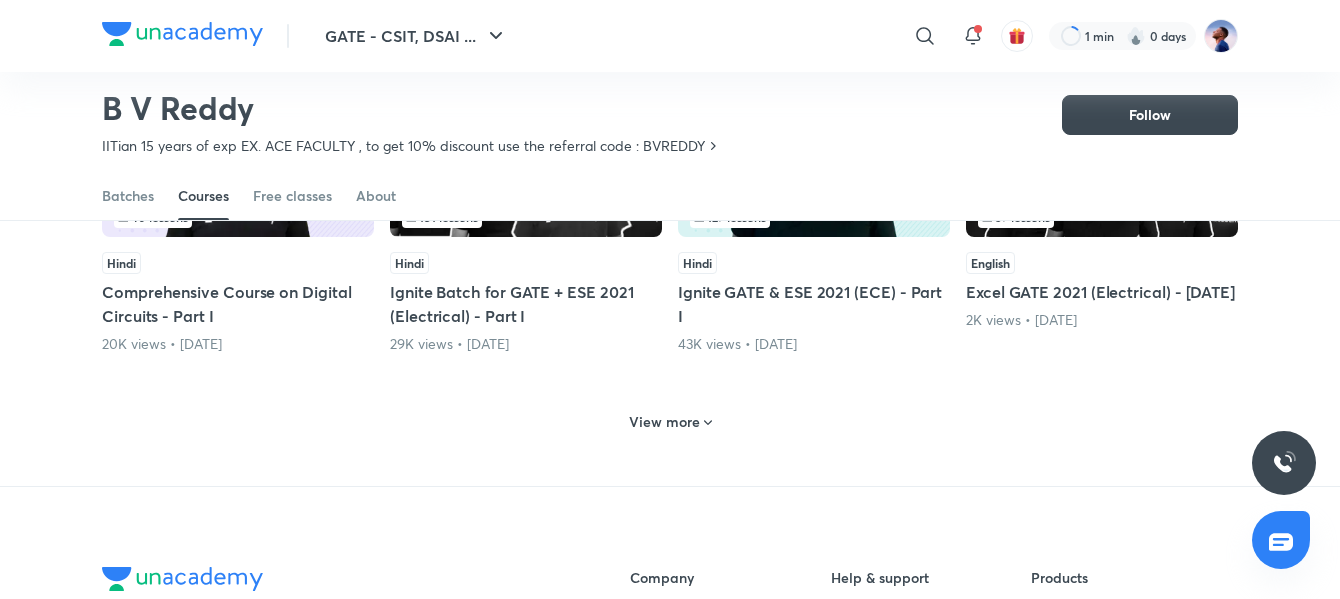 click on "View more" at bounding box center [664, 422] 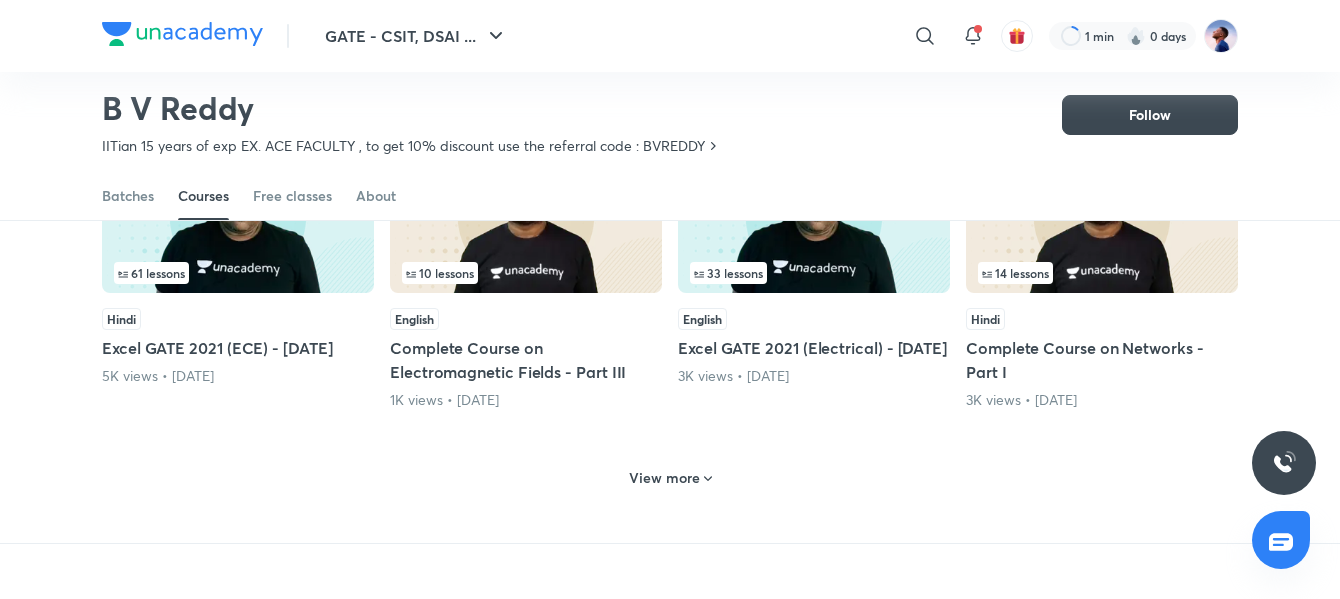 scroll, scrollTop: 6660, scrollLeft: 0, axis: vertical 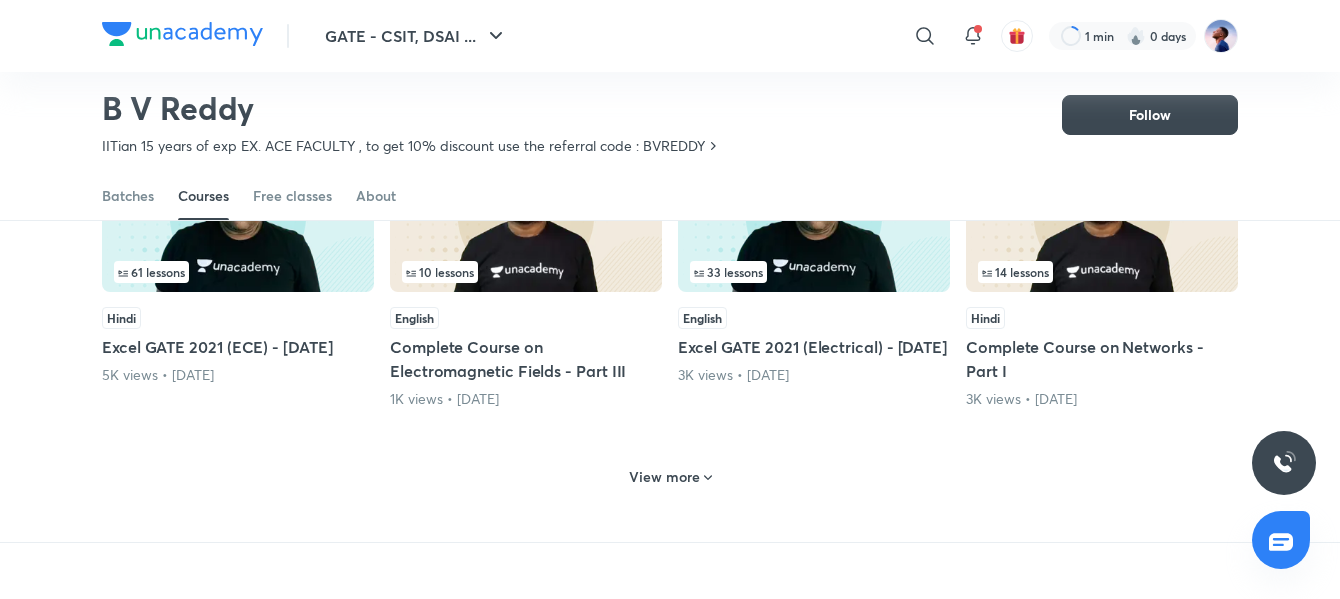 click on "View more" at bounding box center [670, 477] 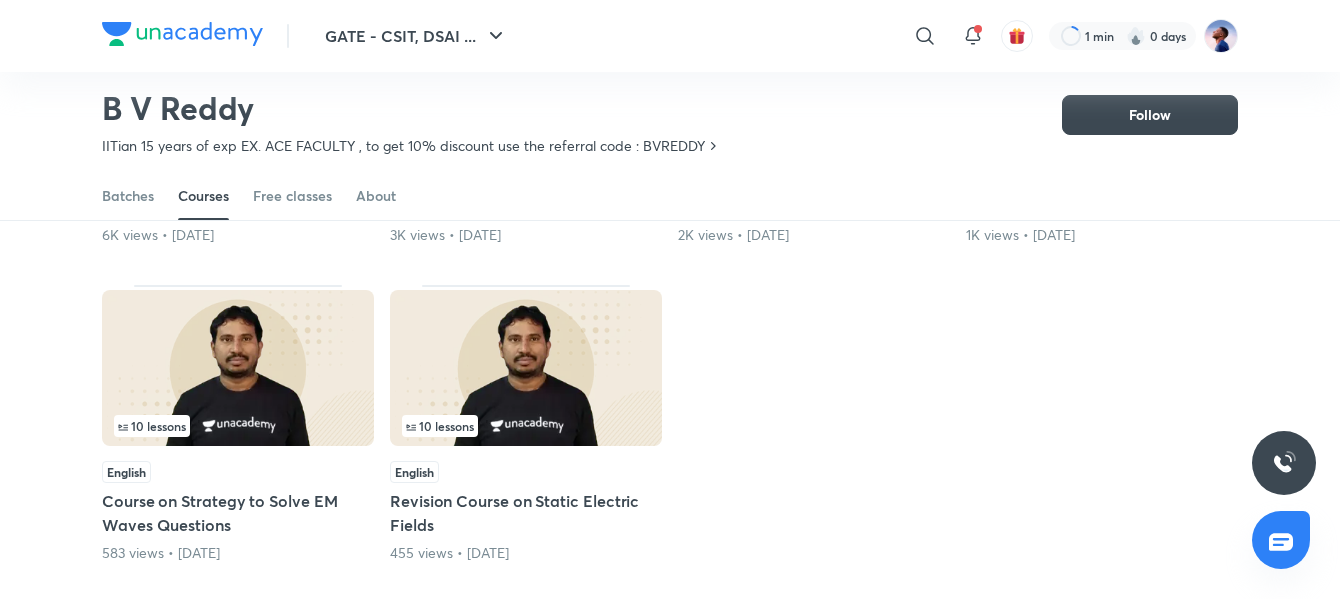 scroll, scrollTop: 7460, scrollLeft: 0, axis: vertical 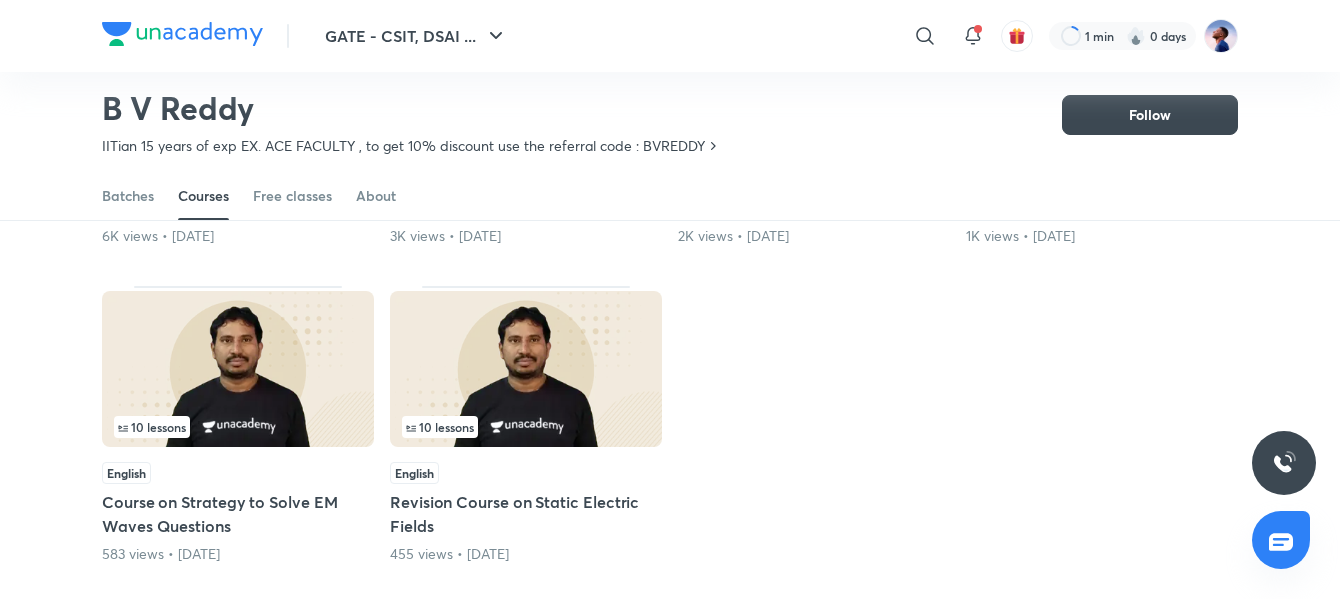 click on "Revision Course on Static Electric Fields" at bounding box center (526, 514) 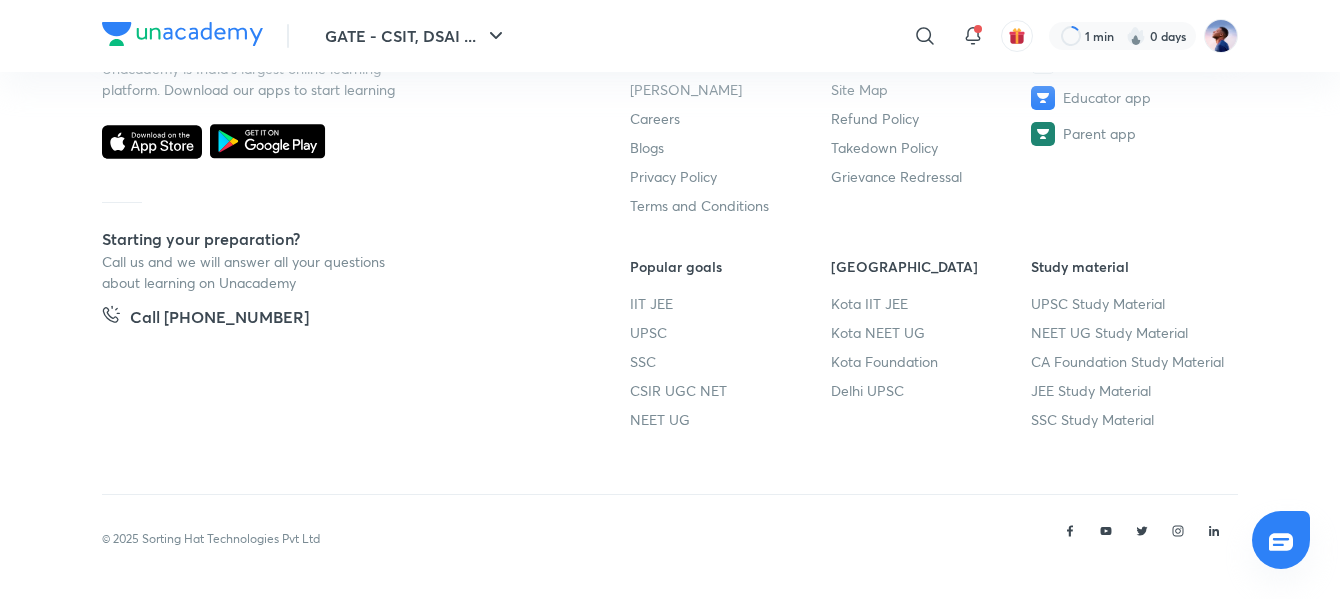 scroll, scrollTop: 0, scrollLeft: 0, axis: both 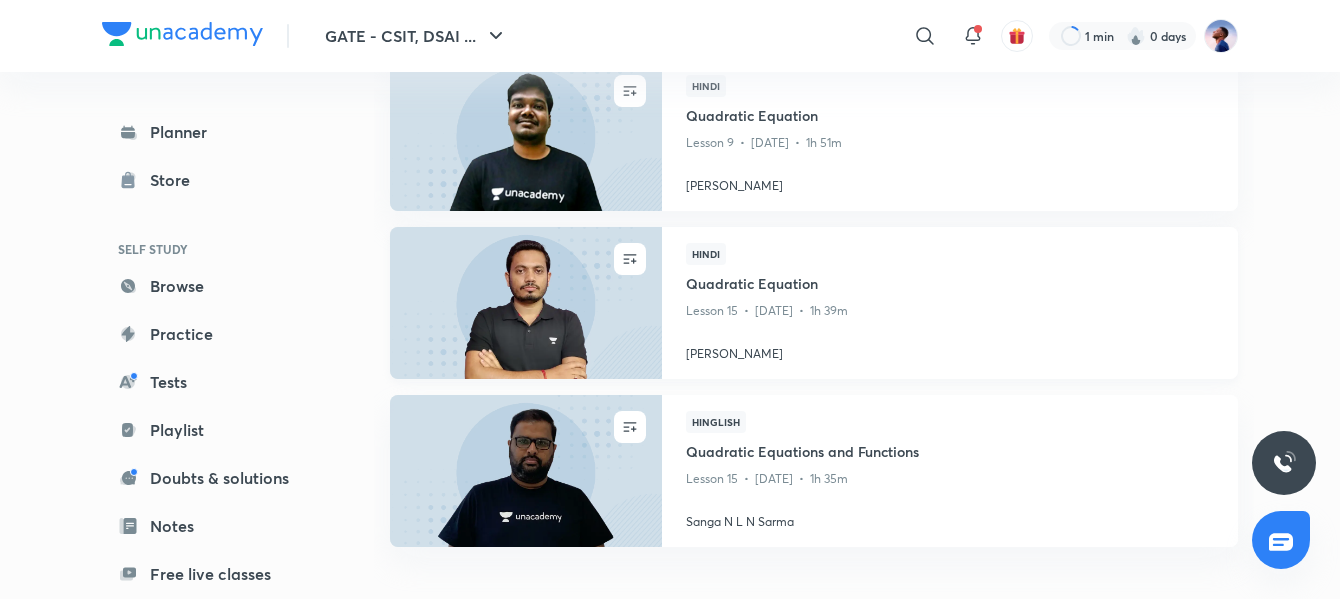 click on "Quadratic Equation" at bounding box center [950, 285] 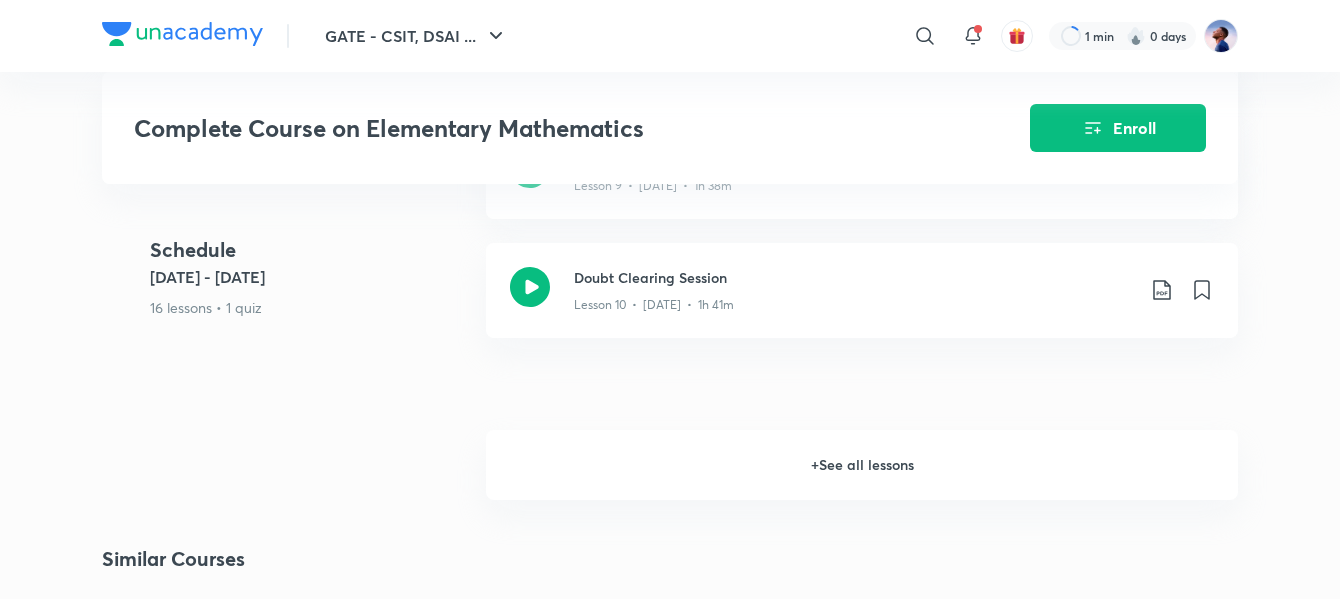 scroll, scrollTop: 1800, scrollLeft: 0, axis: vertical 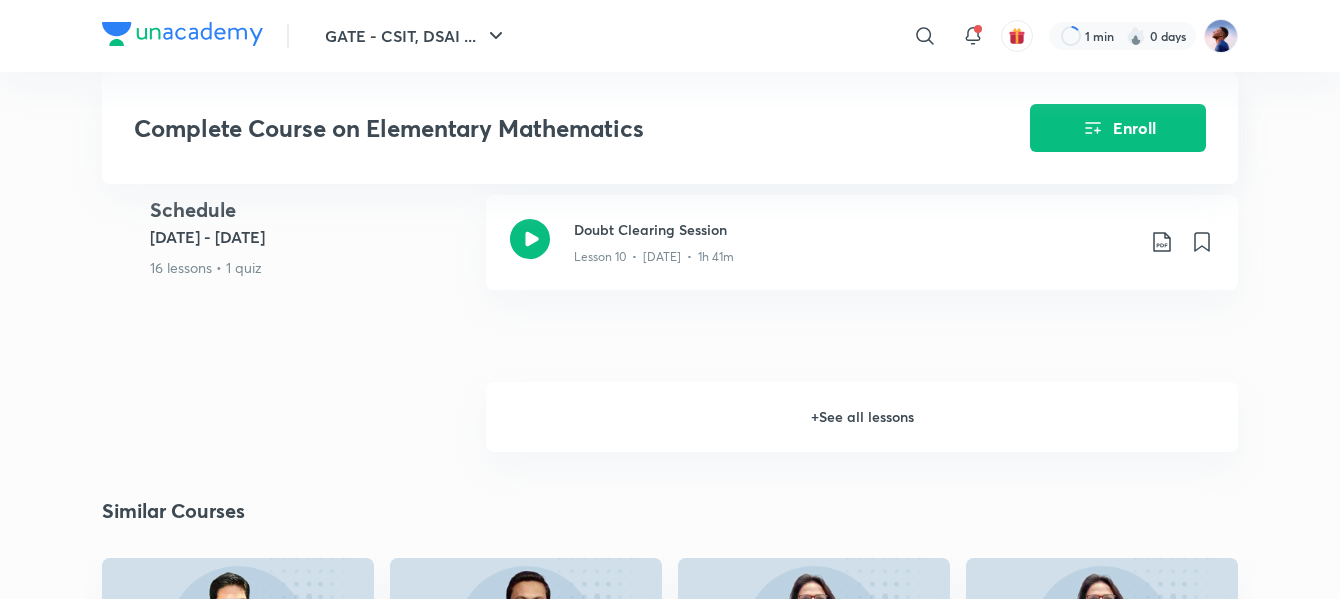 click on "+  See all lessons" at bounding box center (862, 417) 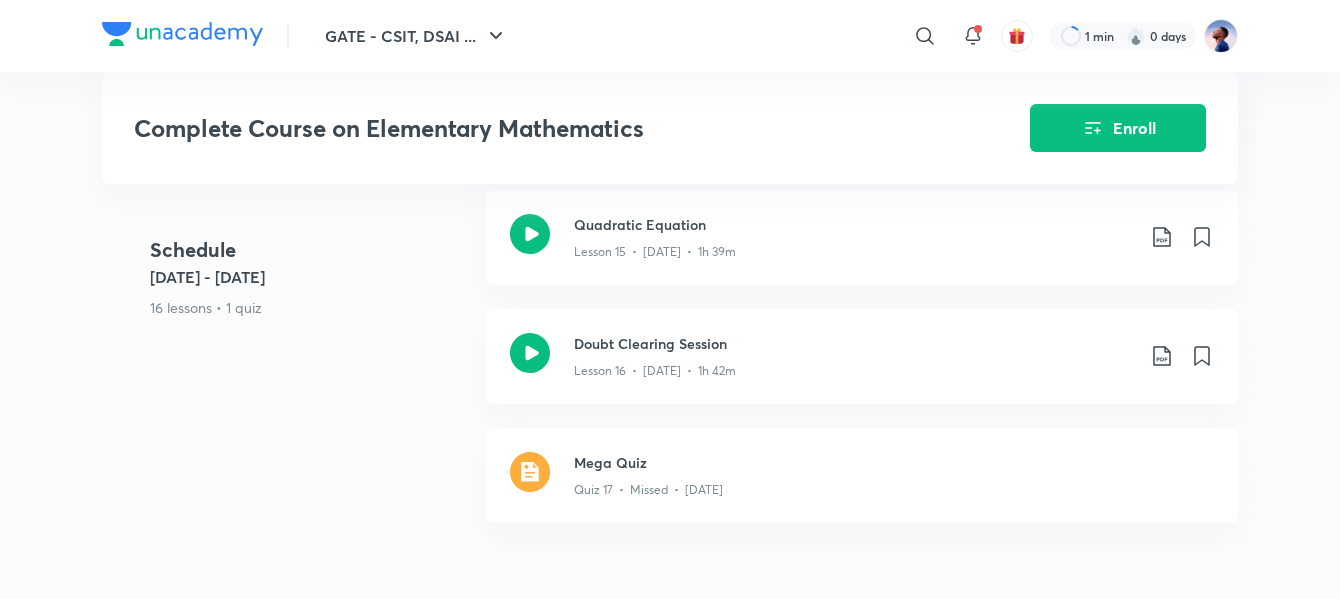scroll, scrollTop: 2300, scrollLeft: 0, axis: vertical 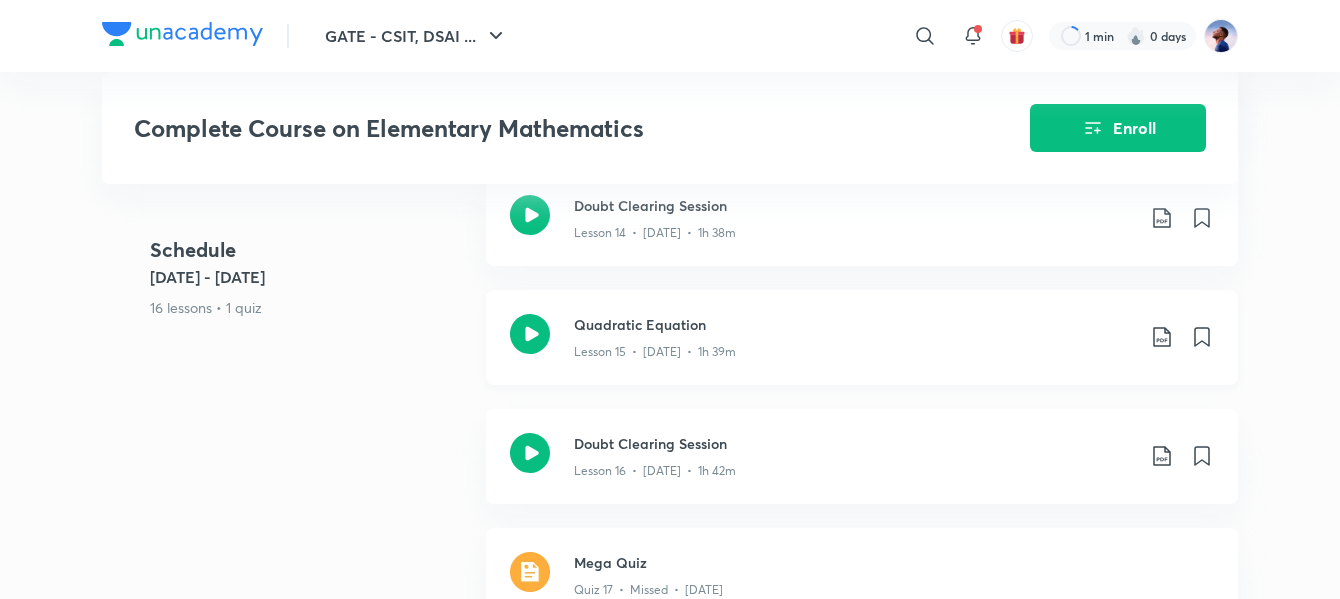 click 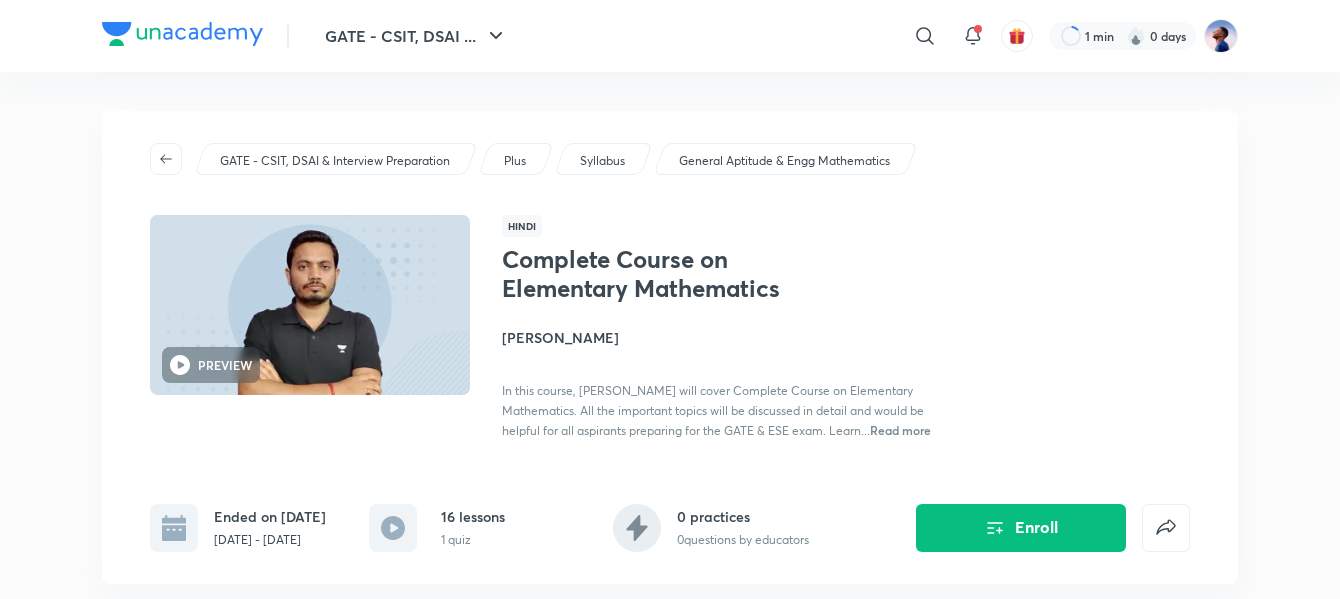 scroll, scrollTop: 0, scrollLeft: 0, axis: both 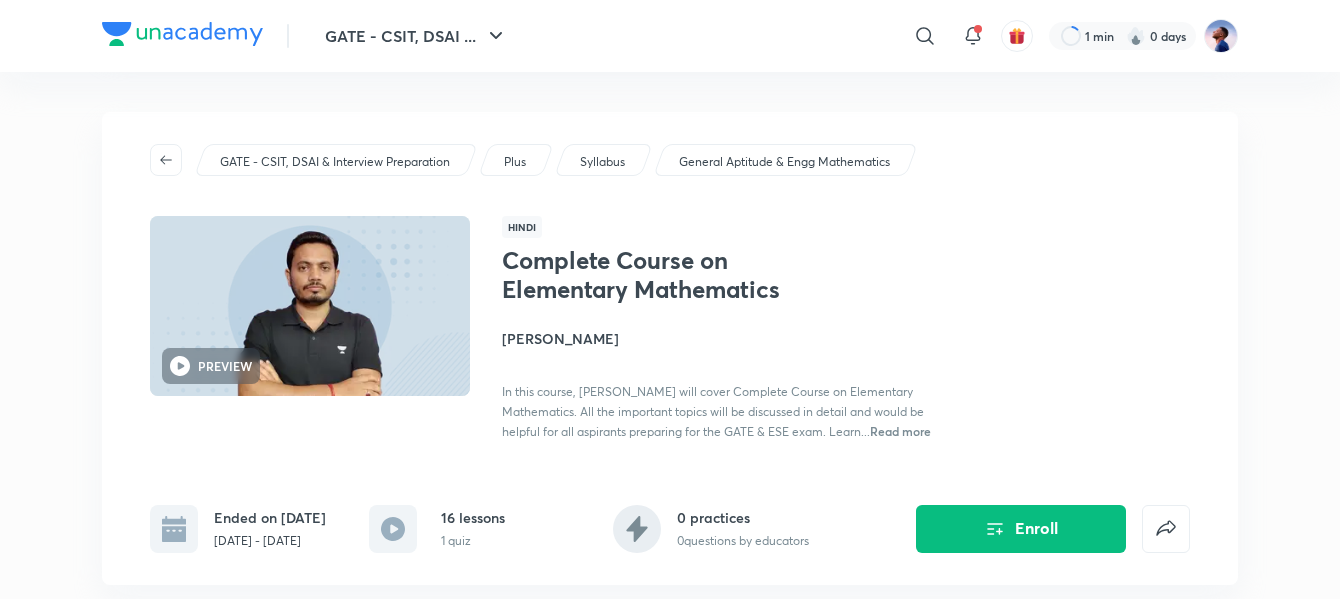 click on "[PERSON_NAME]" at bounding box center [726, 338] 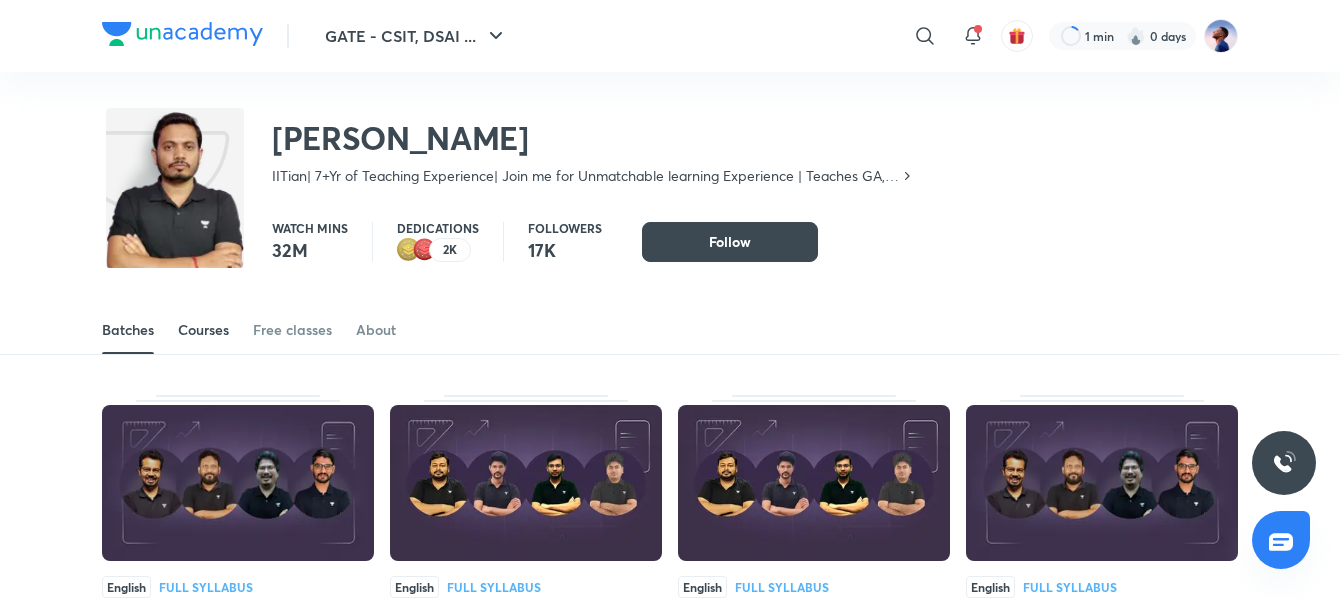click on "Courses" at bounding box center [203, 330] 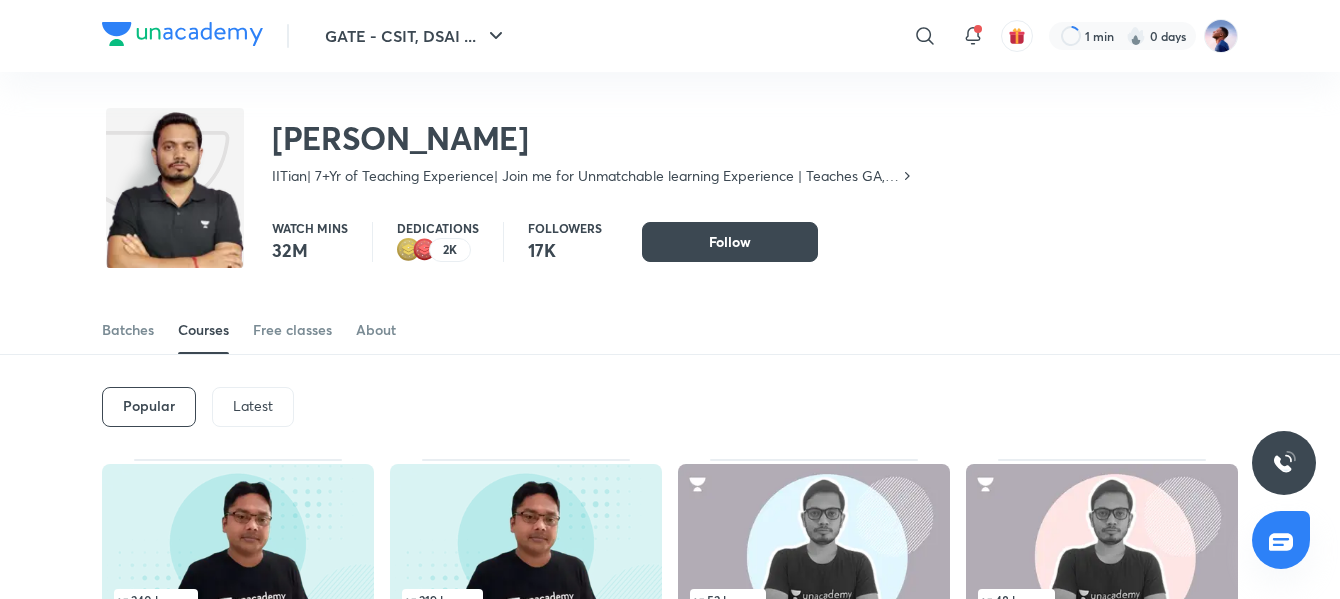 click on "Latest" at bounding box center [253, 406] 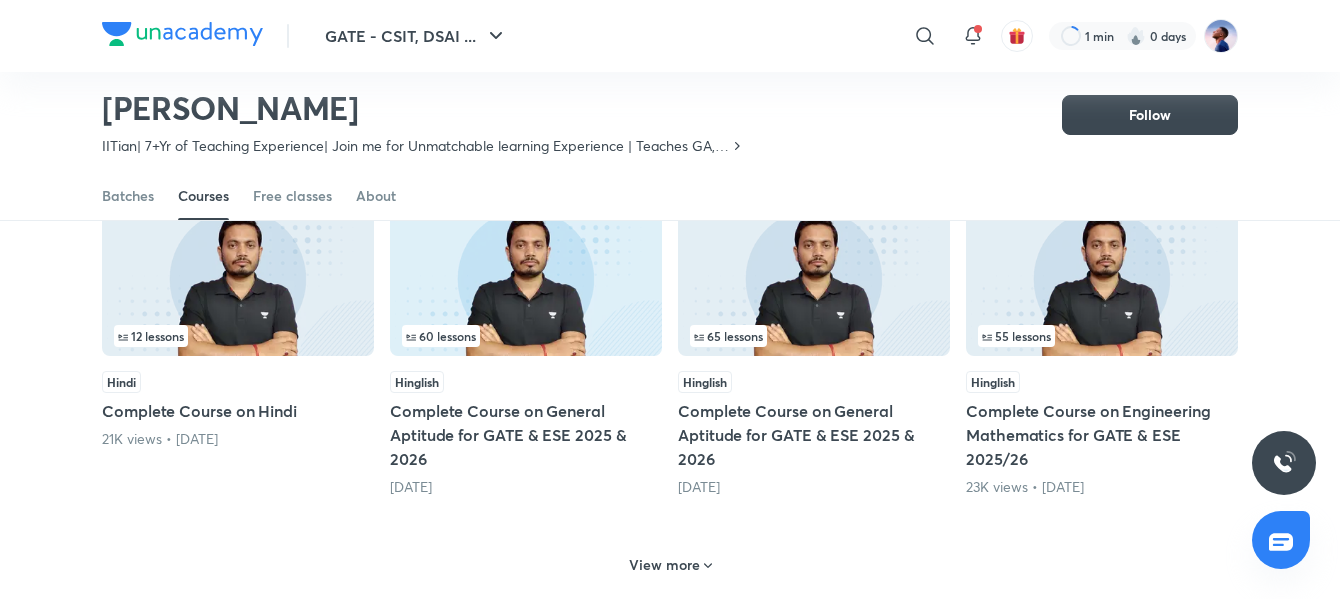 scroll, scrollTop: 887, scrollLeft: 0, axis: vertical 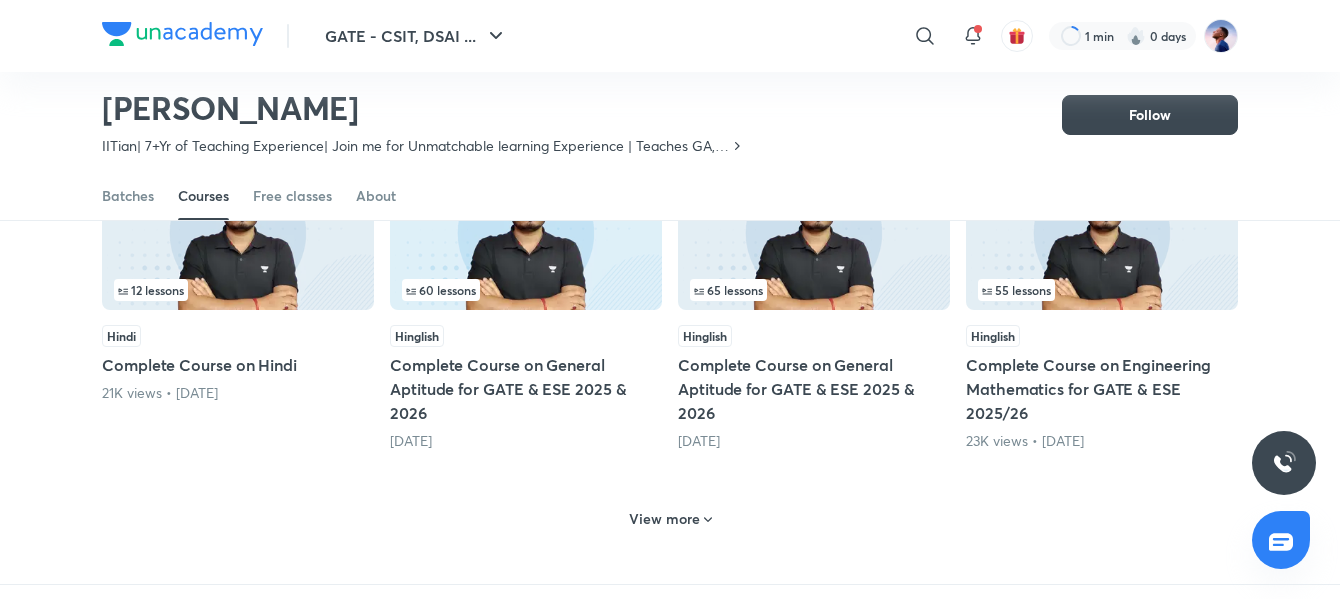 click on "View more" at bounding box center (664, 519) 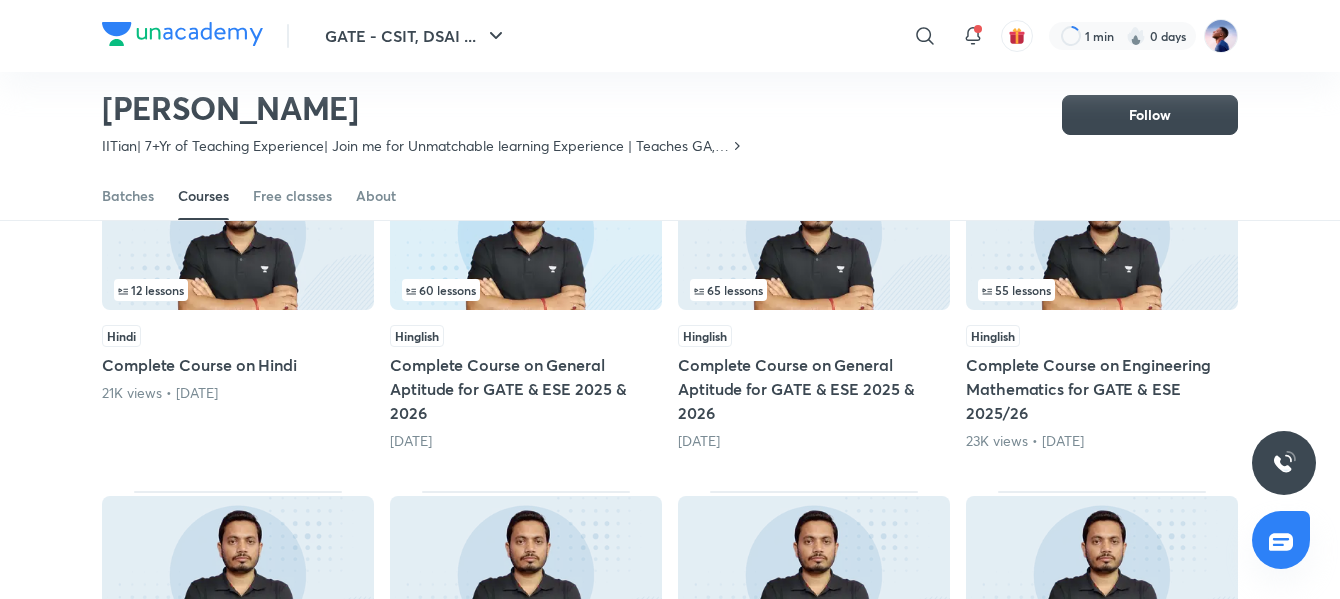 click on "Complete Course on Hindi" at bounding box center (238, 365) 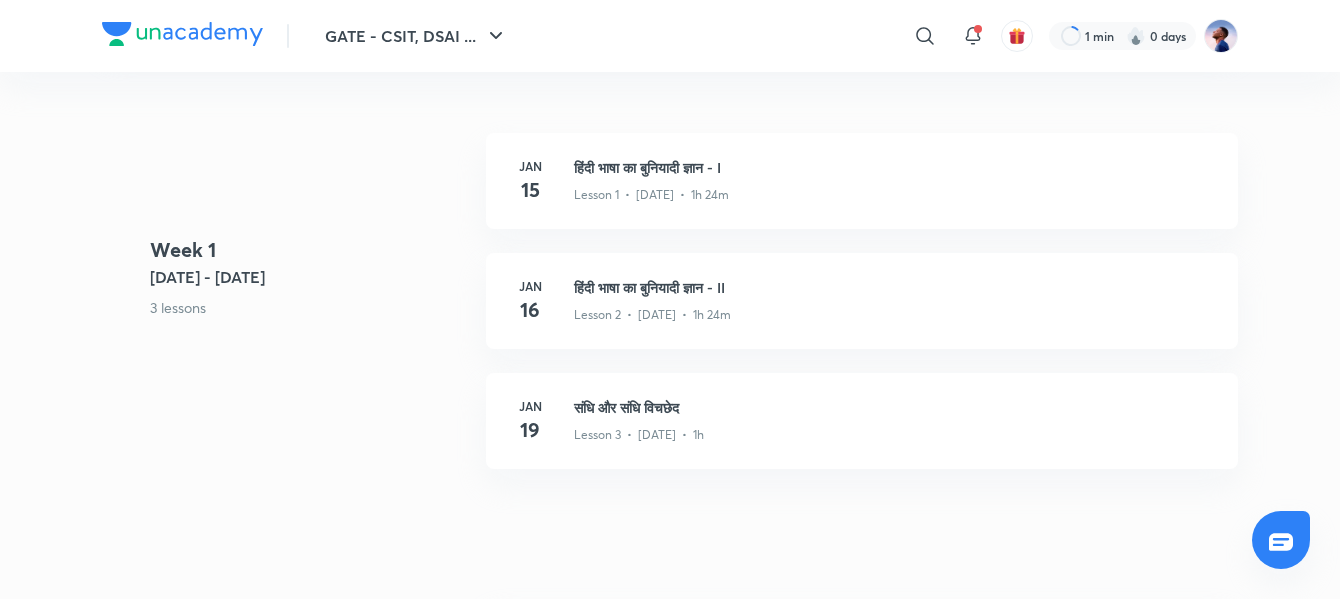 scroll, scrollTop: 0, scrollLeft: 0, axis: both 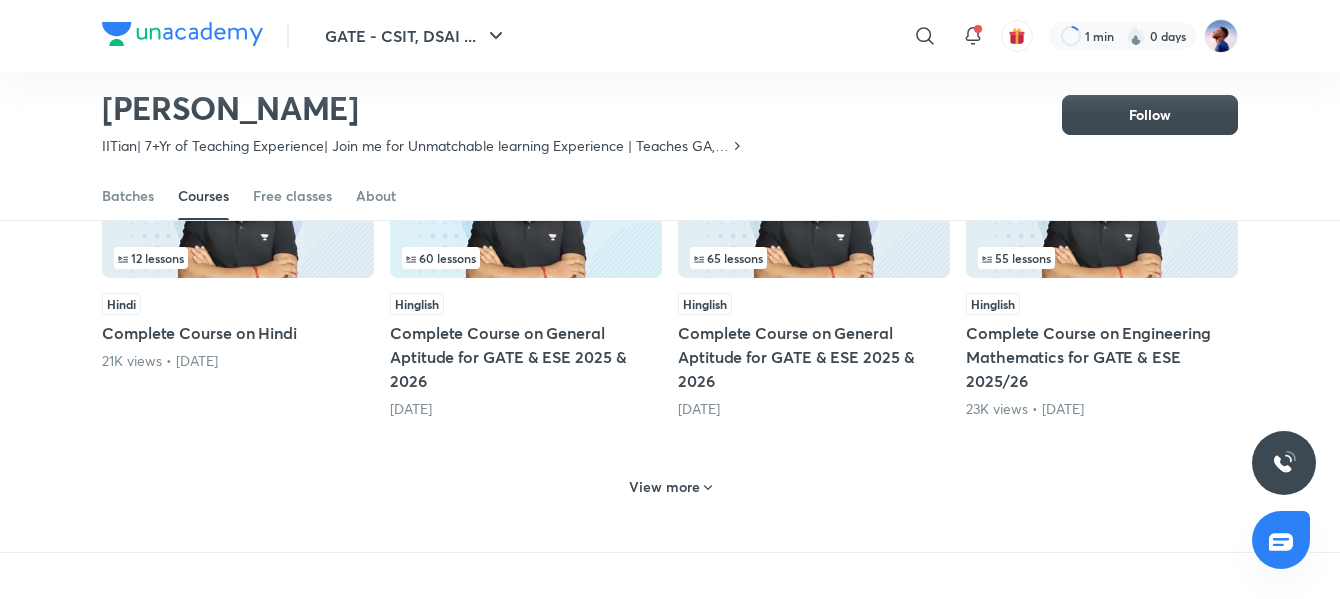 click on "View more" at bounding box center [664, 487] 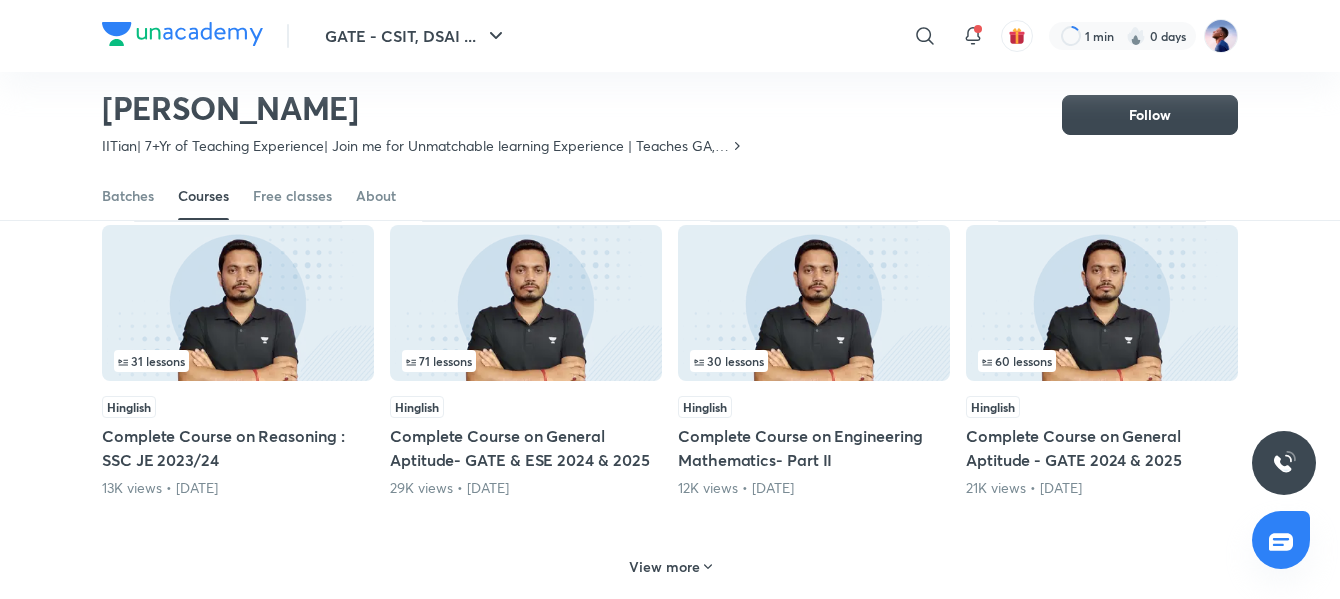 scroll, scrollTop: 1919, scrollLeft: 0, axis: vertical 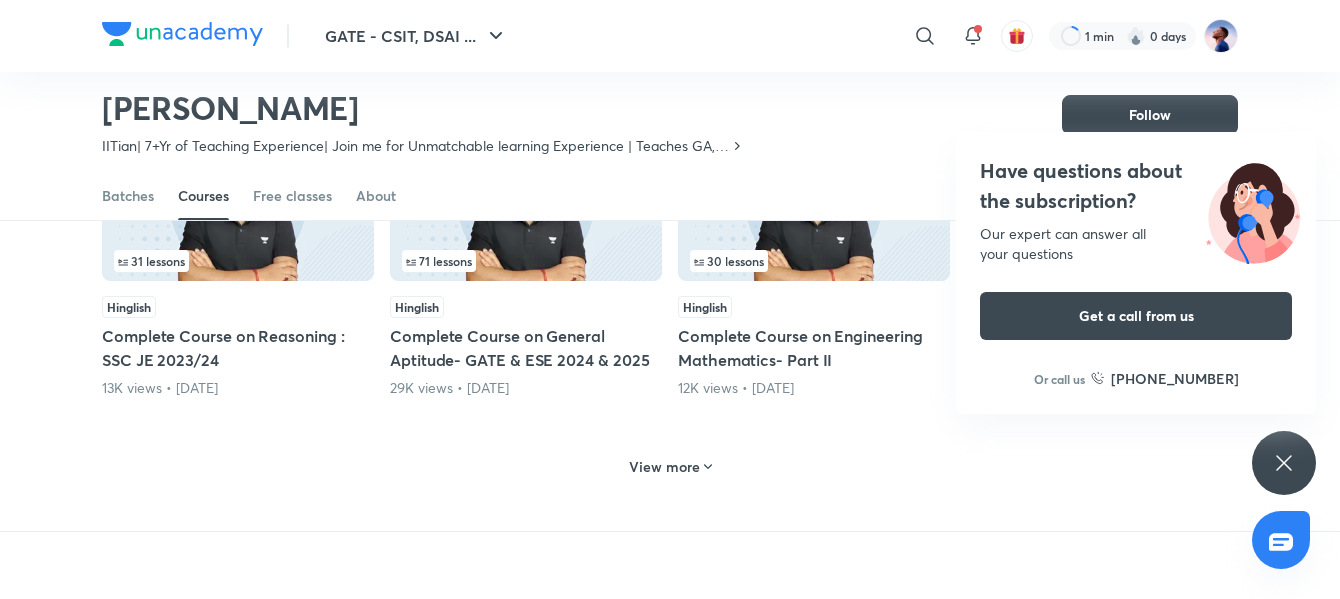 click on "View more" at bounding box center [670, 466] 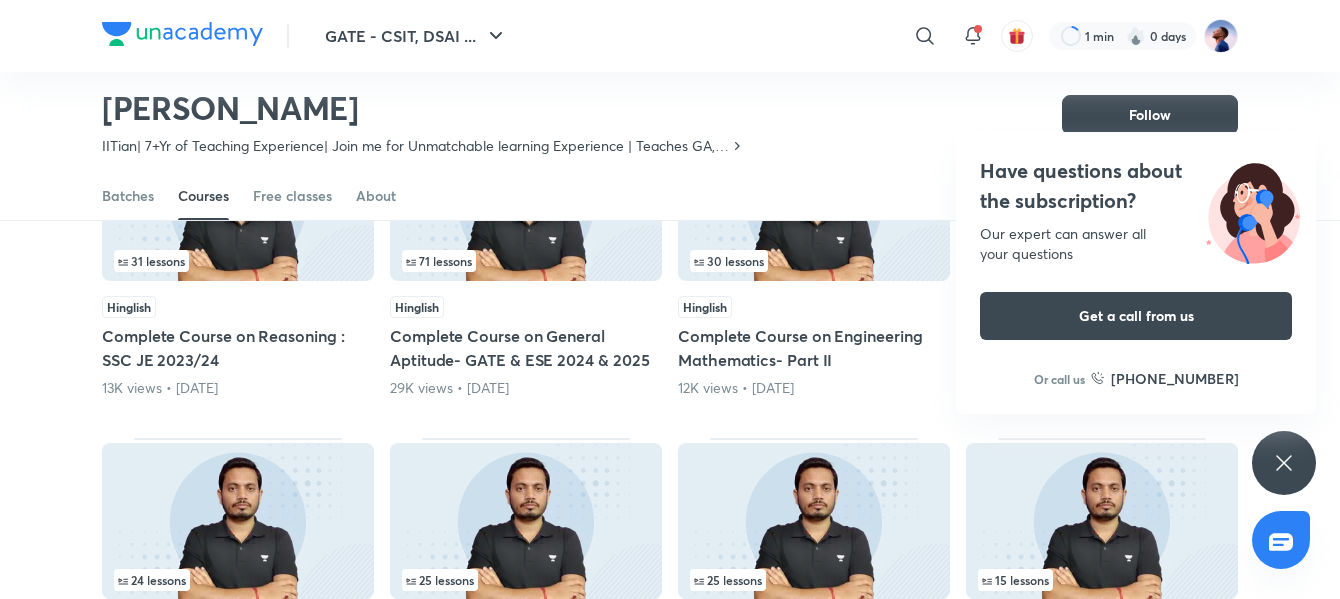 click on "Have questions about the subscription? Our expert can answer all your questions Get a call from us Or call us [PHONE_NUMBER]" at bounding box center (1284, 463) 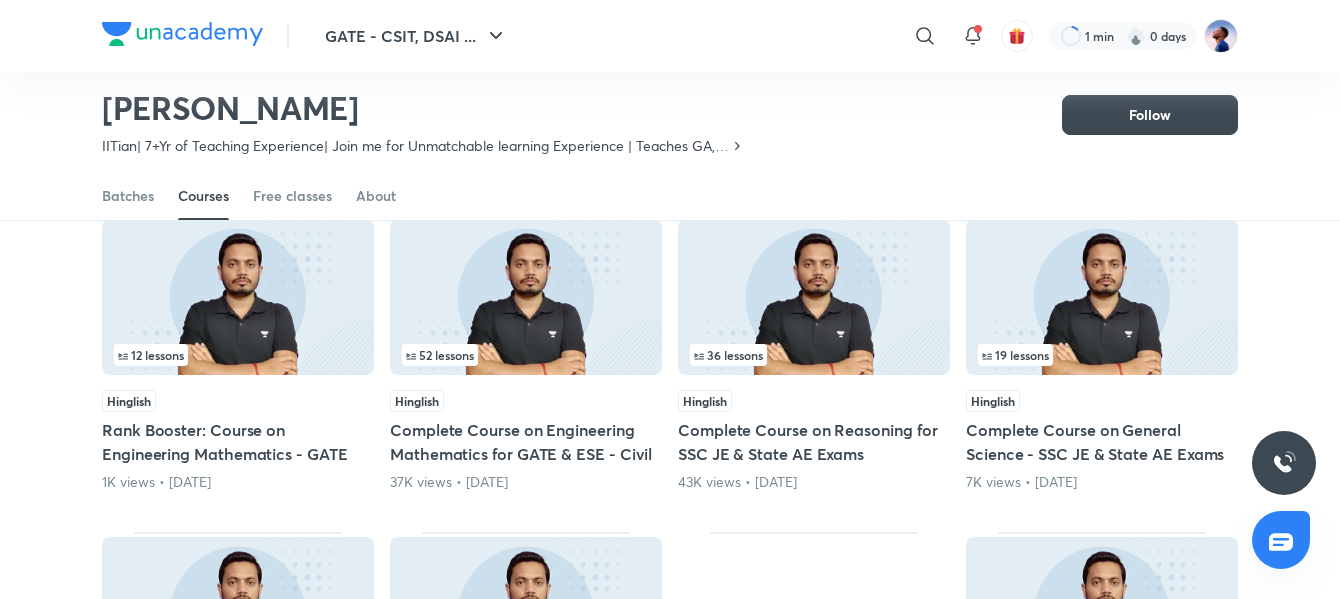 scroll, scrollTop: 2519, scrollLeft: 0, axis: vertical 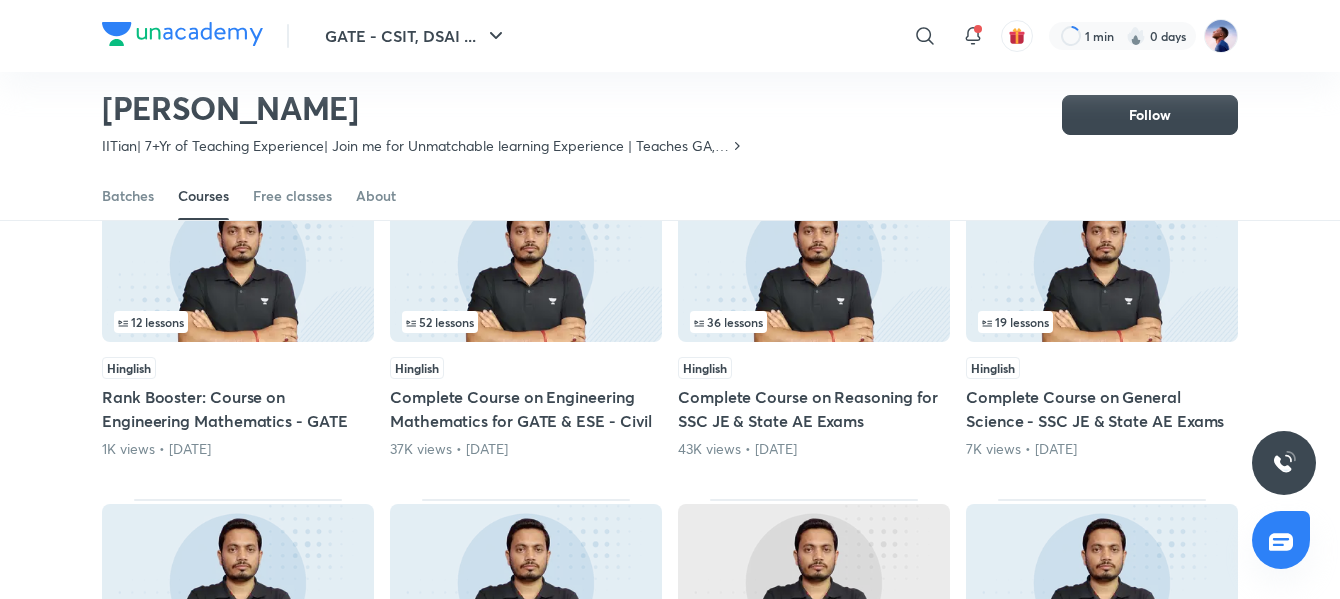 click on "Rank Booster: Course on Engineering Mathematics - GATE" at bounding box center (238, 409) 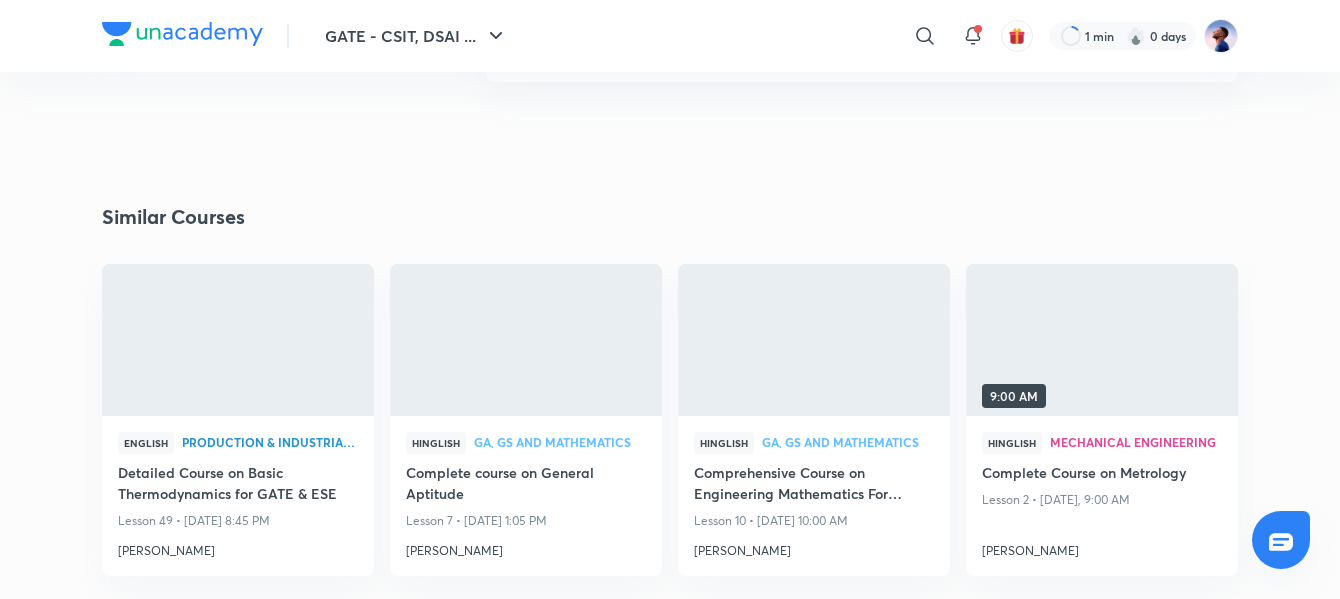 scroll, scrollTop: 0, scrollLeft: 0, axis: both 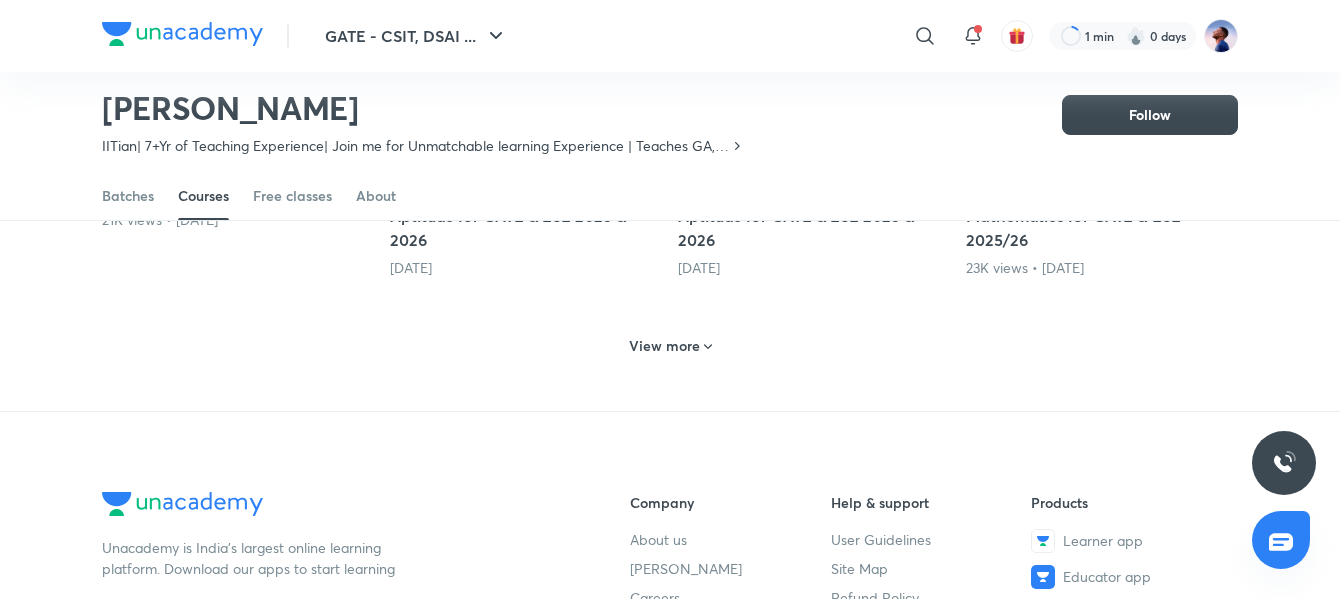 click on "View more" at bounding box center (670, 344) 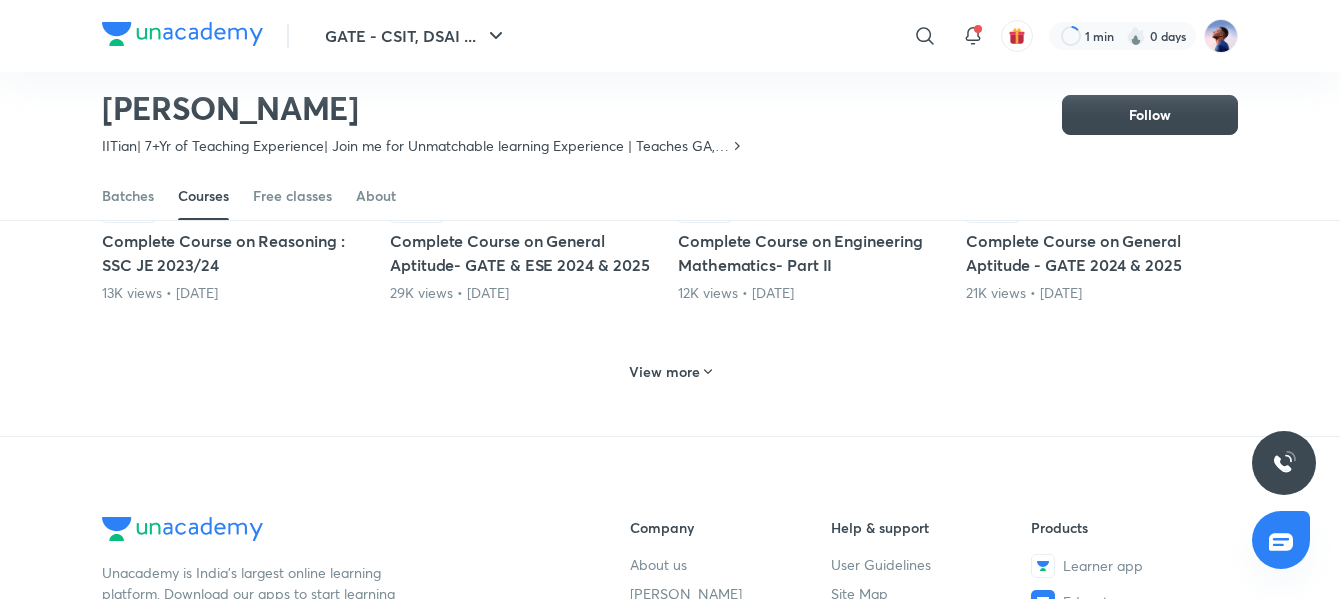 scroll, scrollTop: 2060, scrollLeft: 0, axis: vertical 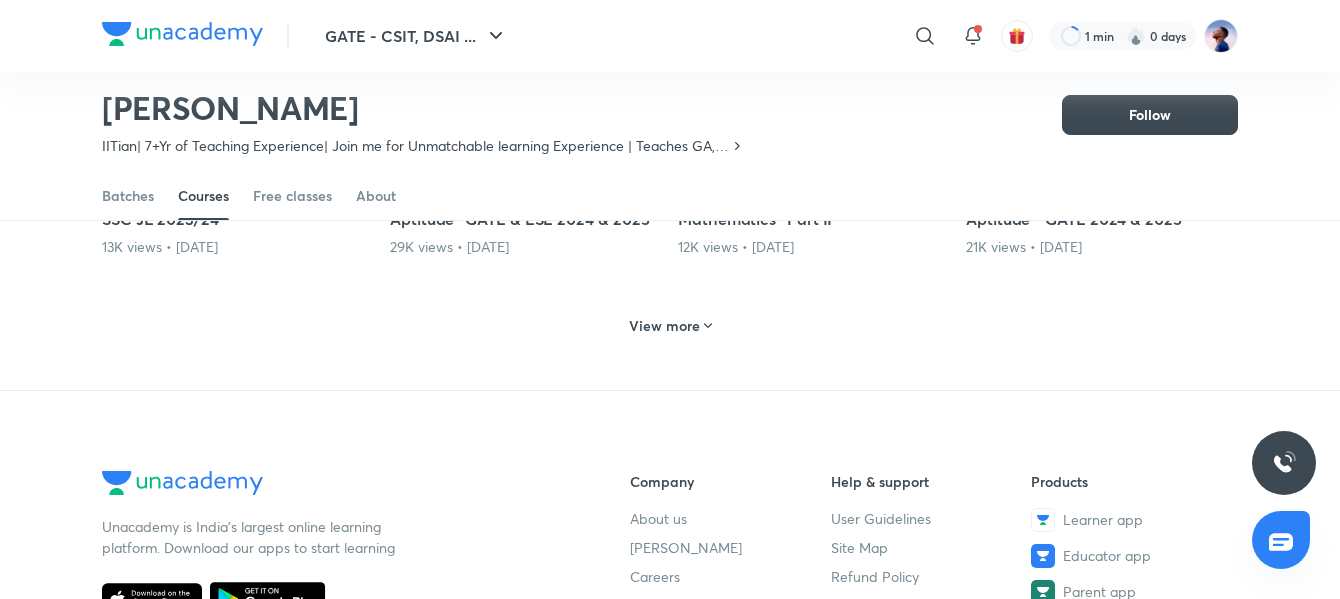 click on "Lesson   6 / 40 Hinglish Complete course on General Aptitude Tomorrow, 1:05 PM  Lesson   19 / 40 Hinglish Complete Course on General Aptitude - GATE 2026/27 Today, 7:30 PM   23   lessons Hinglish Course on General Aptitude - AAI (ATC) 27 days ago   13   lessons Hinglish Course on Standards & Quality Practices in Production 296 views  •  1 month ago   42   lessons Hinglish Complete Course on General Aptitude 3K views  •  1 month ago   39   lessons Hinglish Complete Course on General Aptitude for GATE & ESE - Part I 3K views  •  2 months ago   22   lessons Hinglish Complete course on General Aptitude 1K views  •  3 months ago   56   lessons Hinglish Complete Course on General Aptitude for GATE & ESE 4 months ago   12   lessons Hindi Complete Course on Hindi 21K views  •  5 months ago   60   lessons Hinglish Complete Course on General Aptitude for GATE & ESE 2025 & 2026 6 months ago   65   lessons Hinglish Complete Course on General Aptitude for GATE & ESE 2025 & 2026 9 months ago   55   lessons   64" at bounding box center [670, -636] 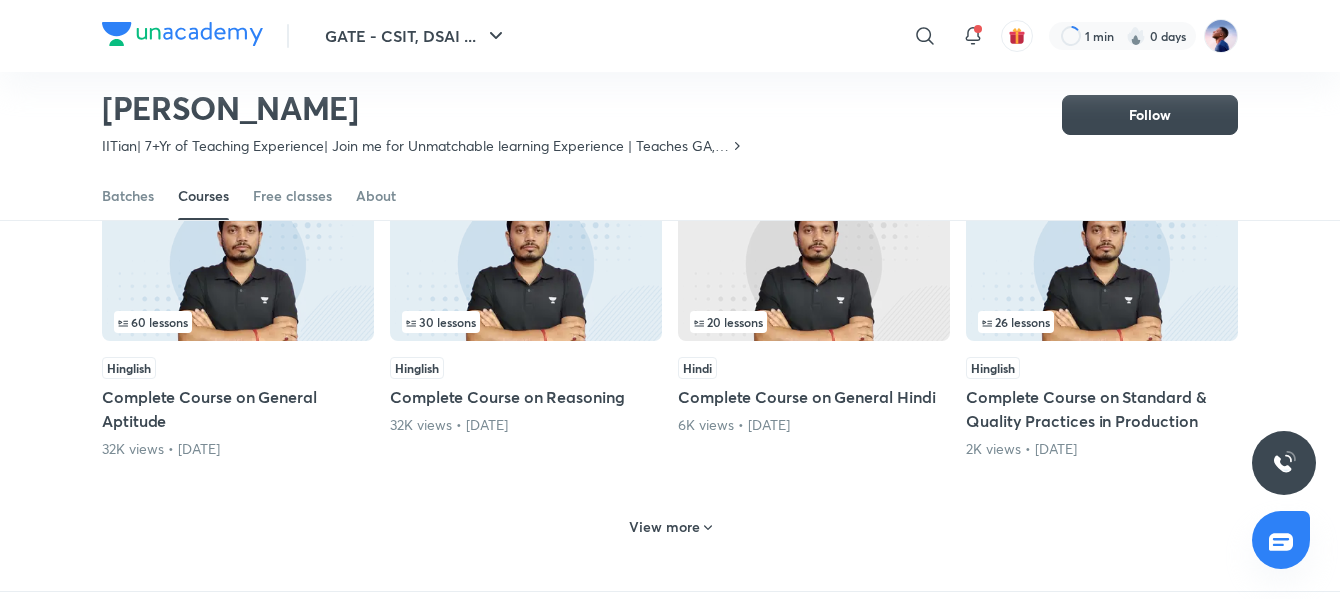 scroll, scrollTop: 2860, scrollLeft: 0, axis: vertical 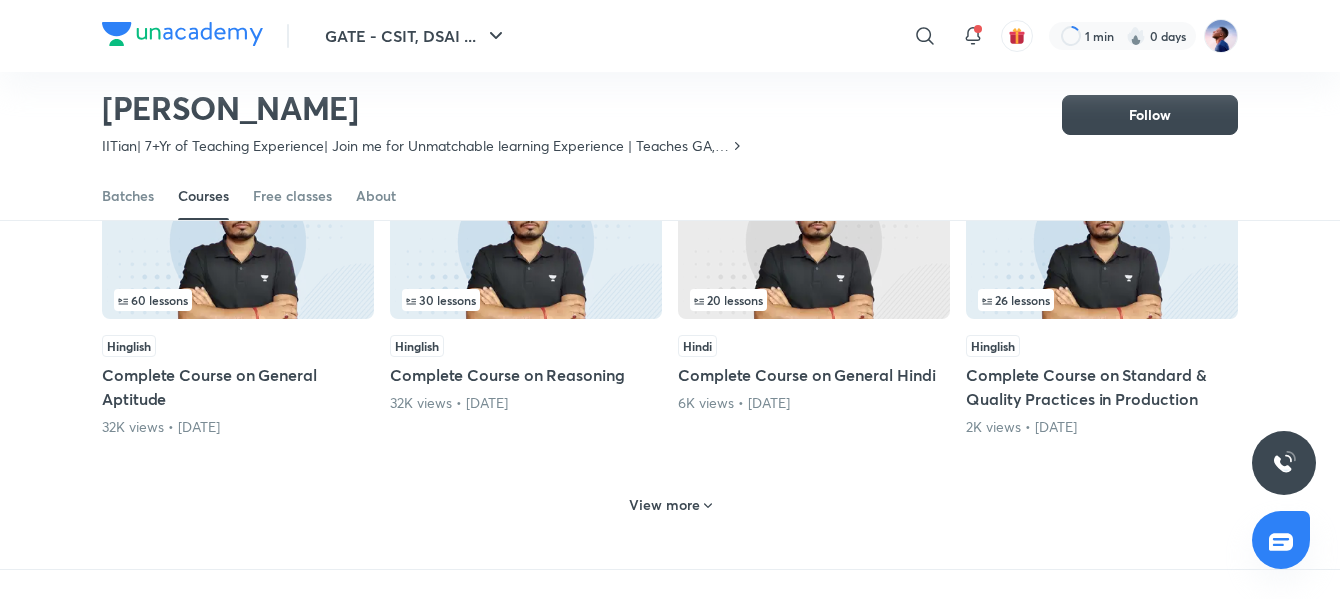 click on "View more" at bounding box center (664, 505) 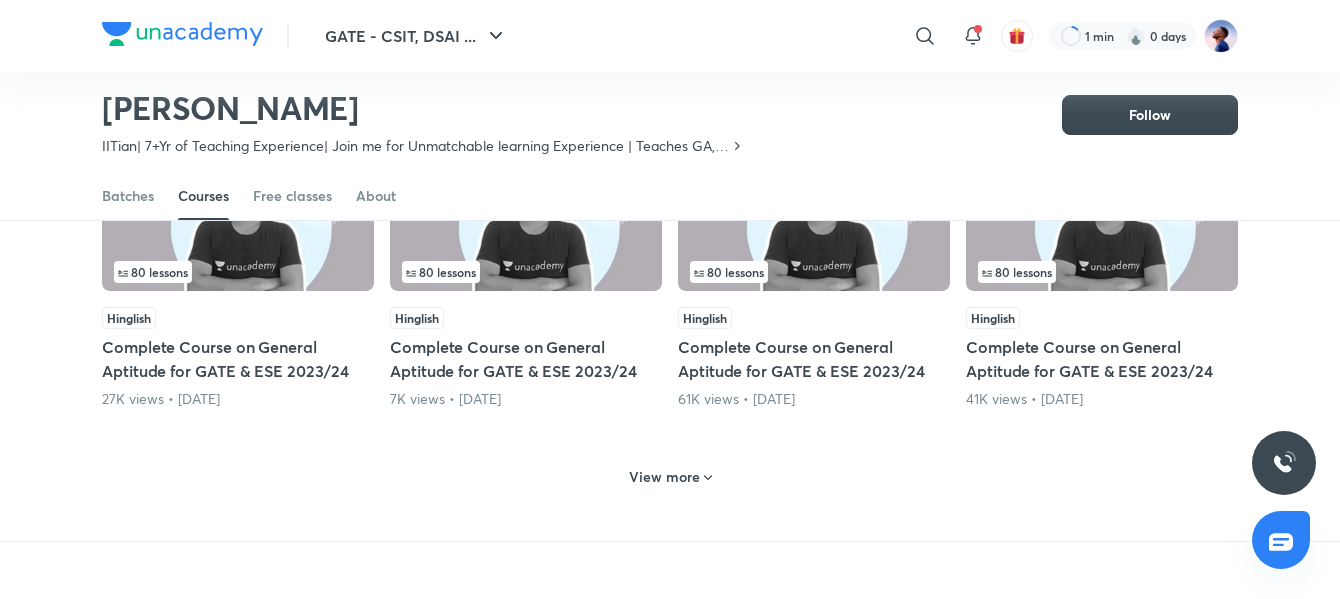 scroll, scrollTop: 3860, scrollLeft: 0, axis: vertical 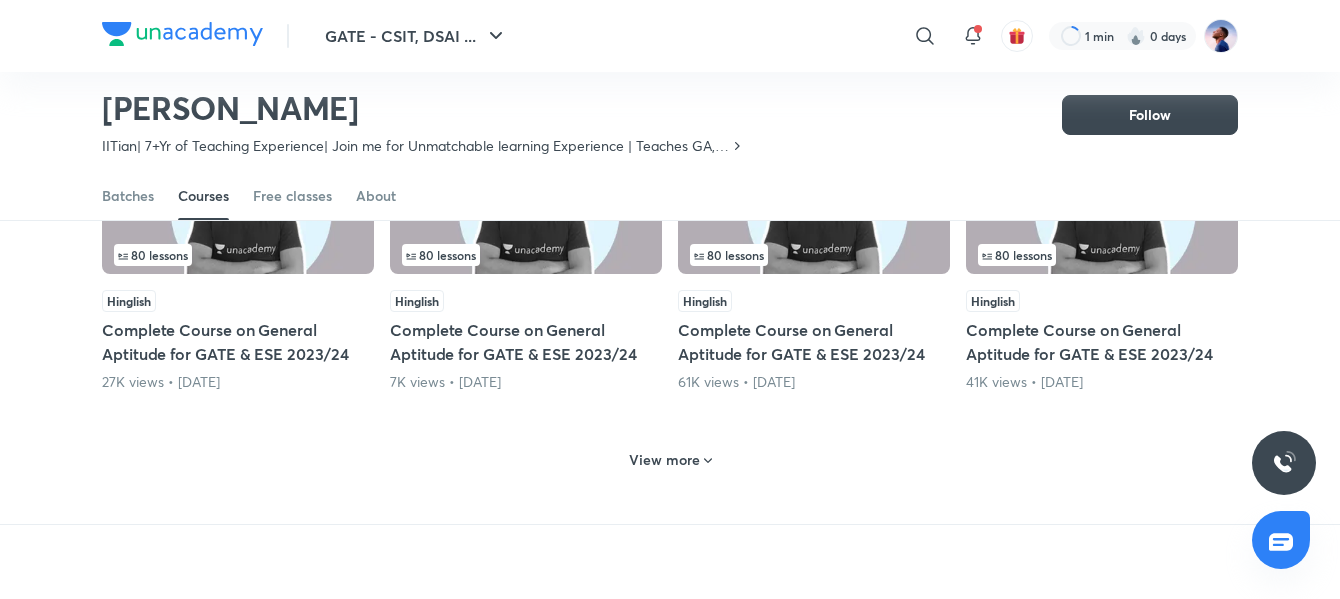 click on "View more" at bounding box center (670, 458) 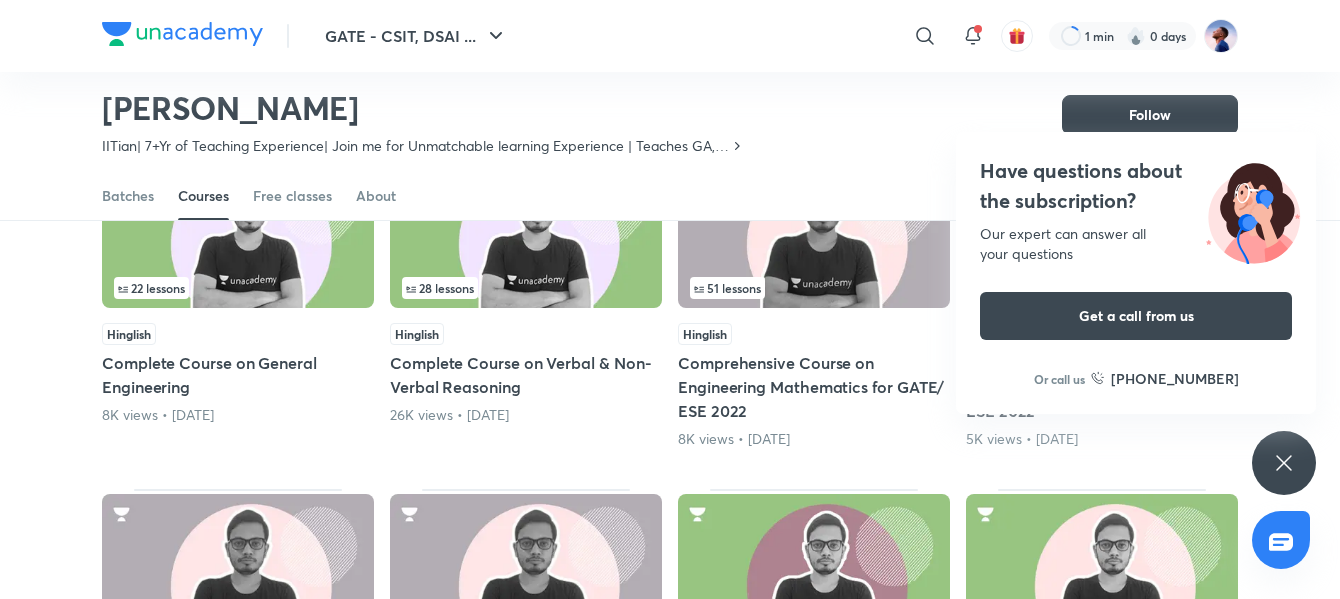 scroll, scrollTop: 4160, scrollLeft: 0, axis: vertical 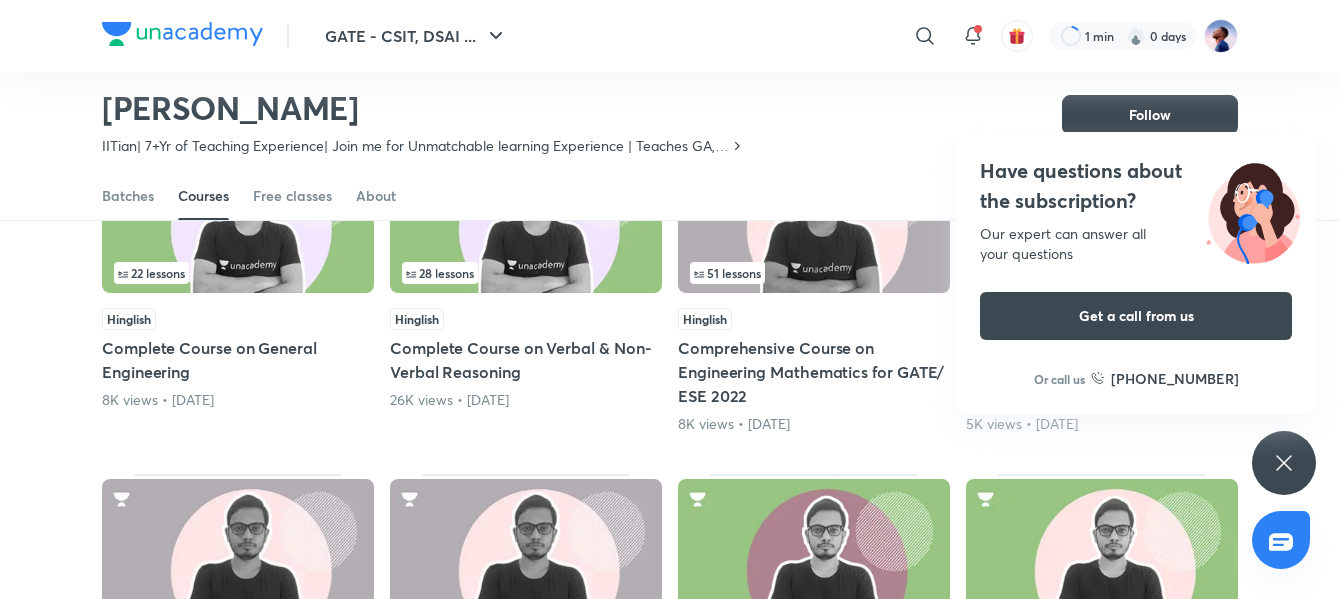 click 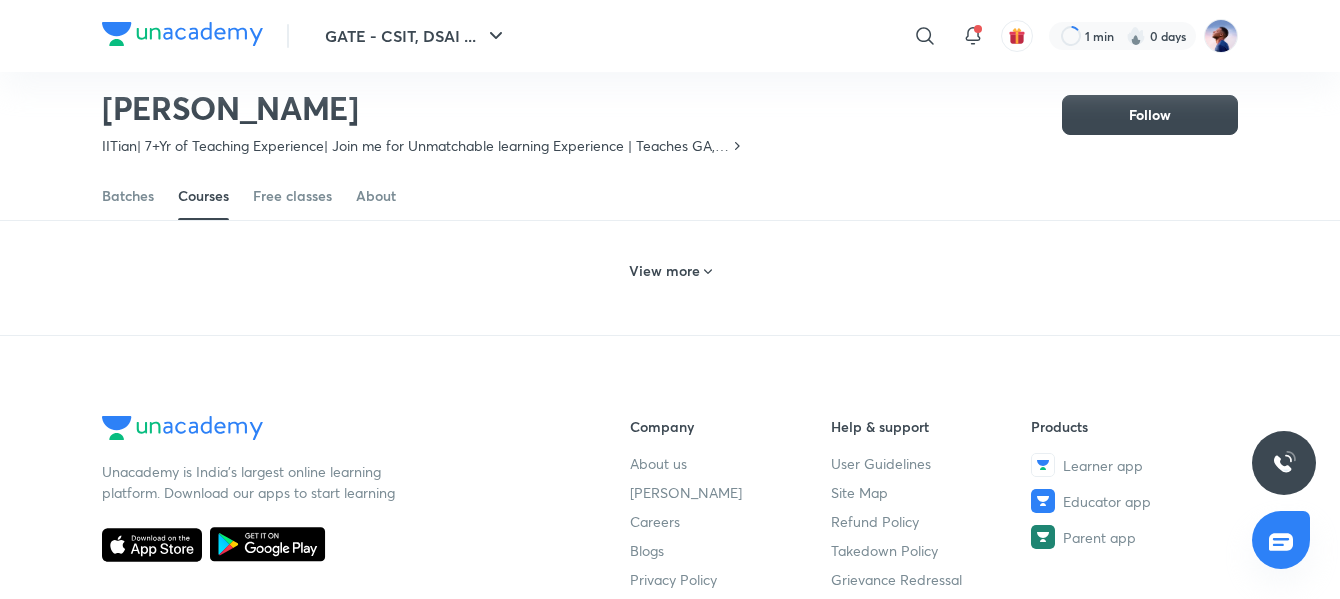 scroll, scrollTop: 5060, scrollLeft: 0, axis: vertical 